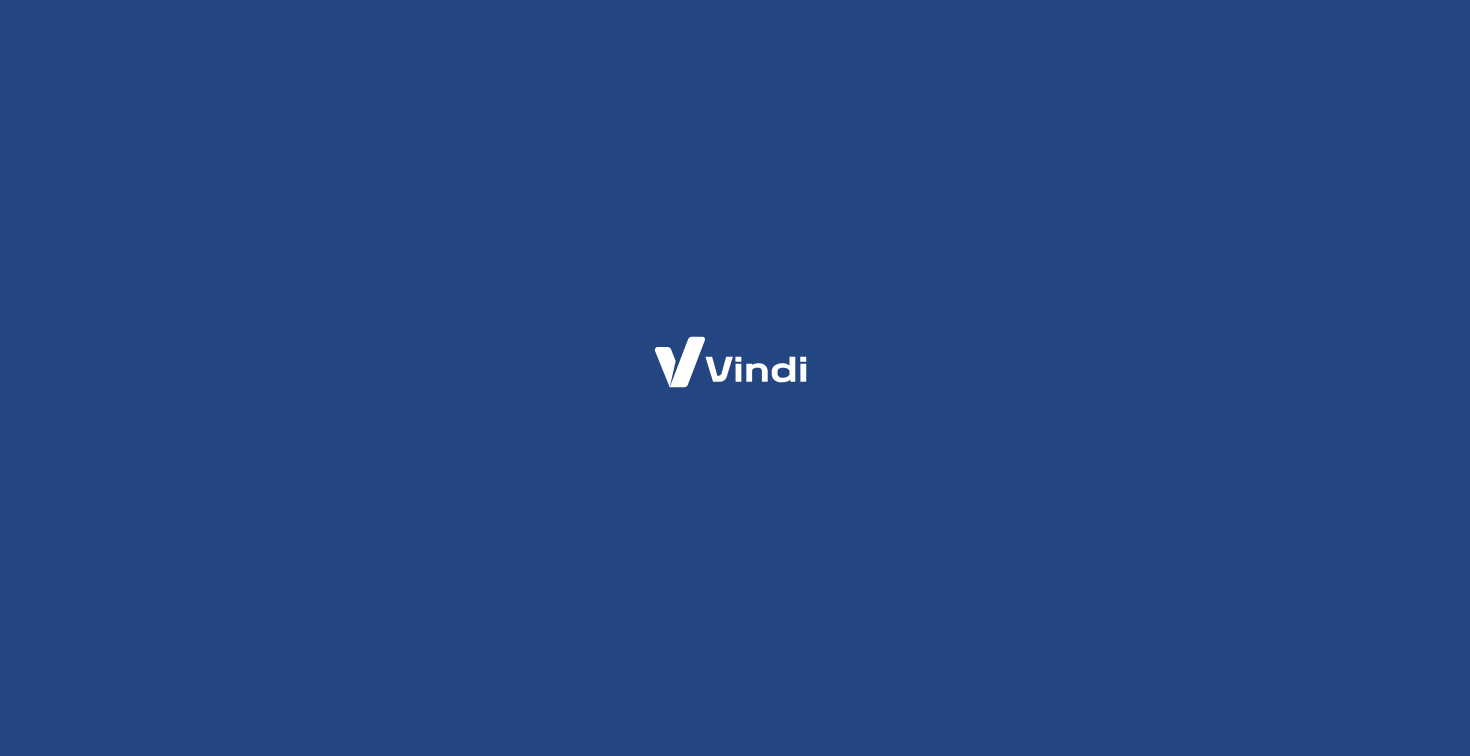 scroll, scrollTop: 0, scrollLeft: 0, axis: both 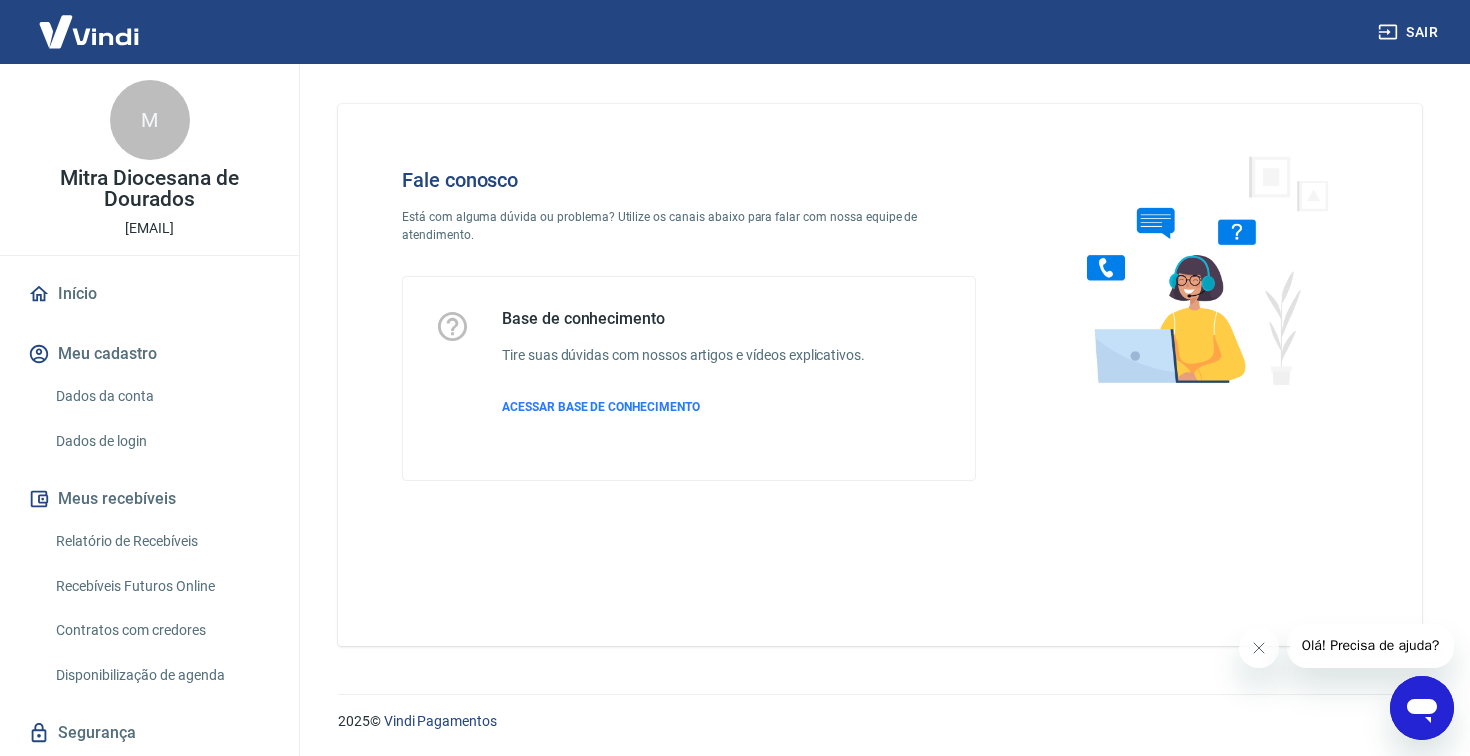 click 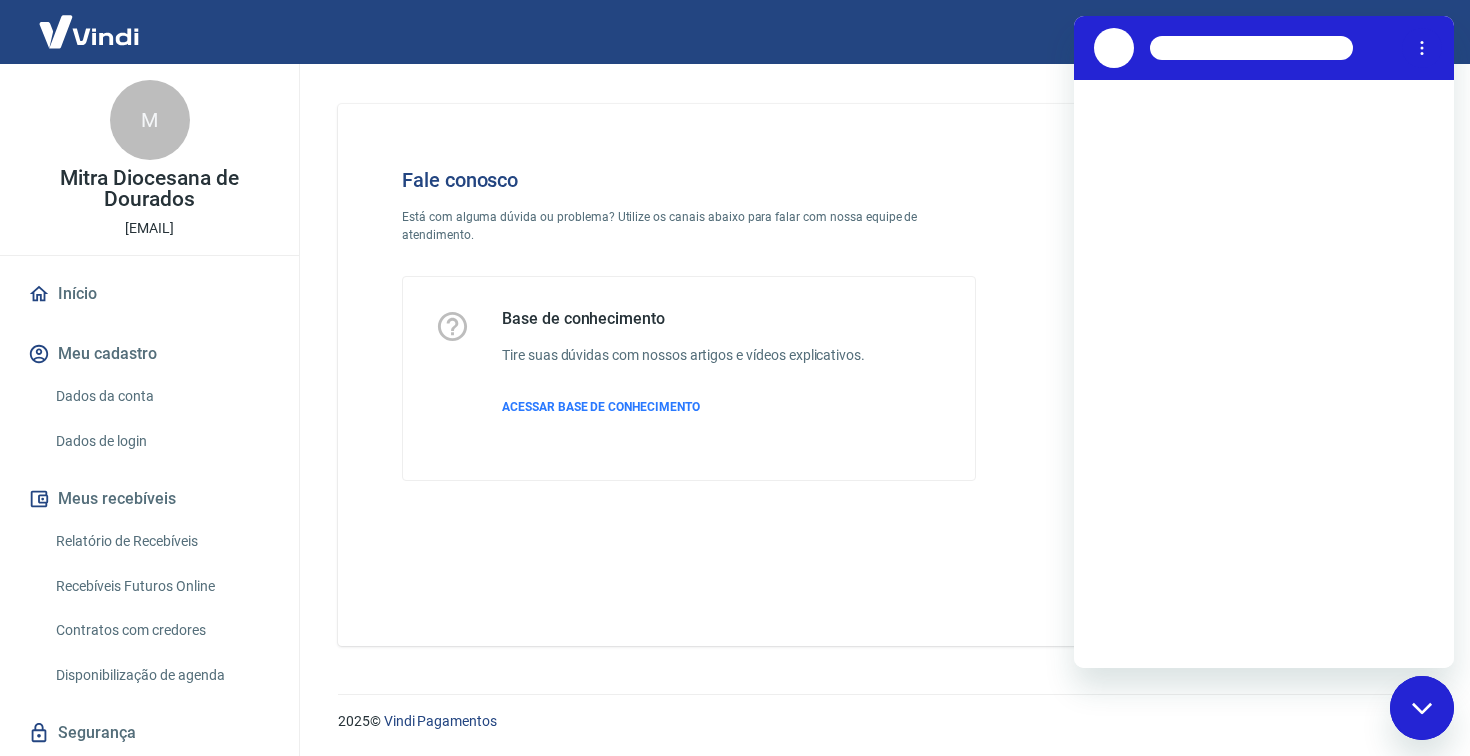 scroll, scrollTop: 0, scrollLeft: 0, axis: both 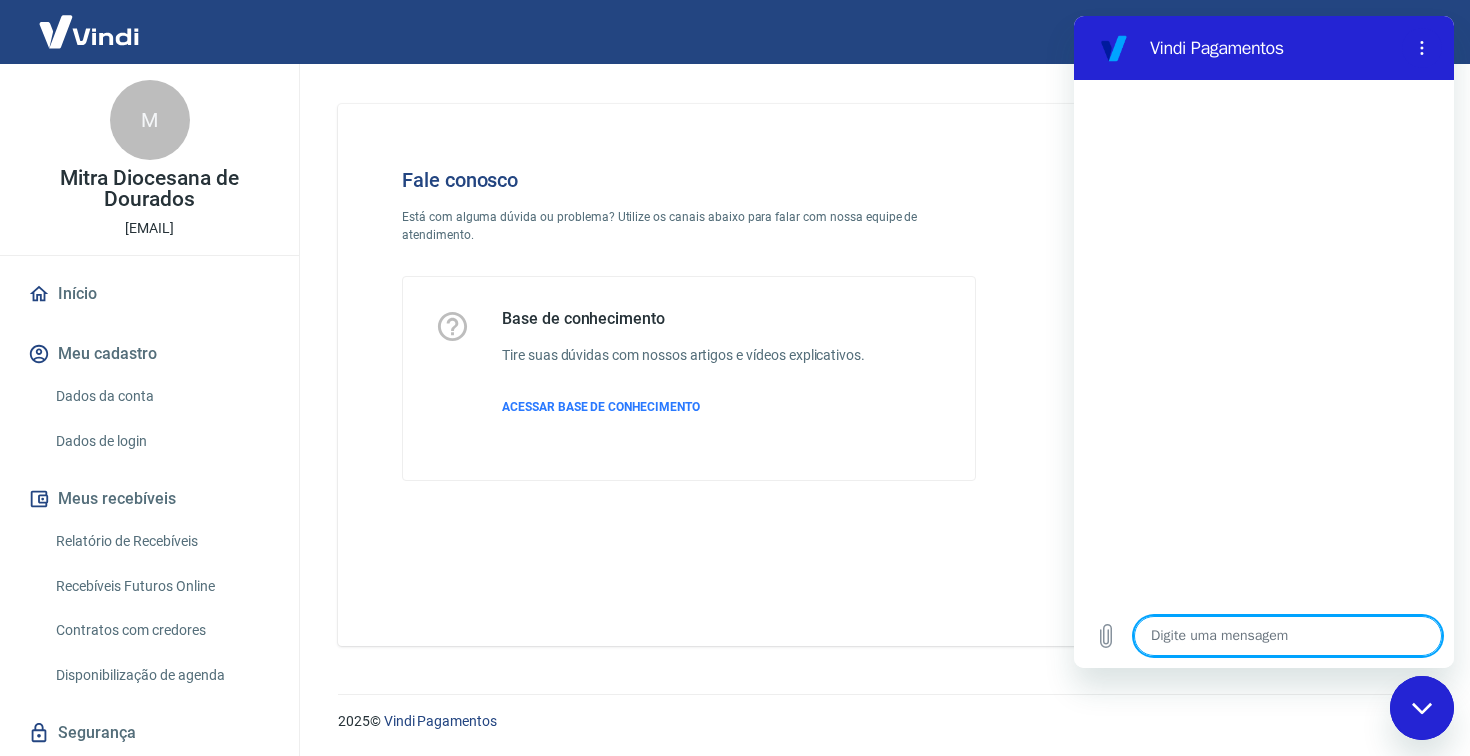 type on "O" 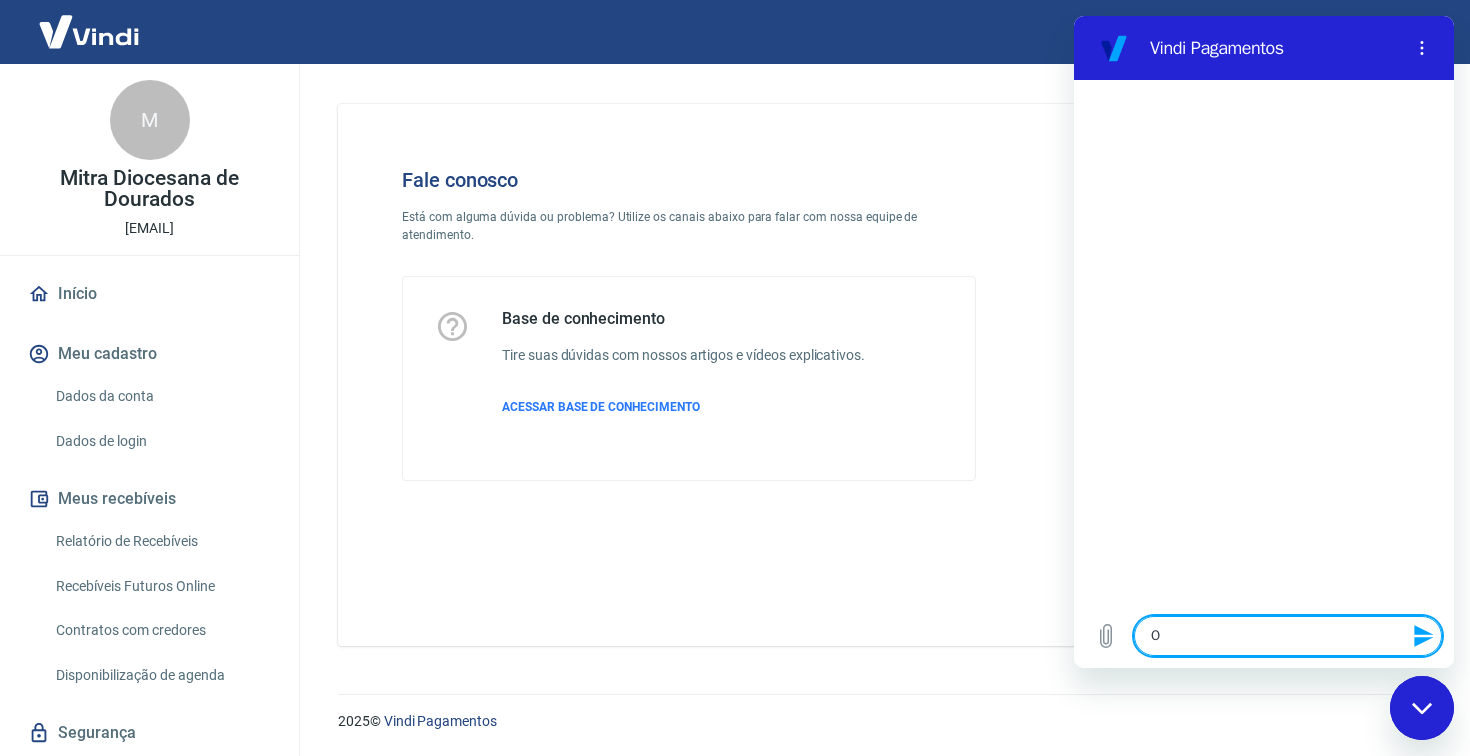 type on "Ol" 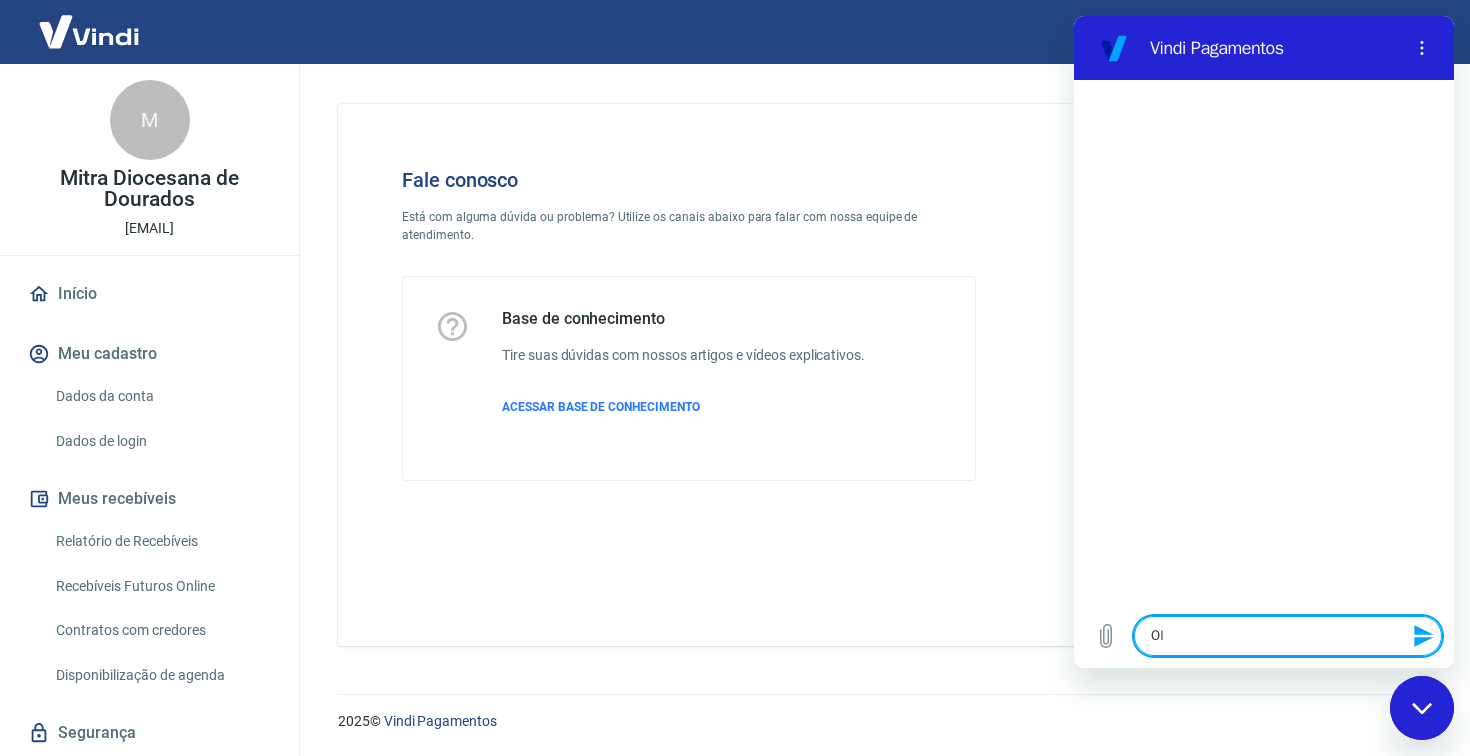 type on "Ola" 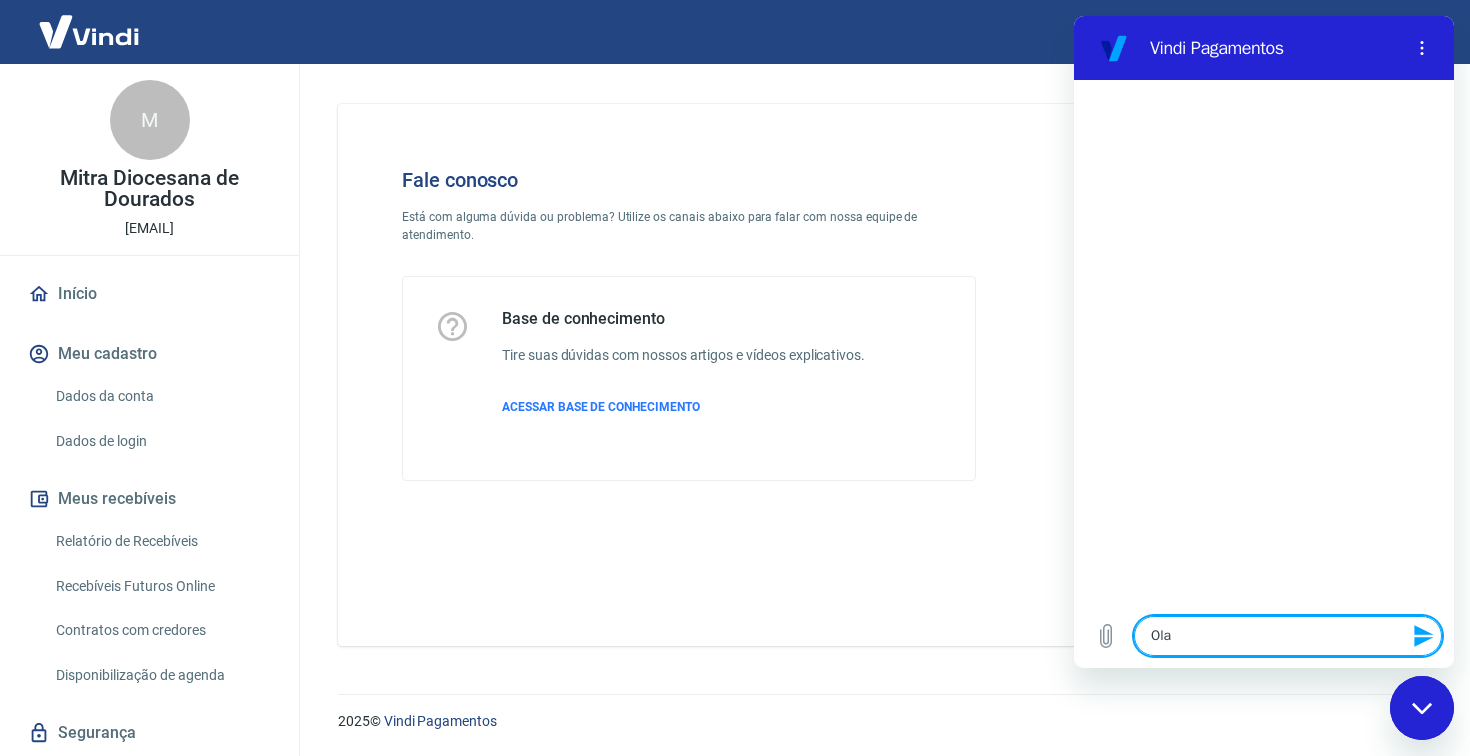 type 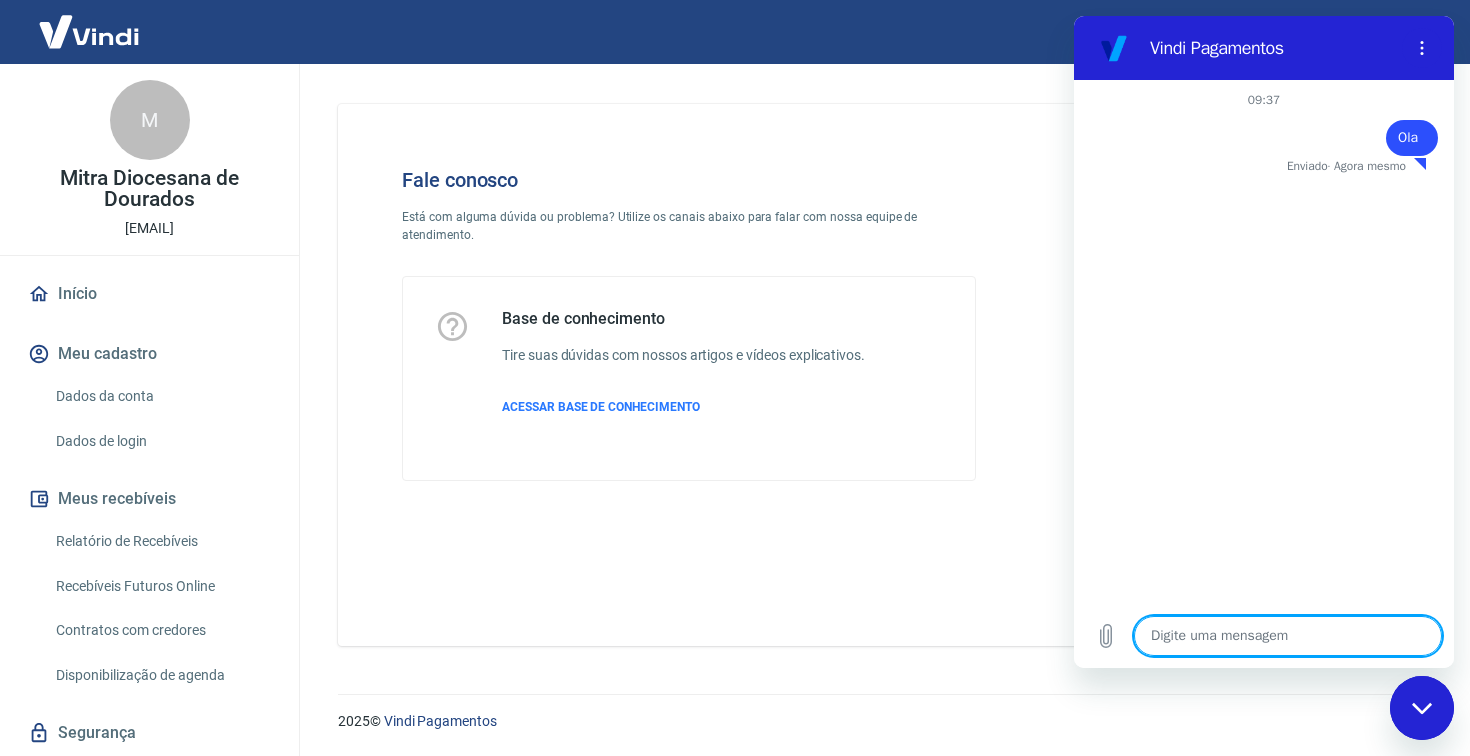 type on "x" 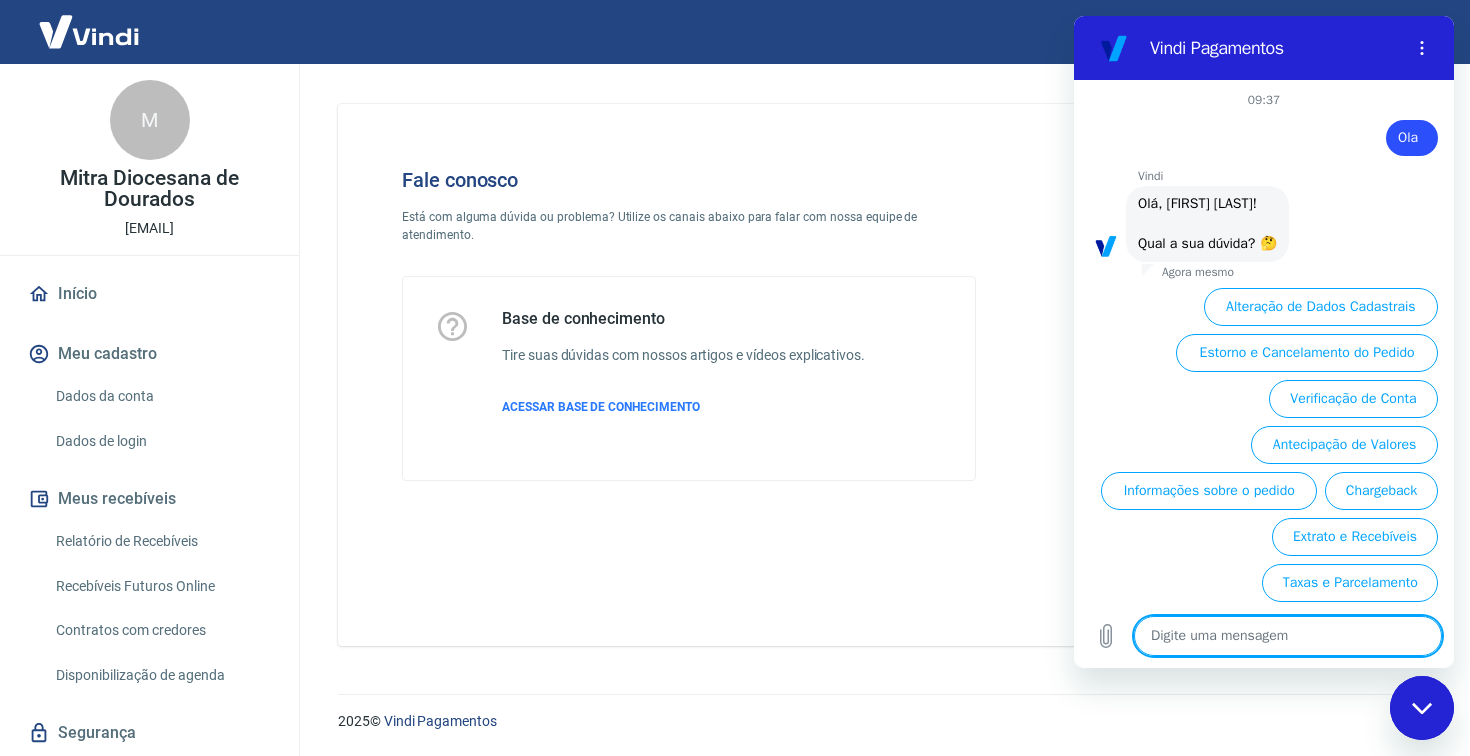 scroll, scrollTop: 49, scrollLeft: 0, axis: vertical 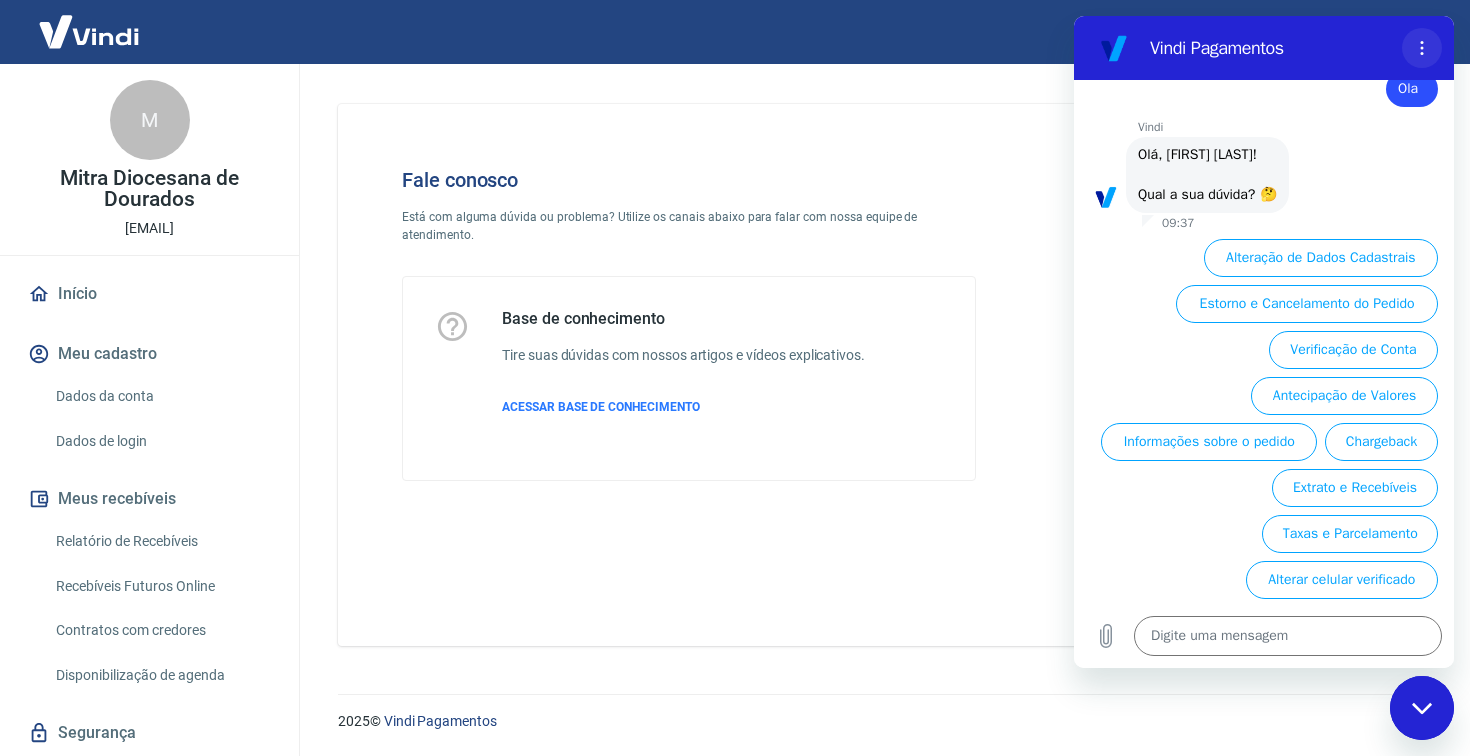 click at bounding box center (1422, 48) 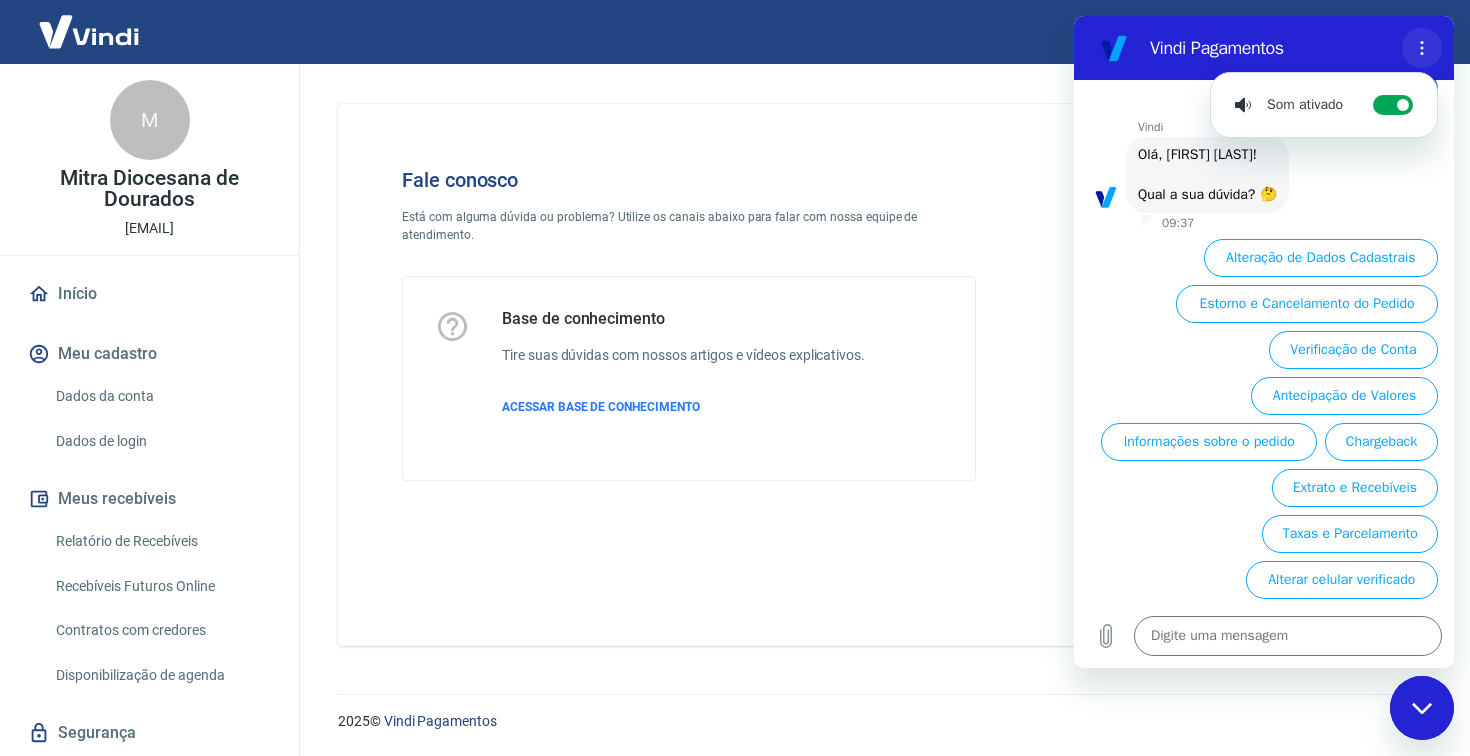 click at bounding box center [1422, 48] 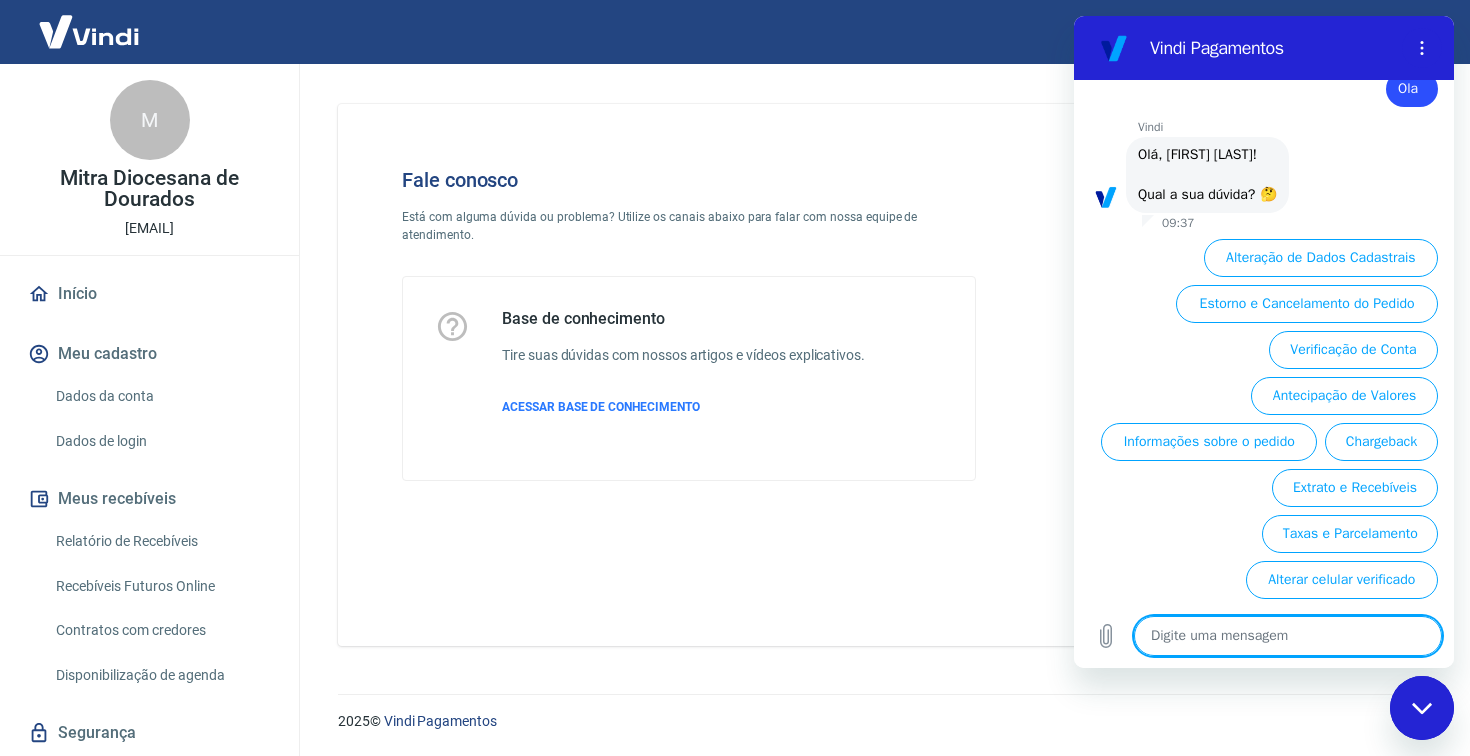 click at bounding box center [1288, 636] 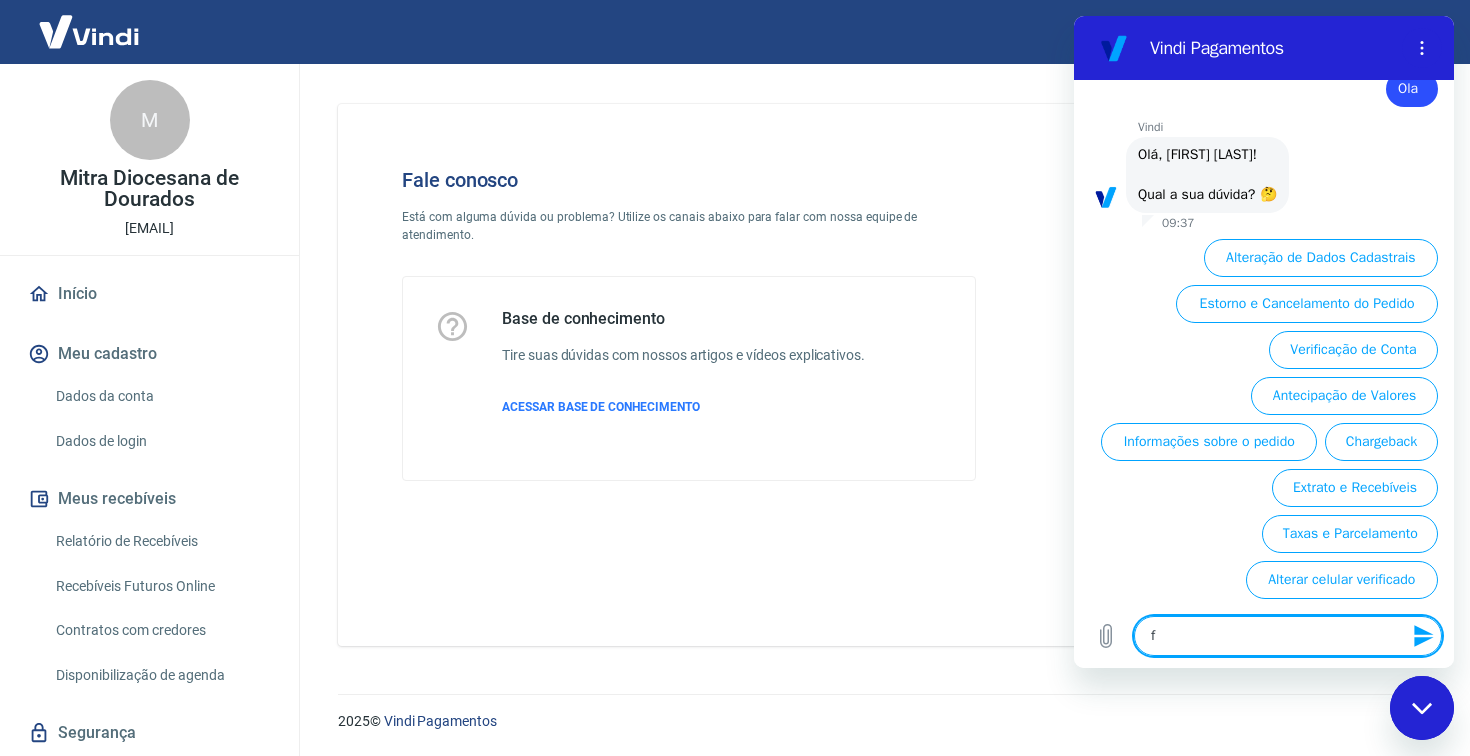 type on "fa" 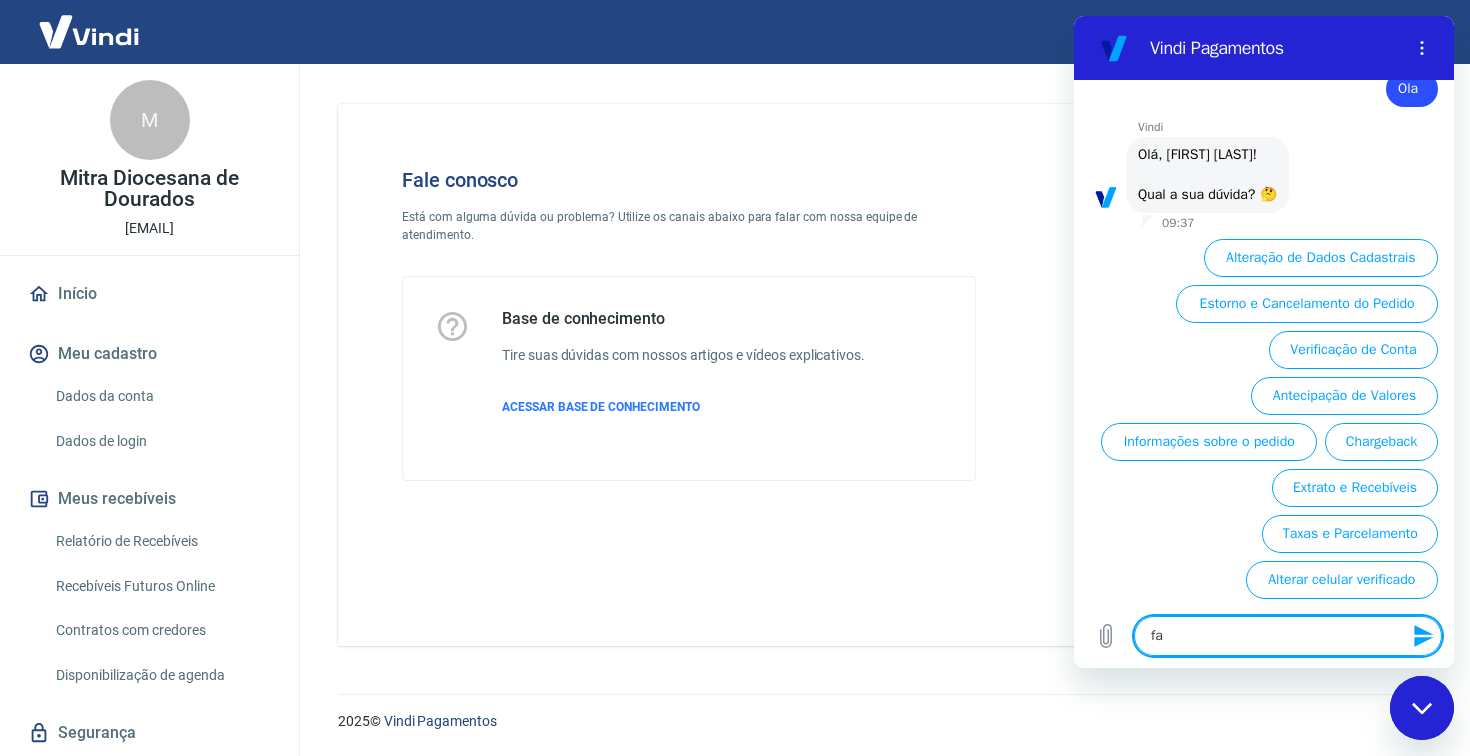 type on "fal" 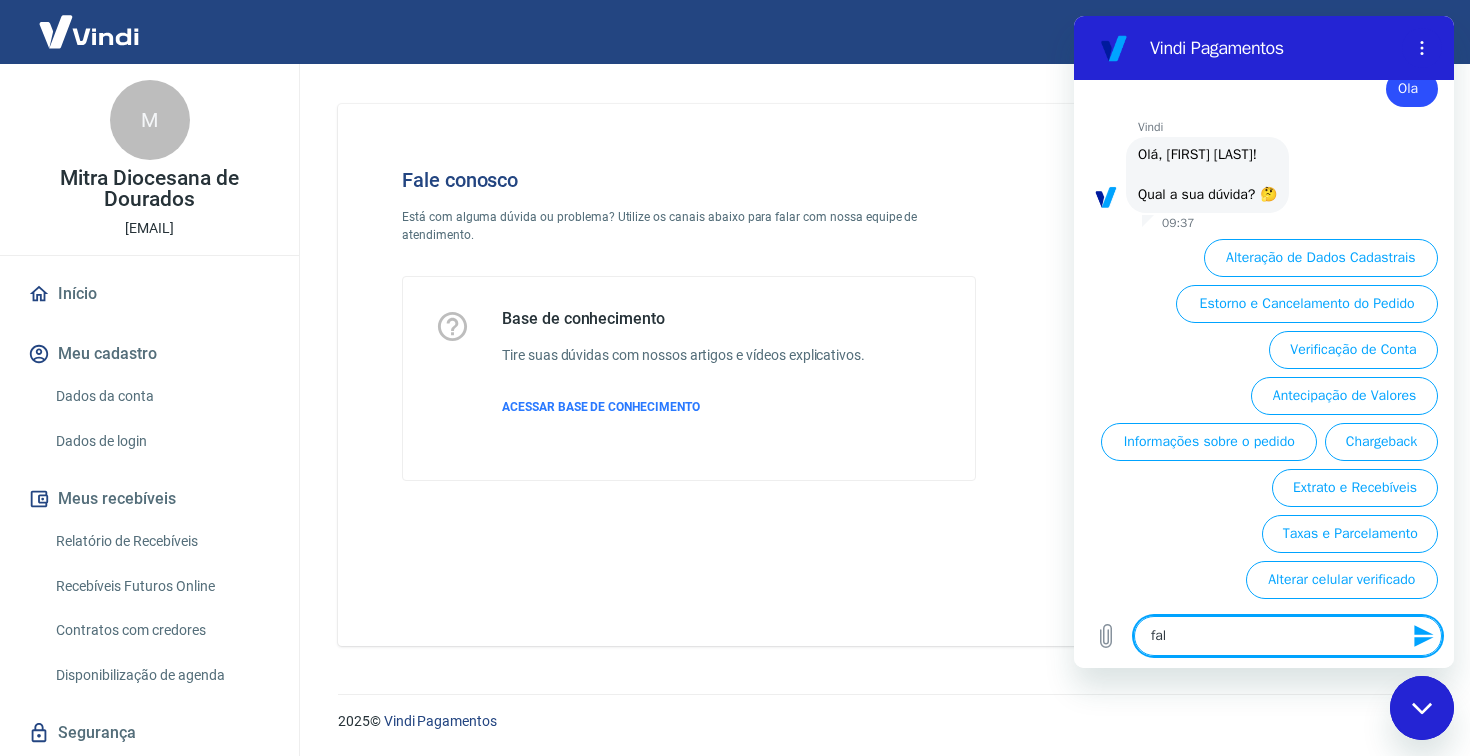 type on "fala" 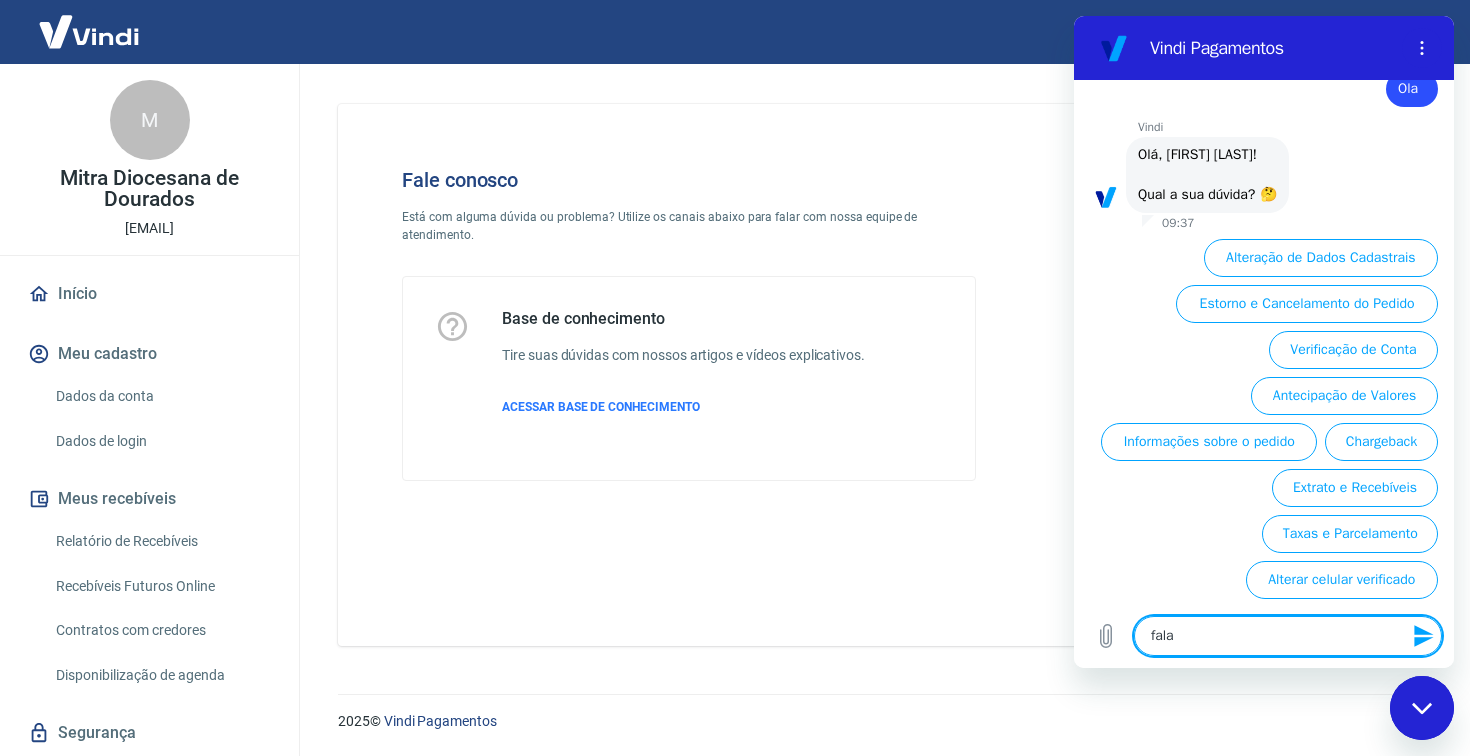 type on "falar" 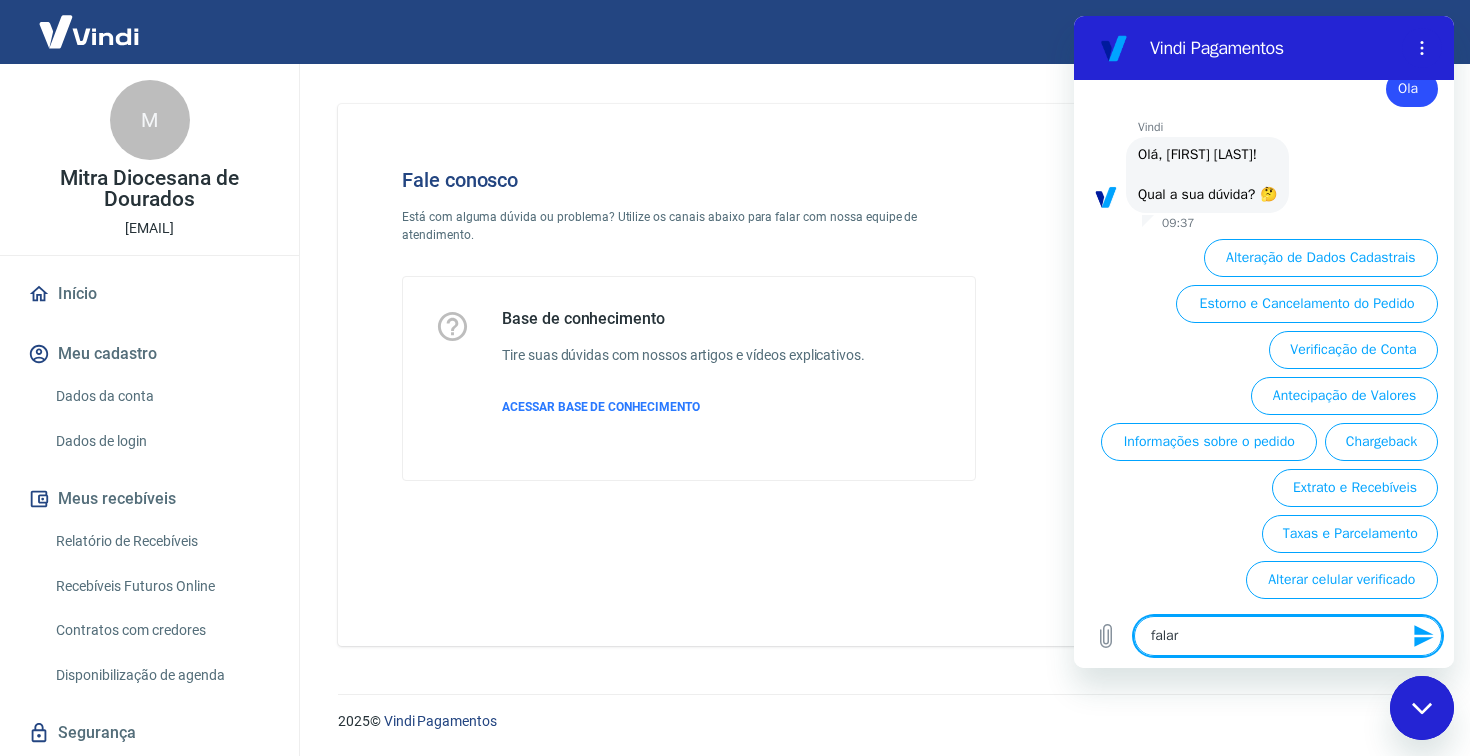 type on "falar" 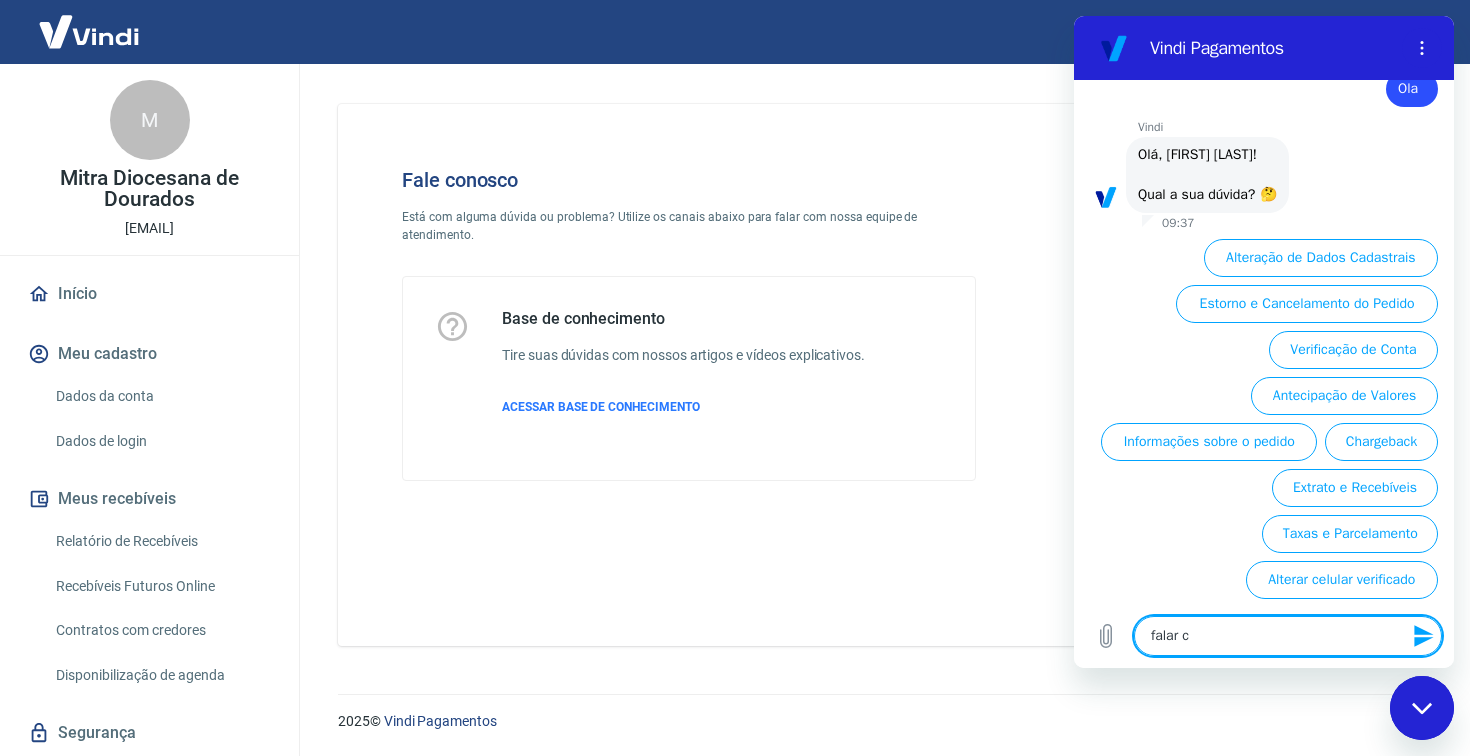 type on "falar co" 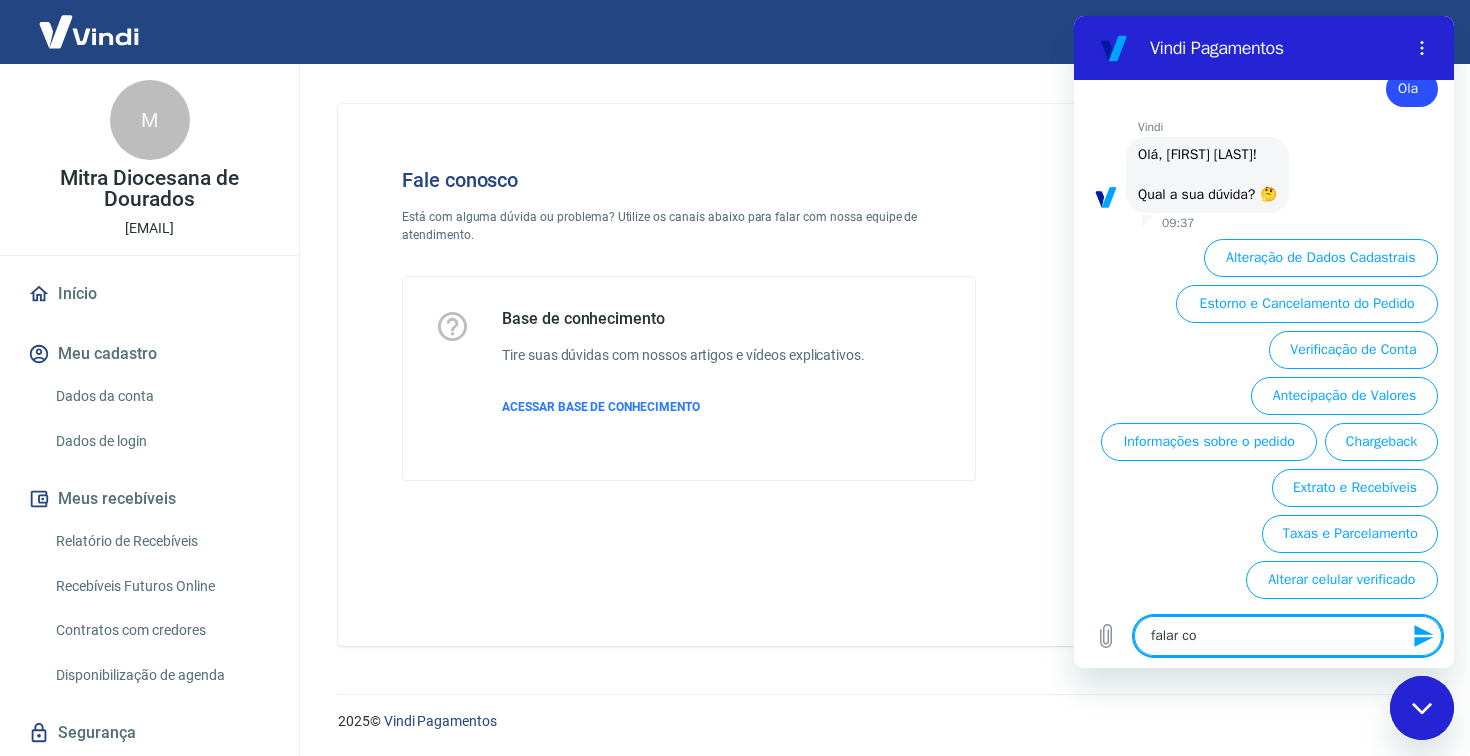 type on "falar com" 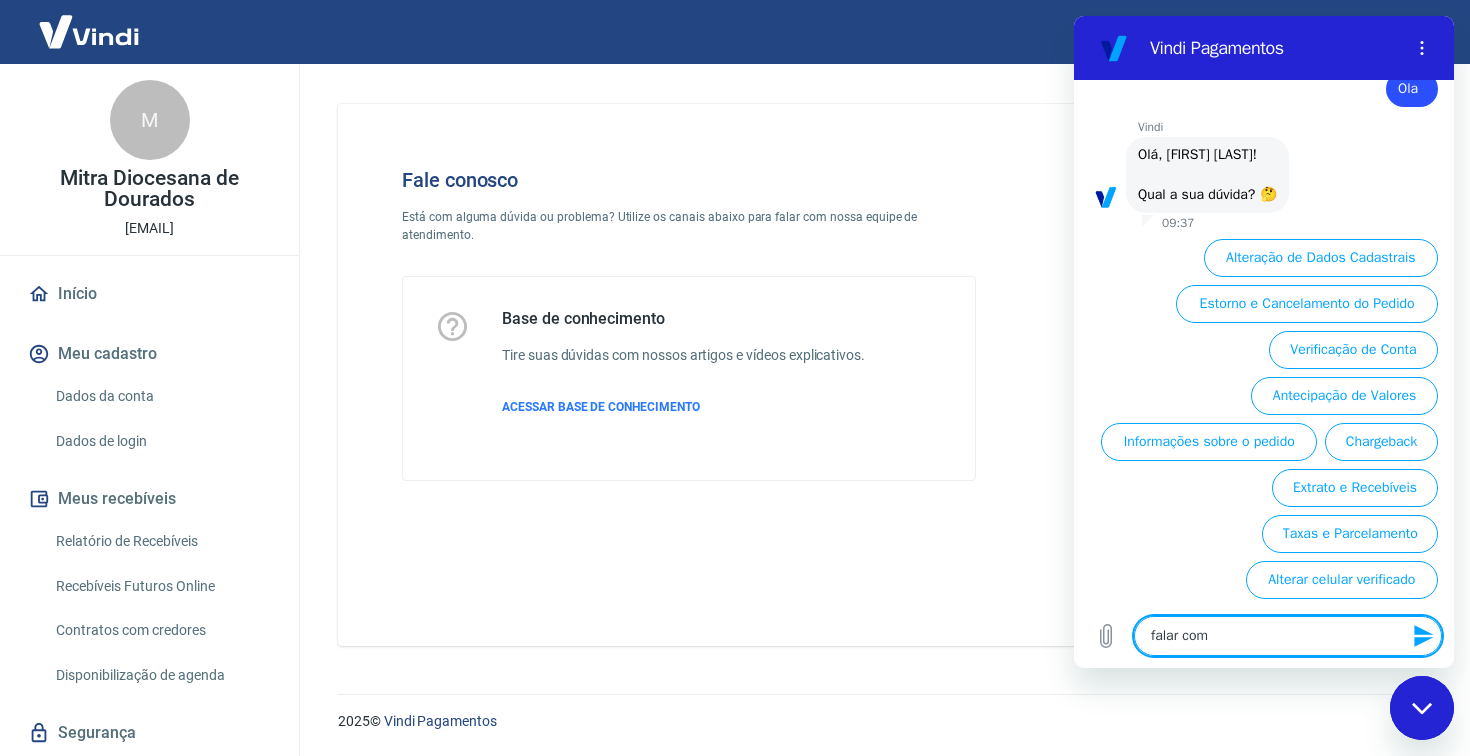 type on "falar com" 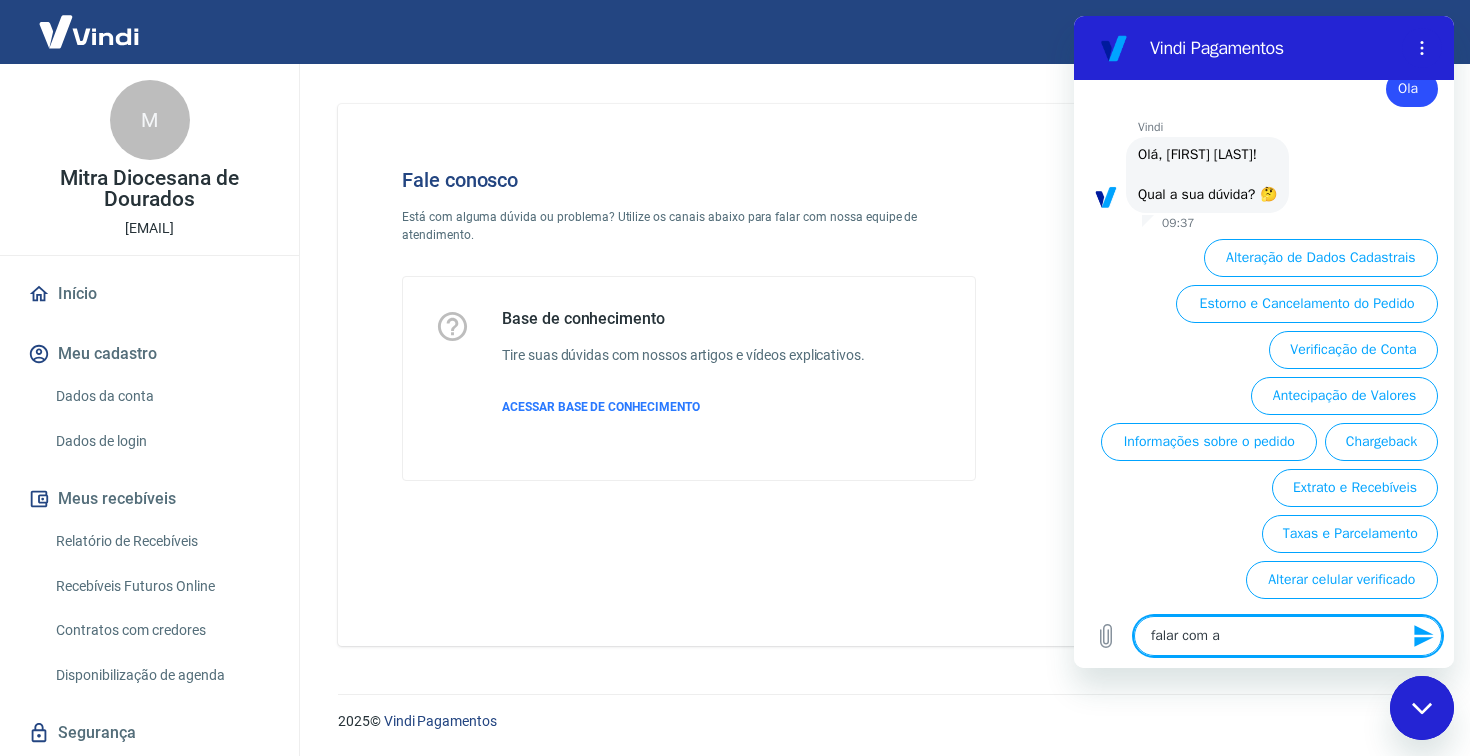 type on "falar com at" 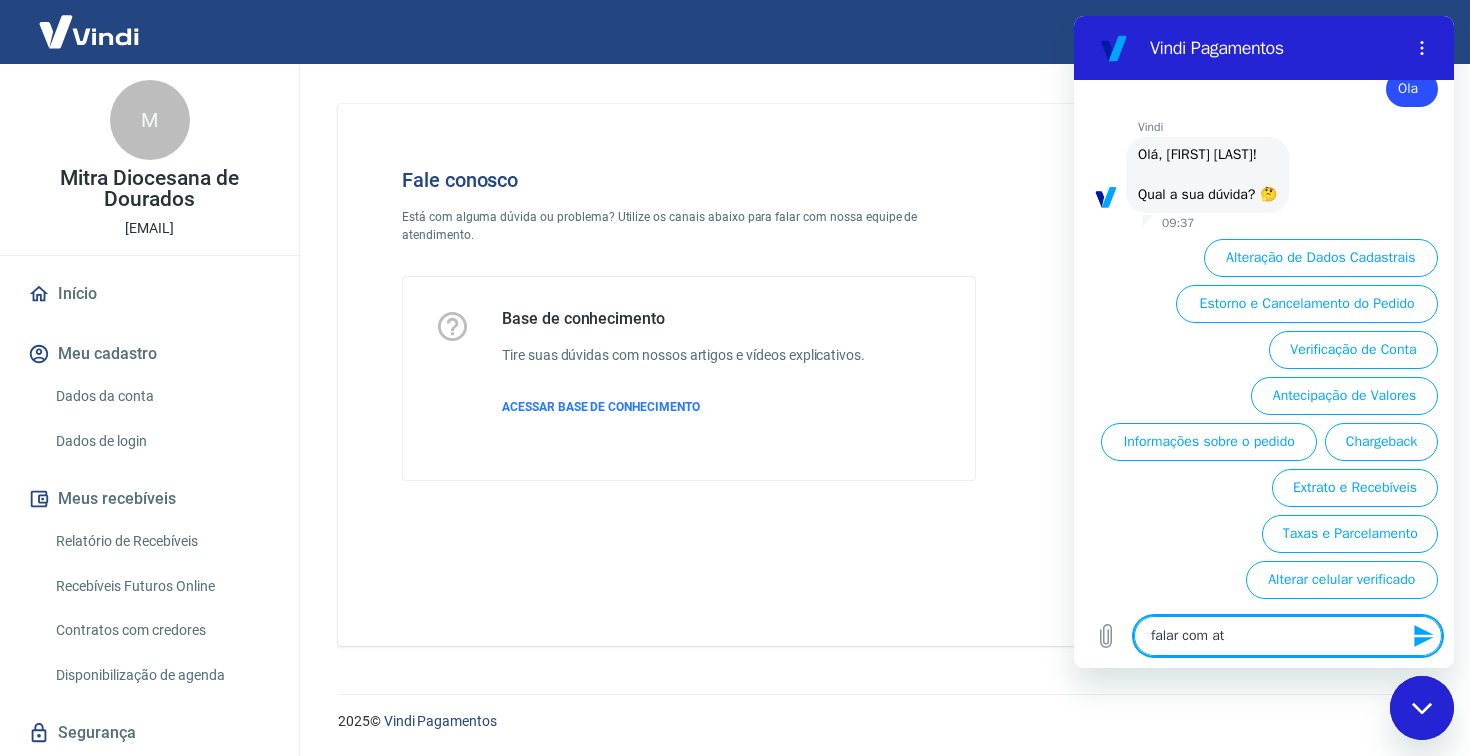 type on "falar com ate" 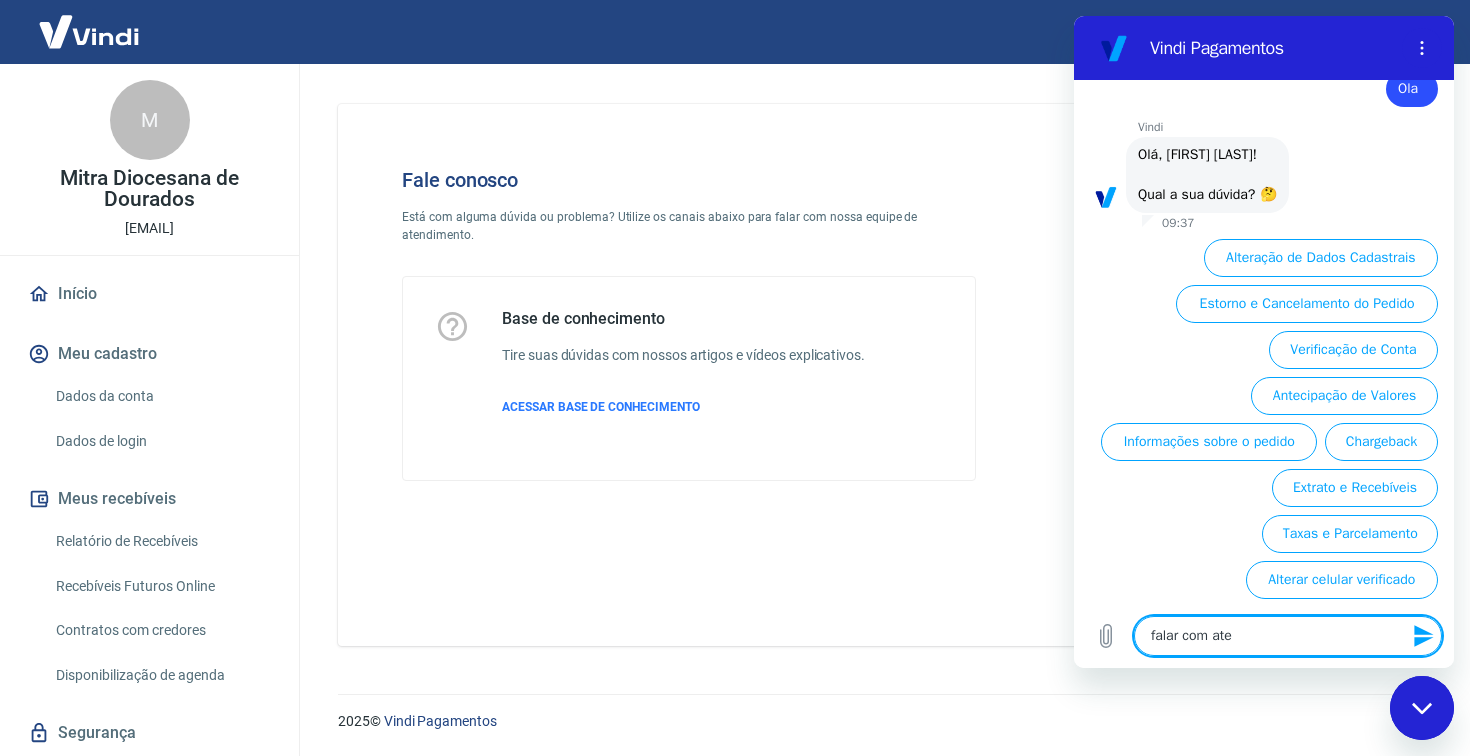 type on "falar com aten" 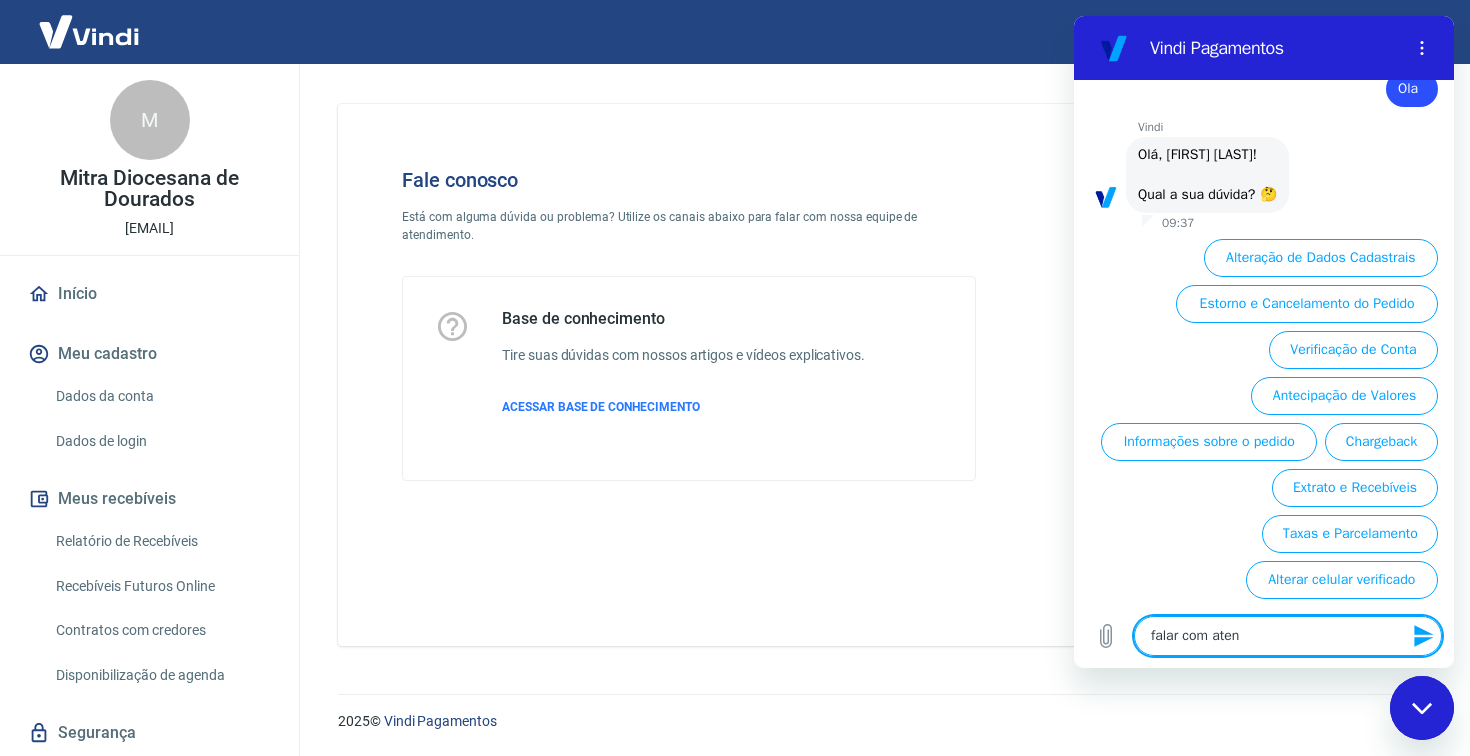 type on "falar com atend" 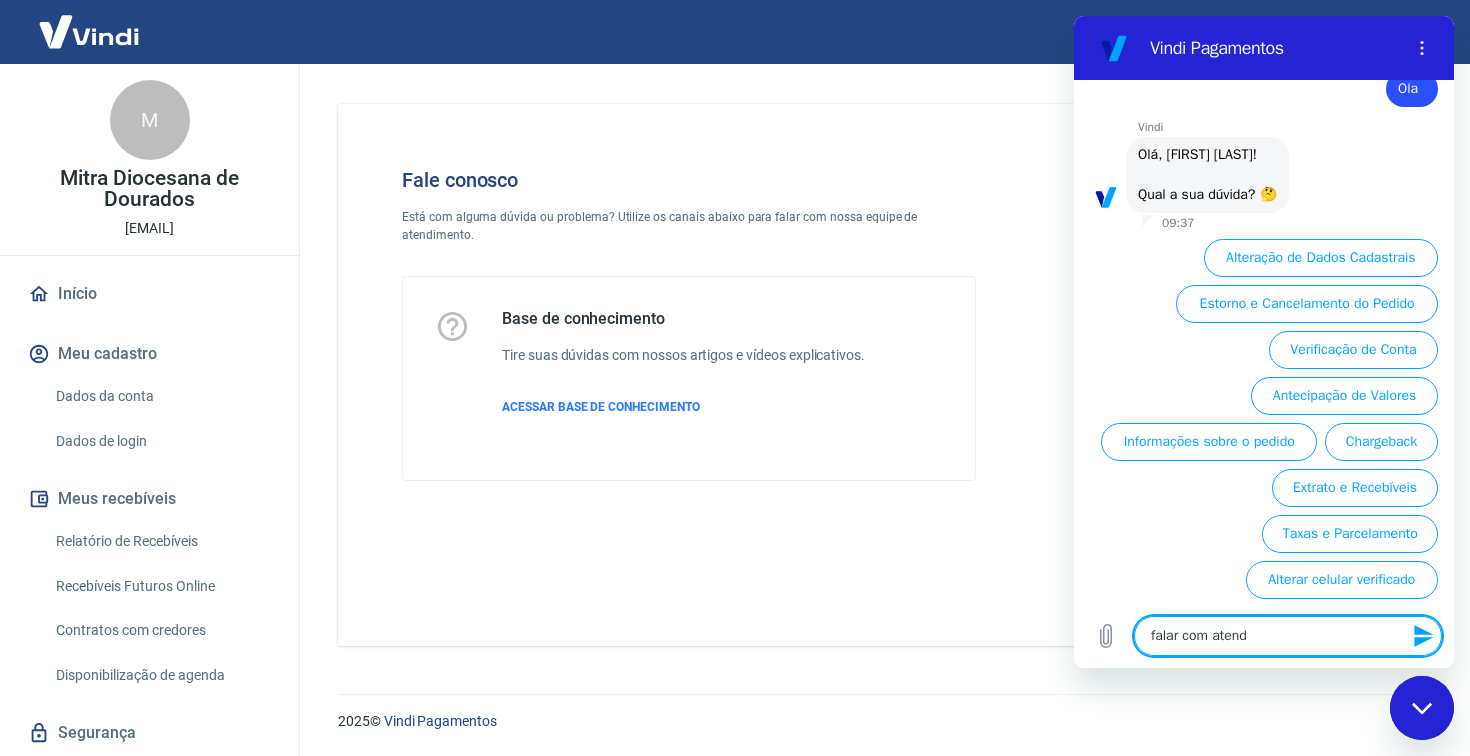 type on "falar com atende" 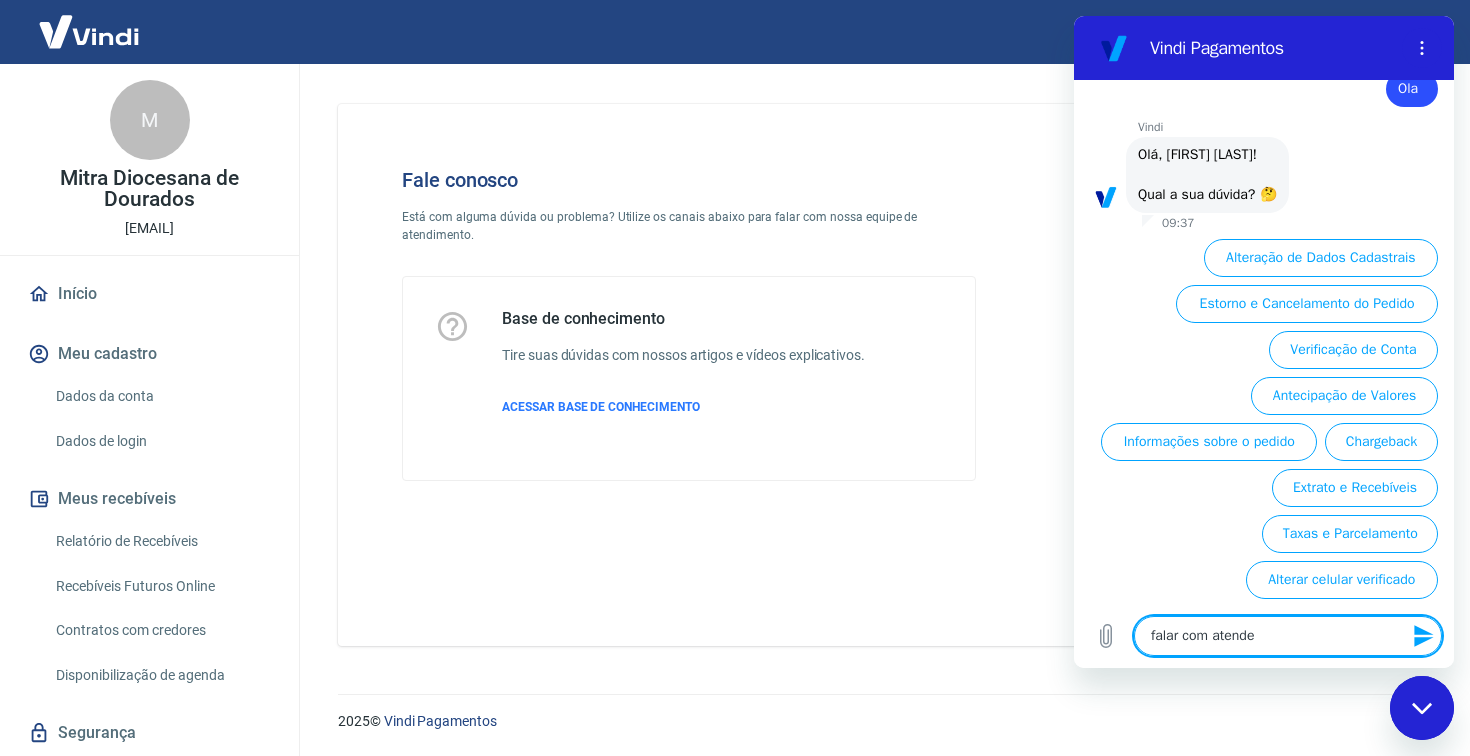 type on "falar com atenden" 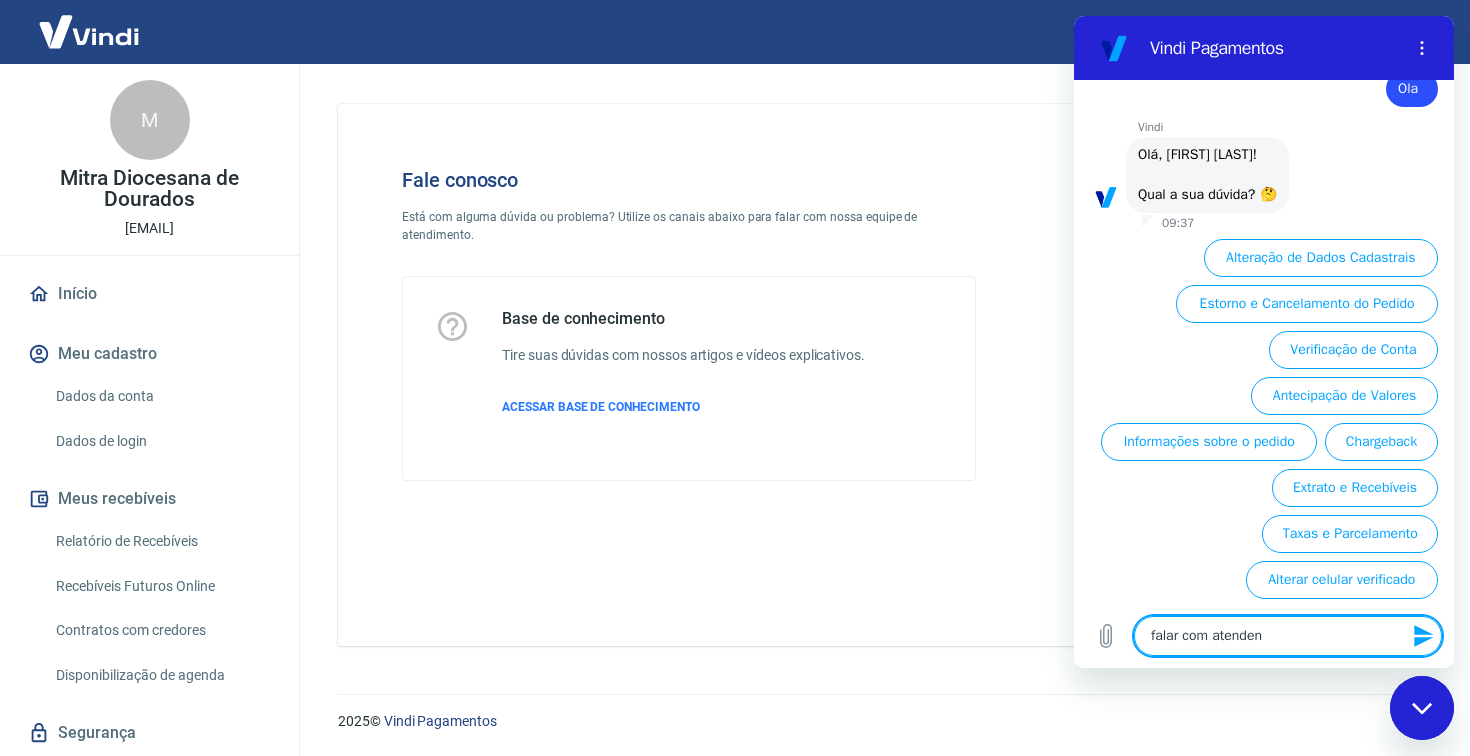 type on "falar com atendent" 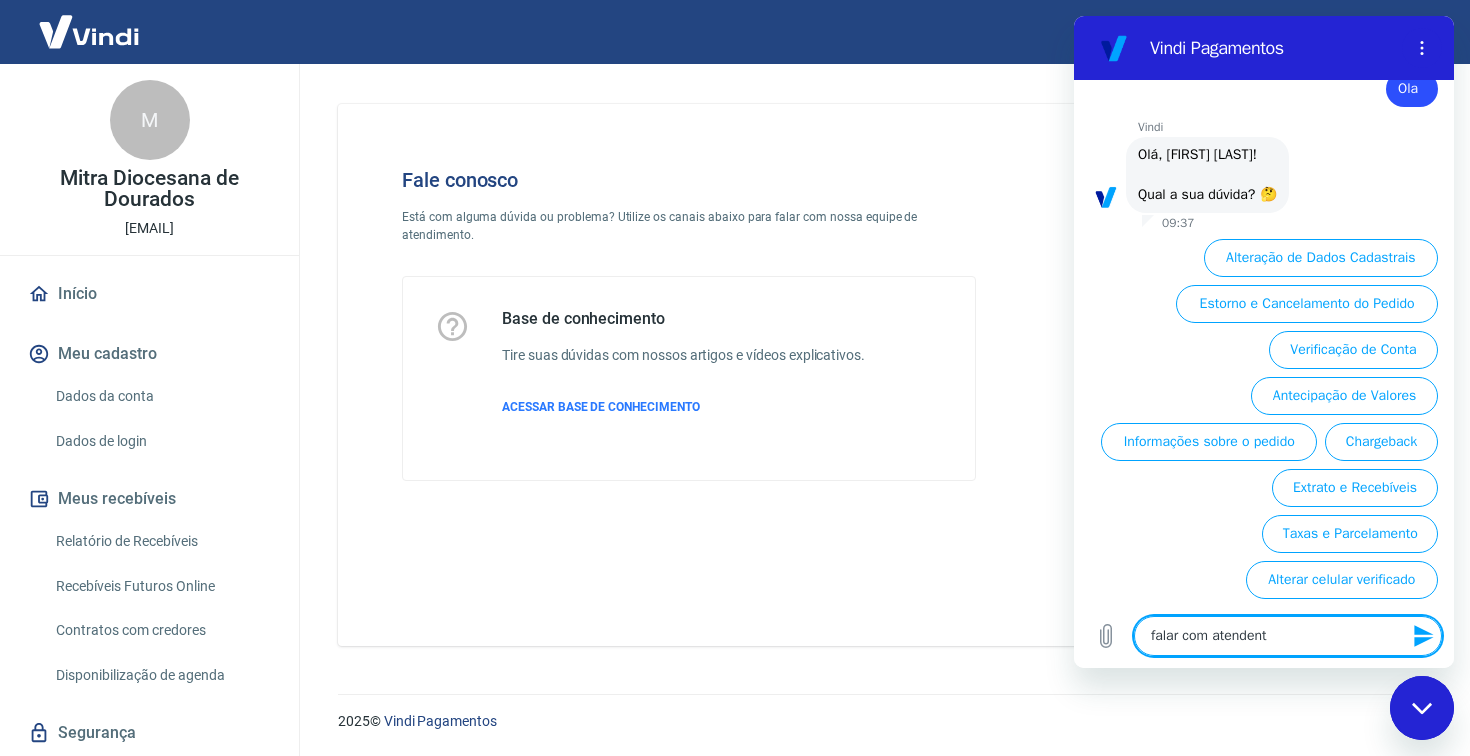type on "falar com atendente" 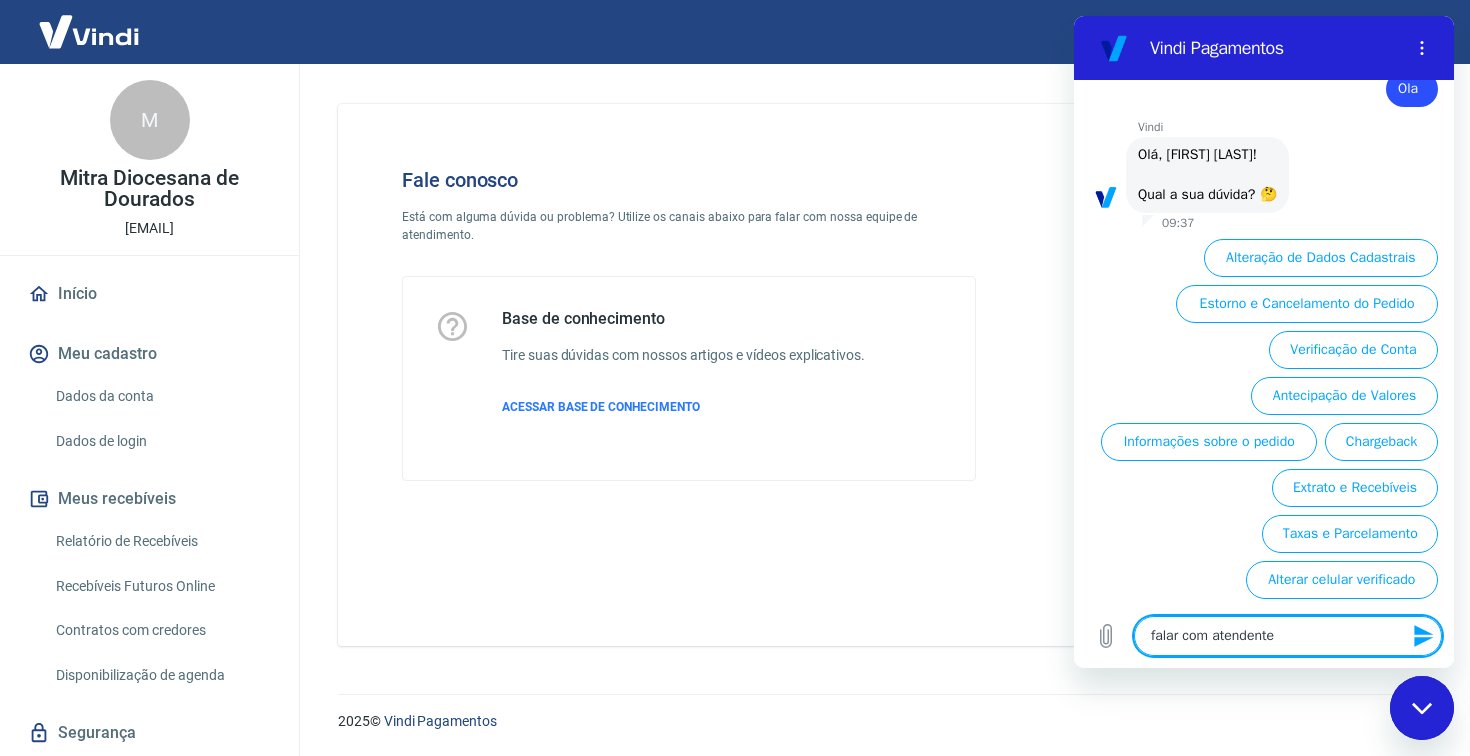 type 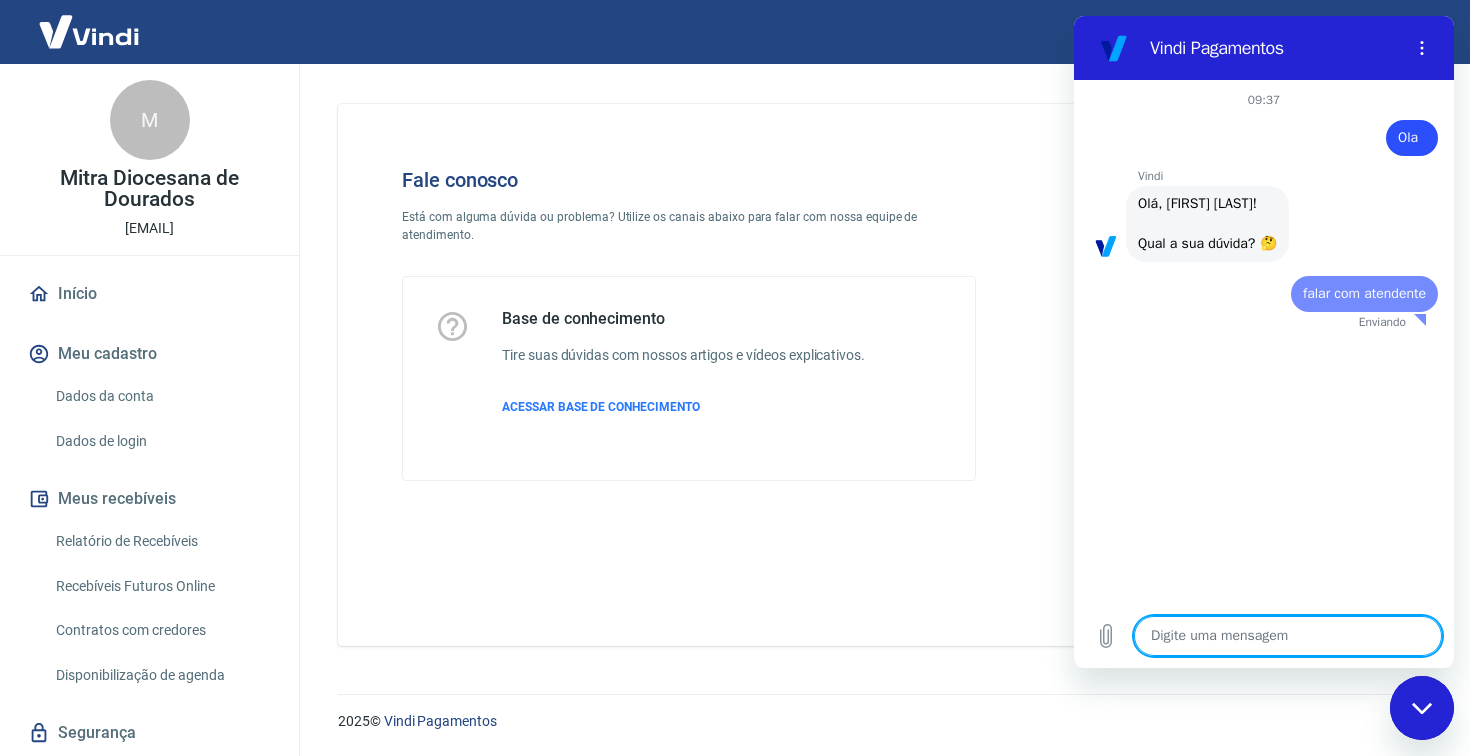 scroll, scrollTop: 0, scrollLeft: 0, axis: both 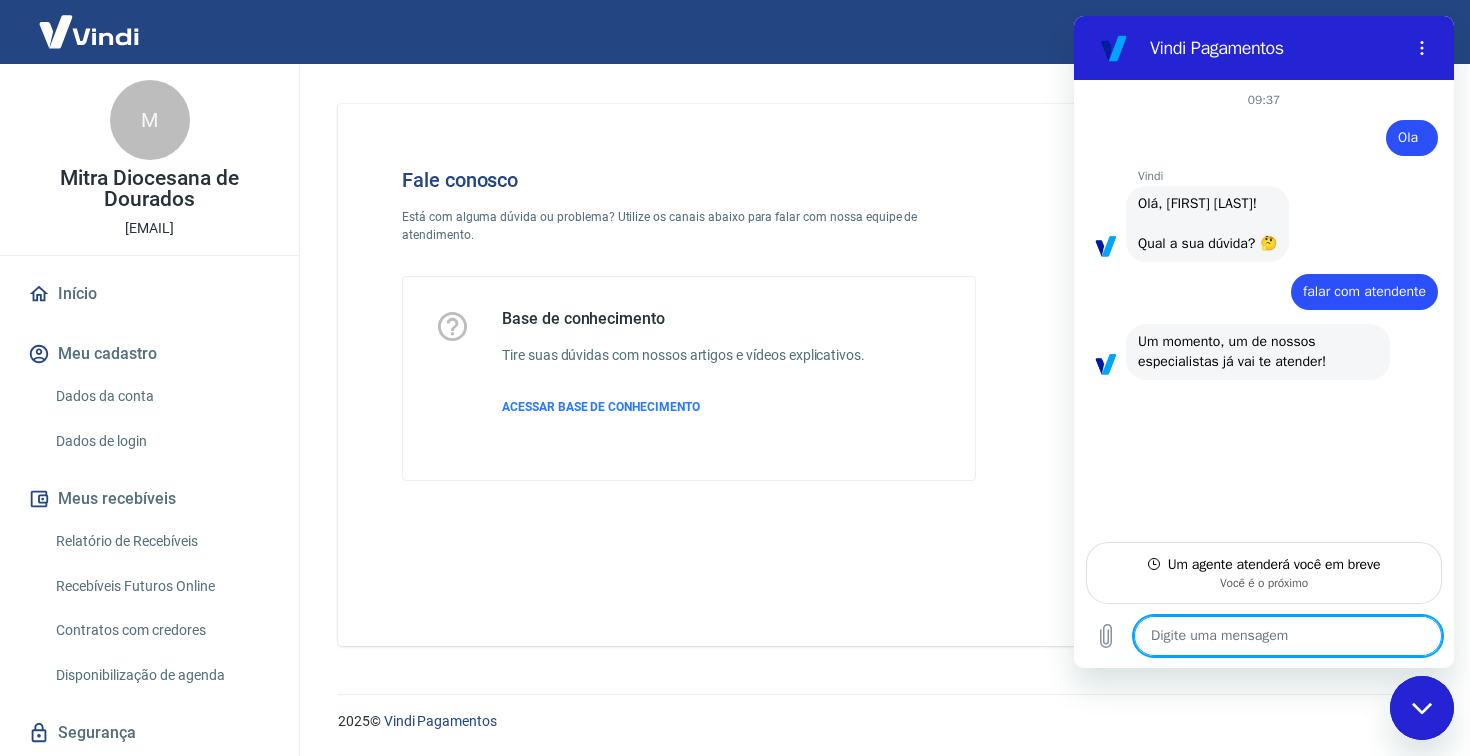 type on "x" 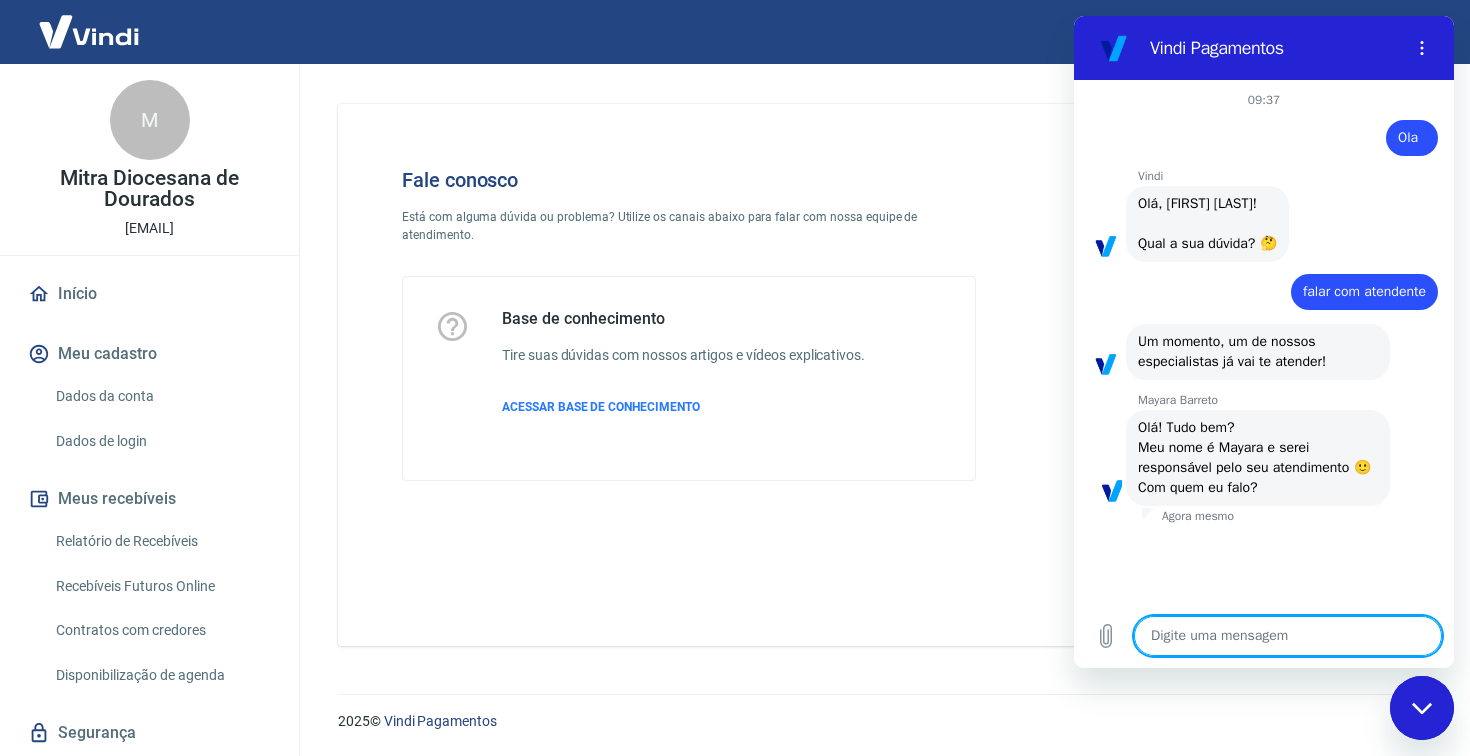type on "B" 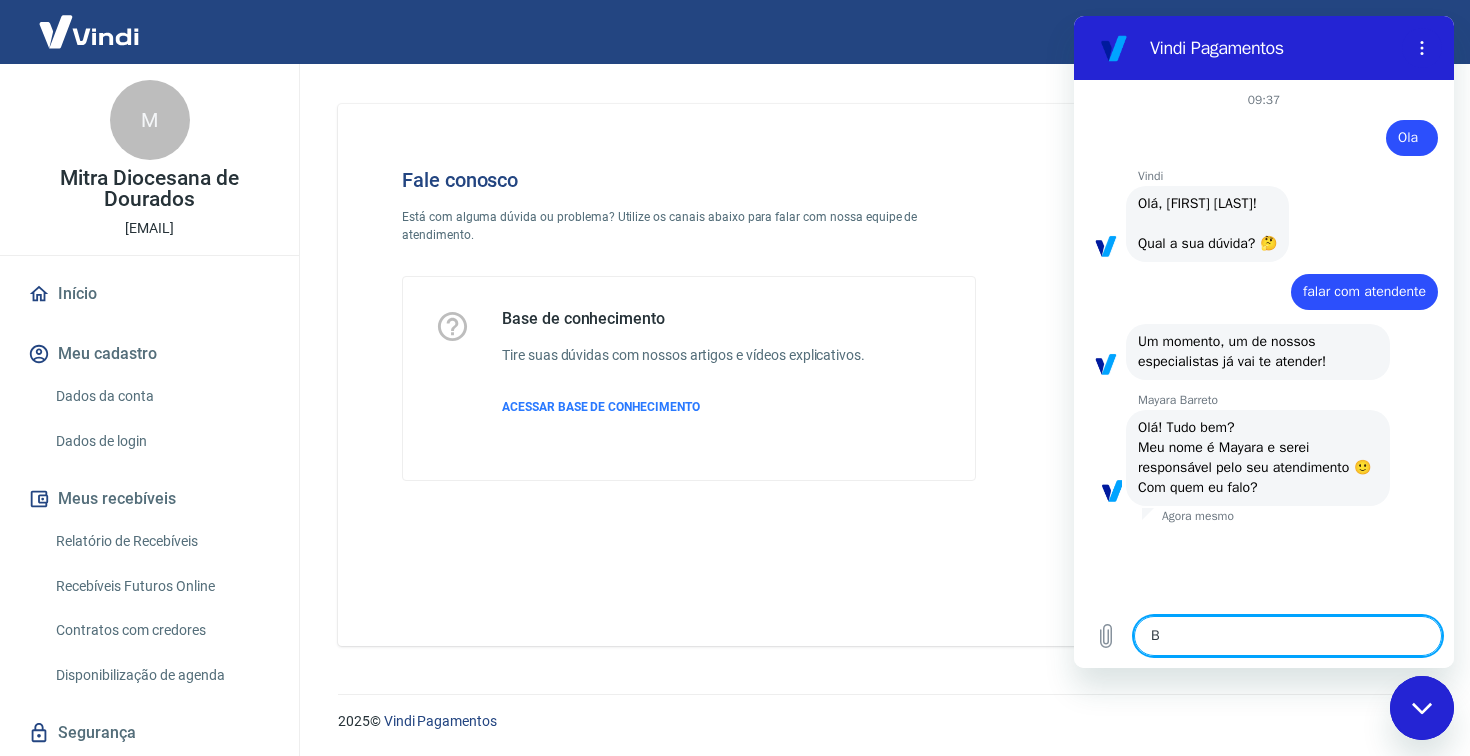 type on "x" 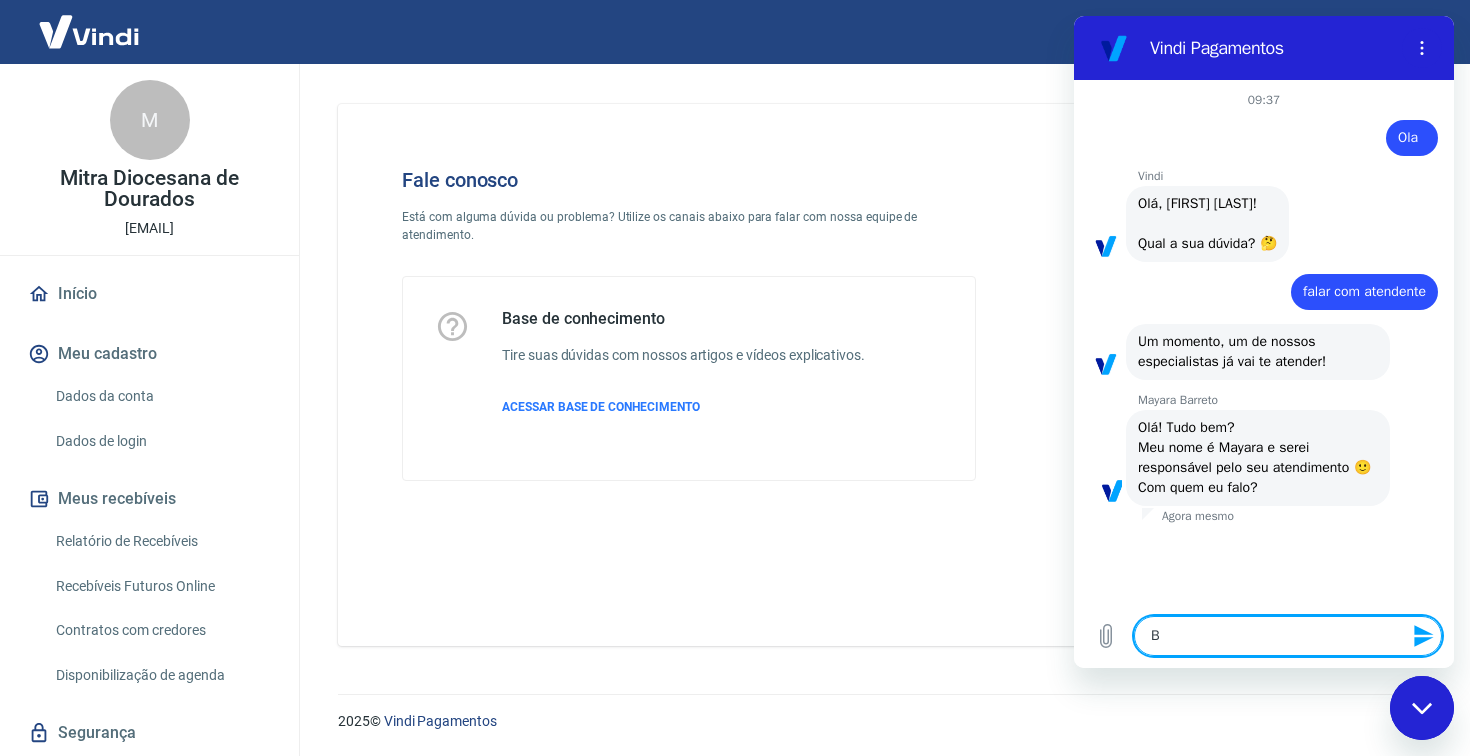 type on "Bo" 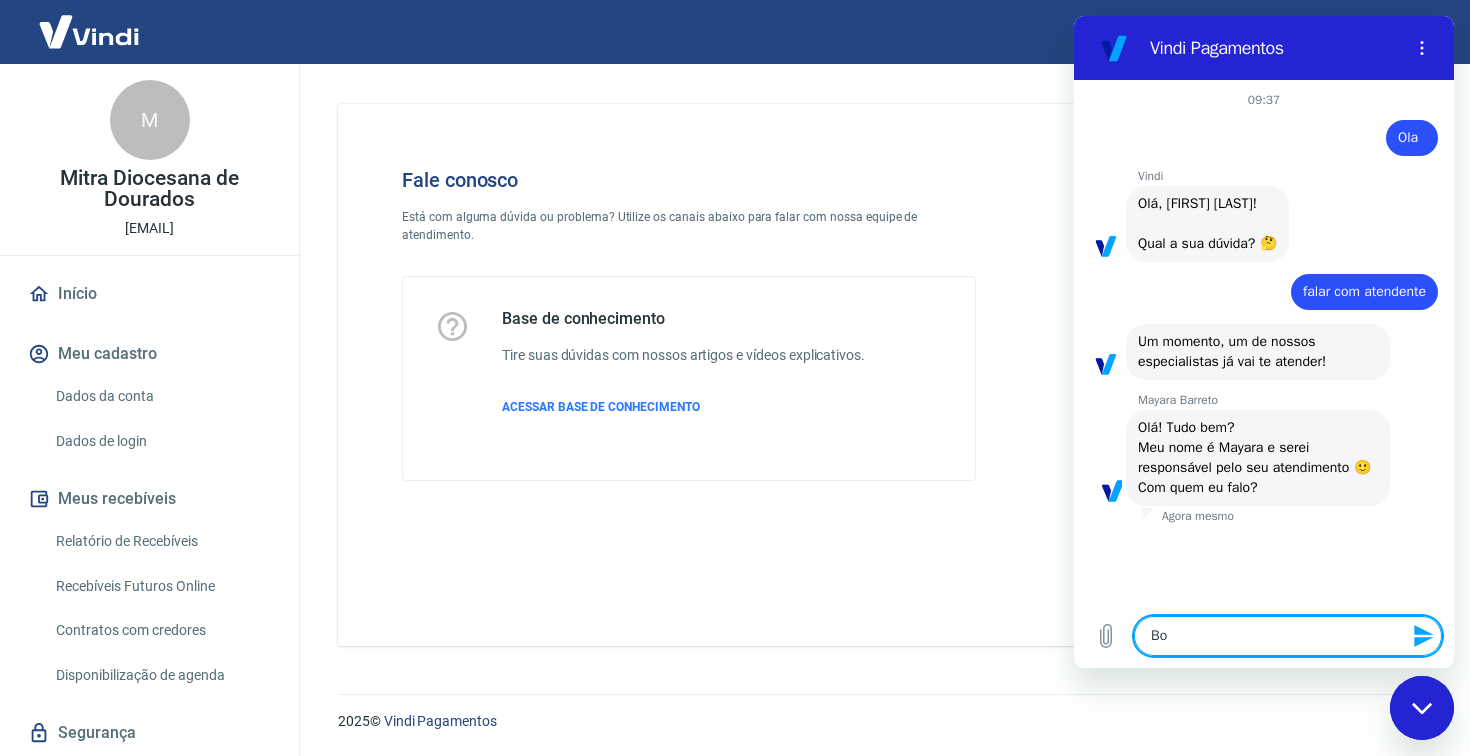 type on "Boa" 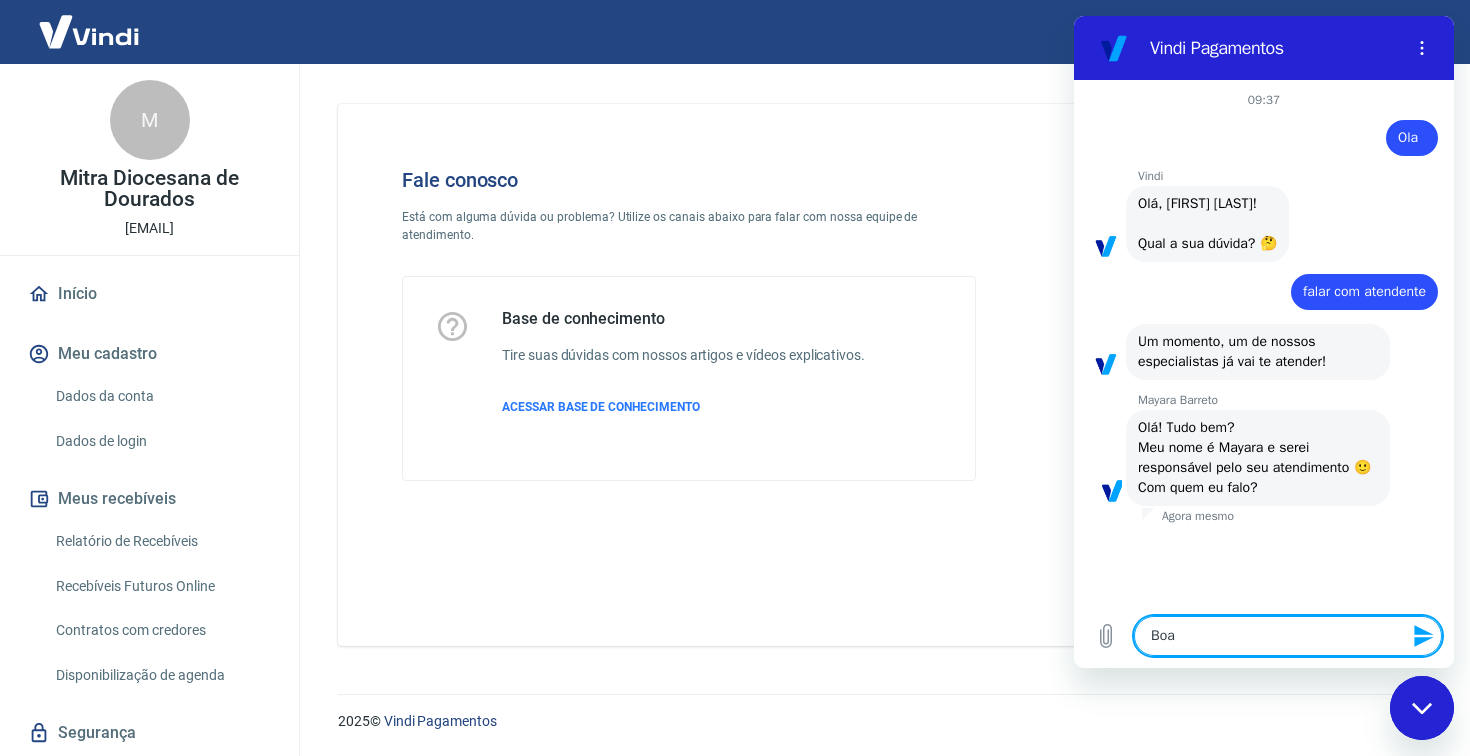 type on "Boa" 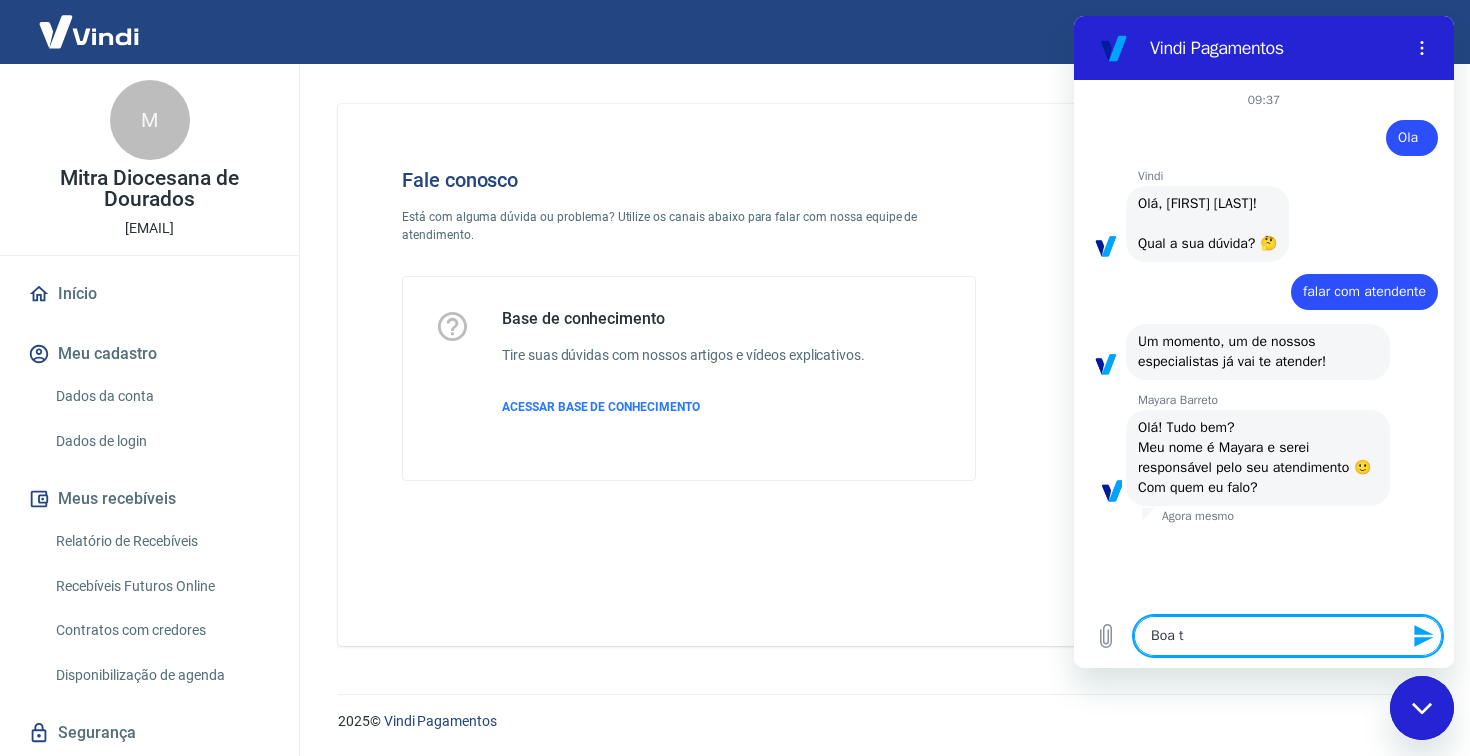 type on "Boa ta" 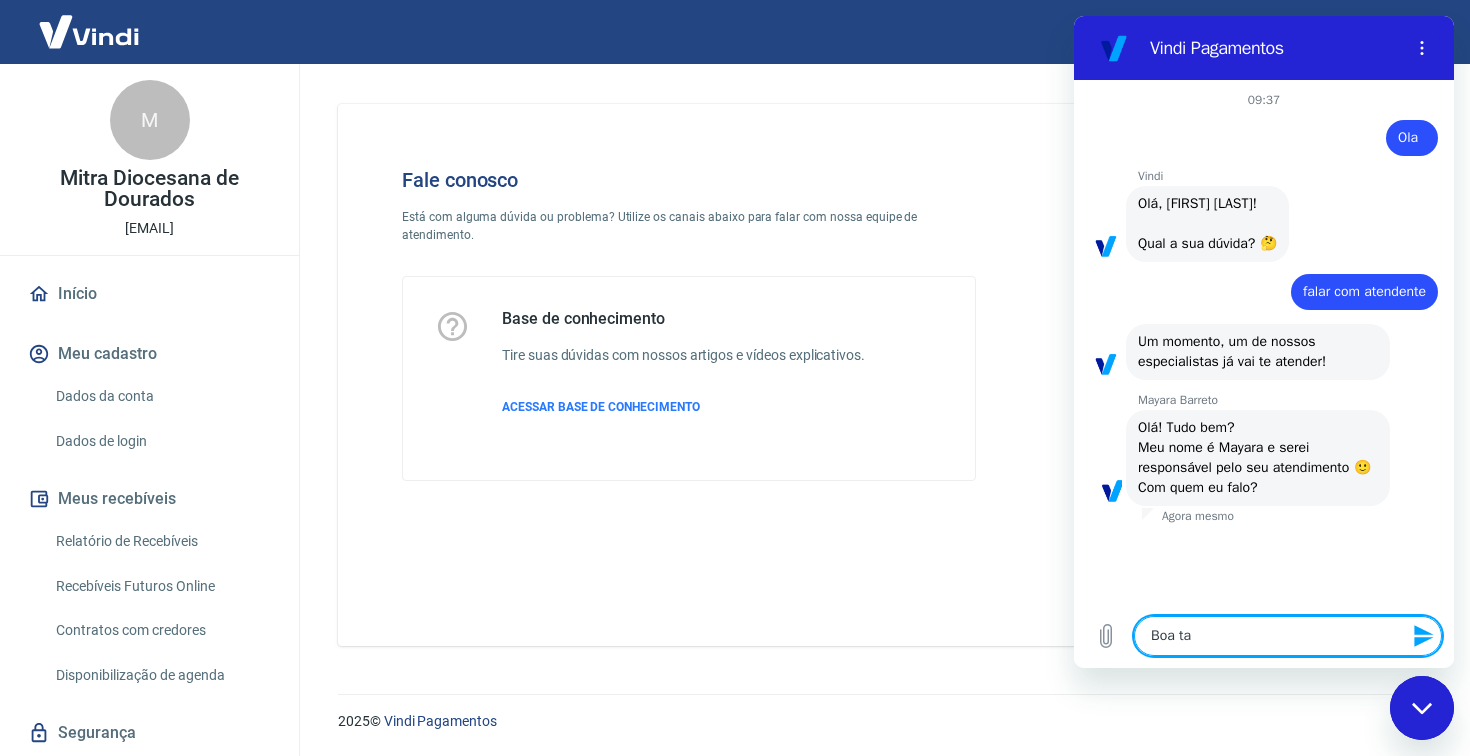 type on "Boa tar" 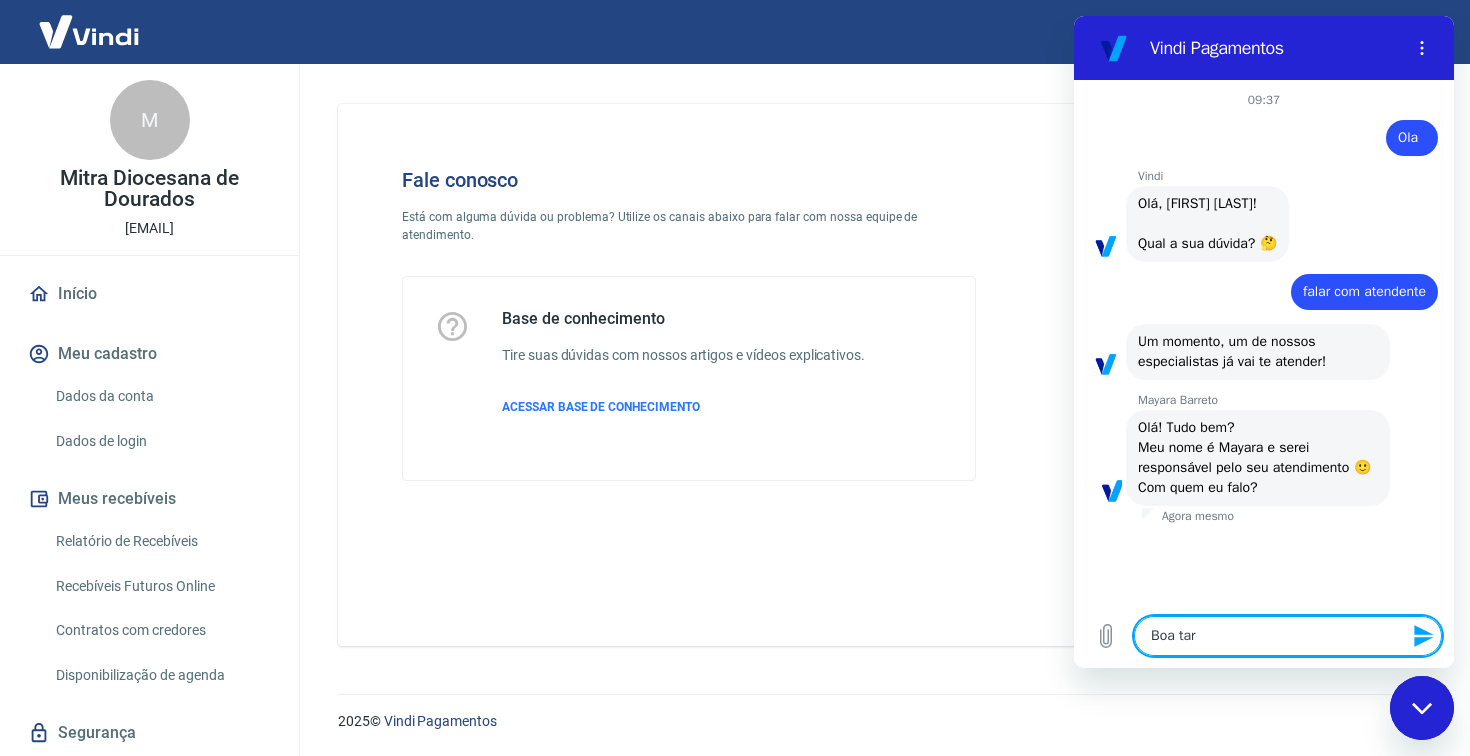 type on "Boa tard" 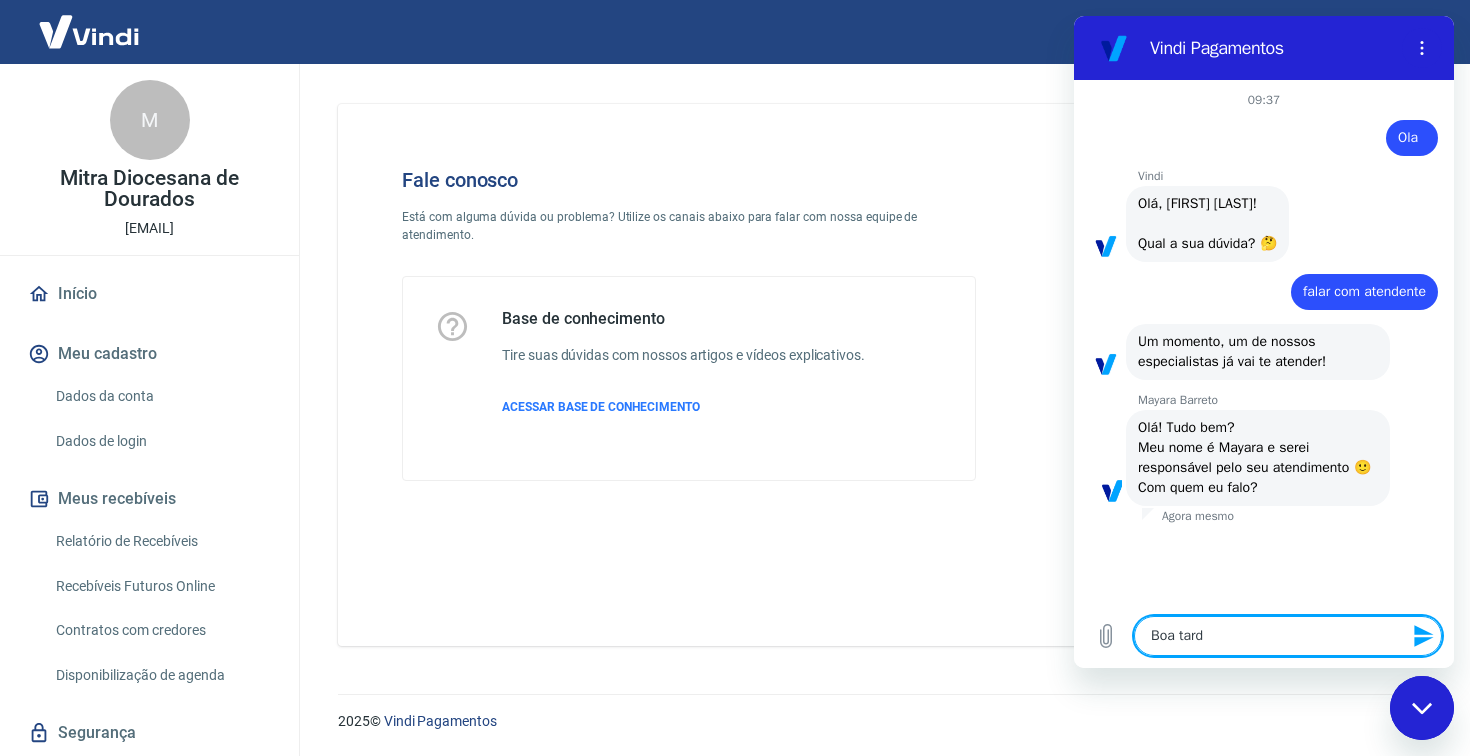 type on "Boa tarde" 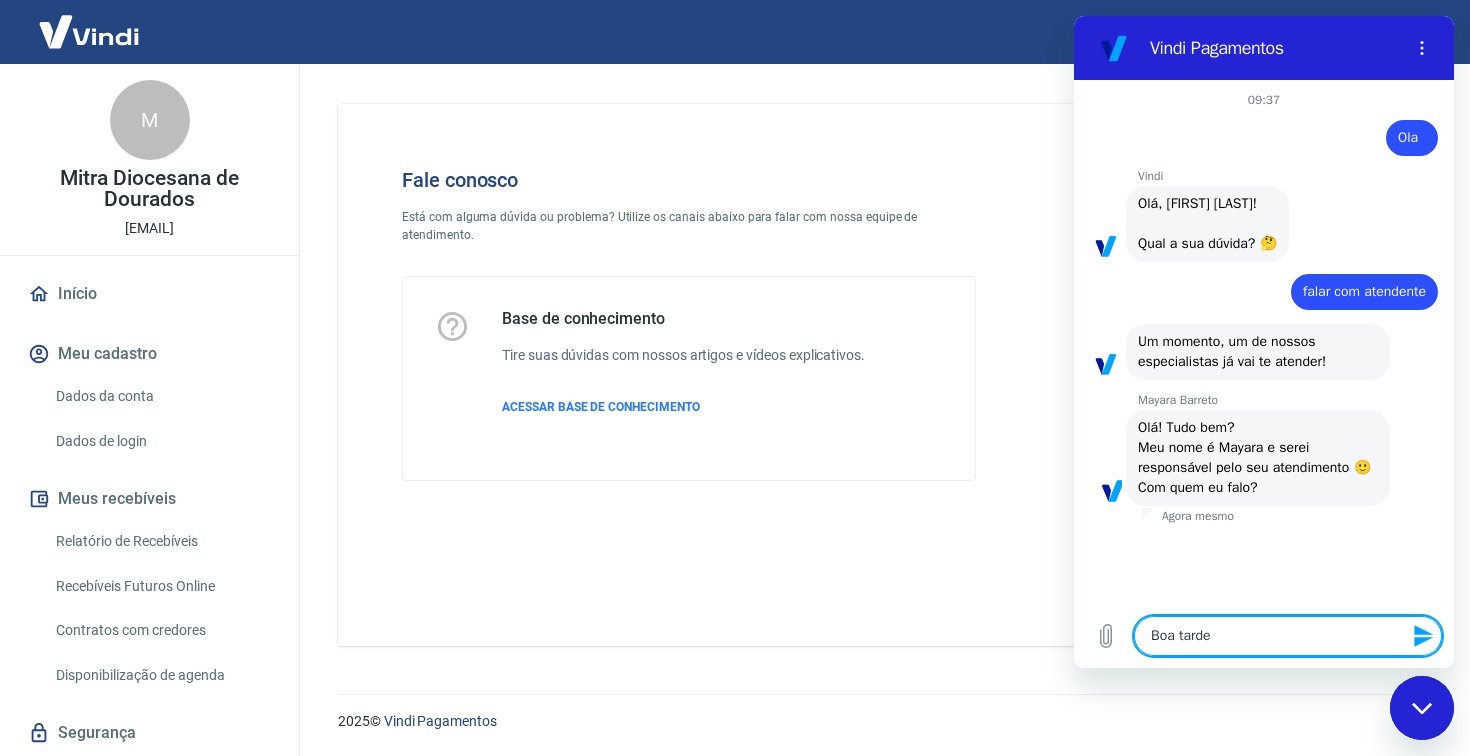 type on "Boa tarde" 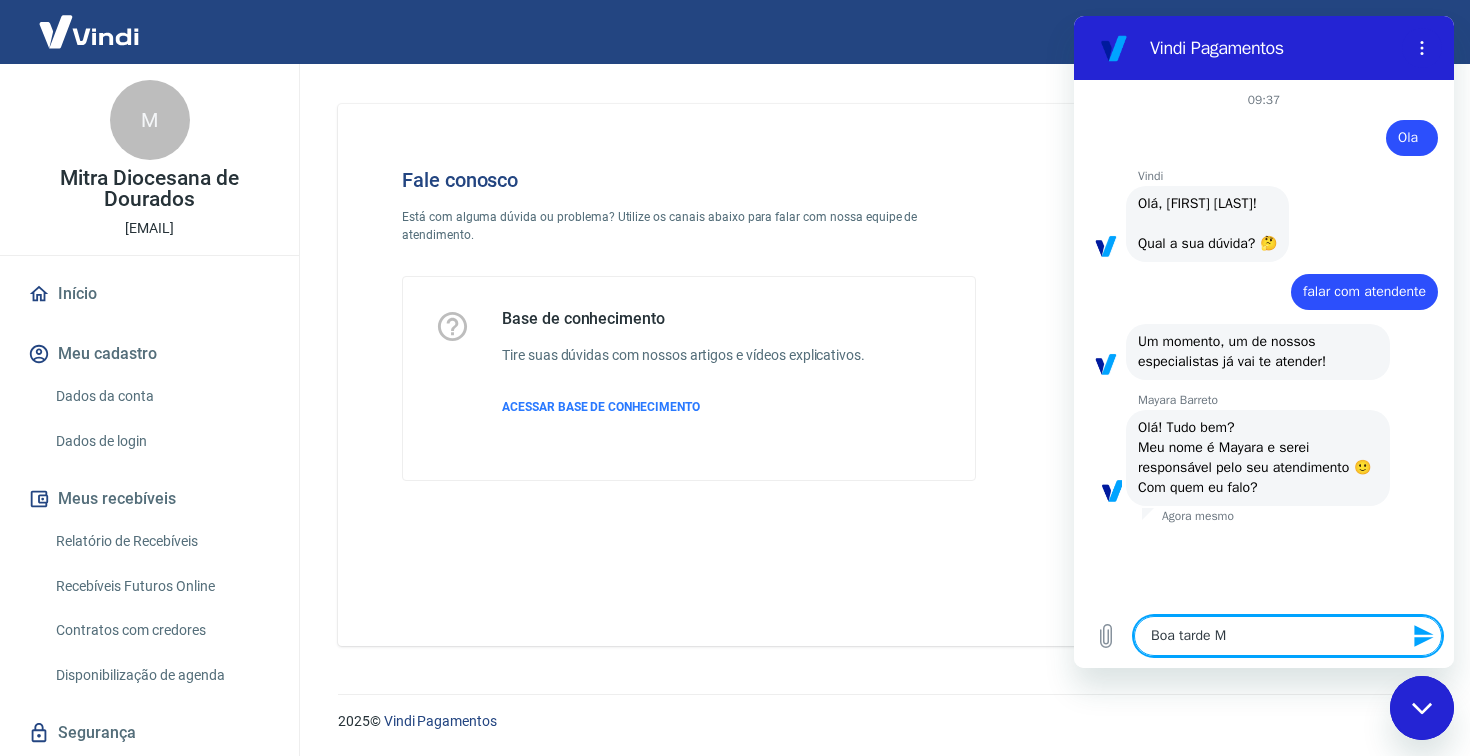 type on "x" 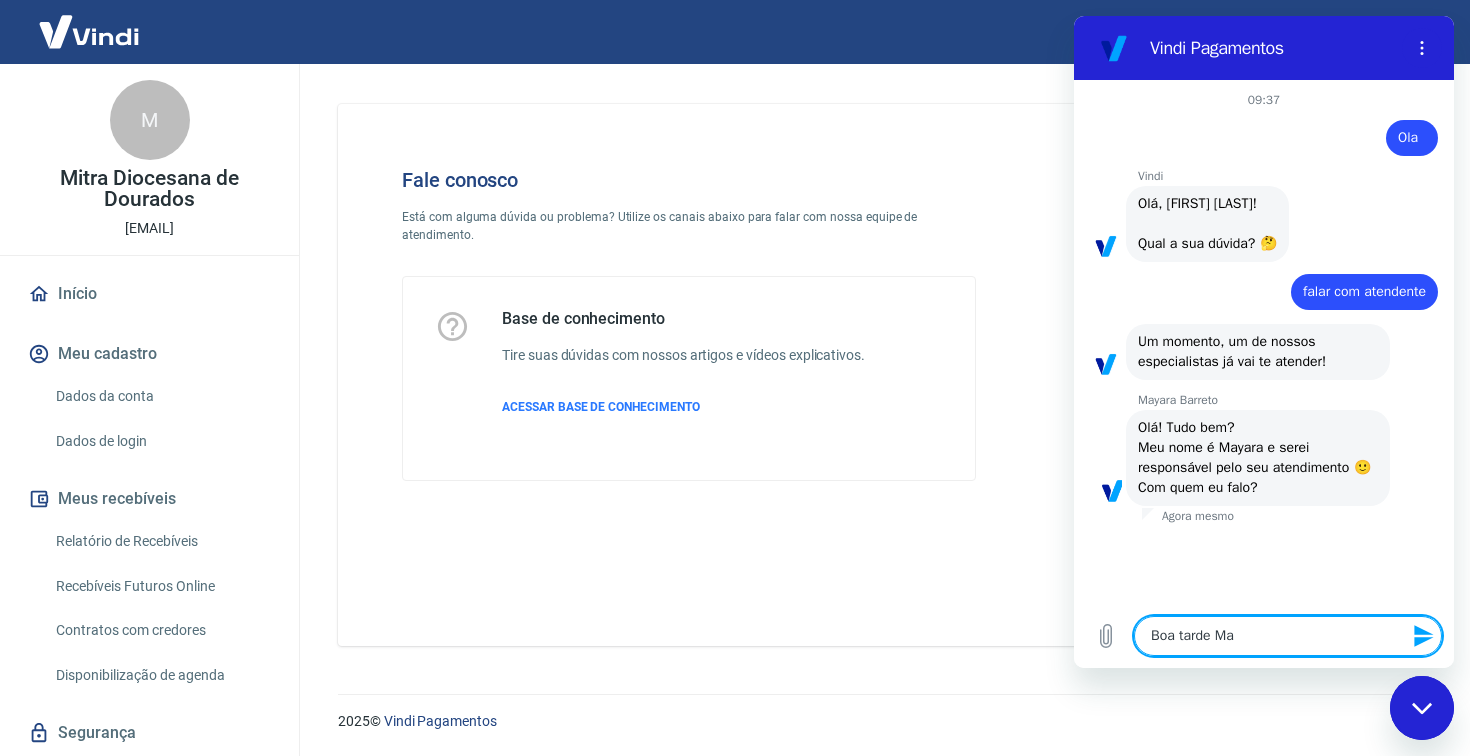type on "Boa tarde Mayar" 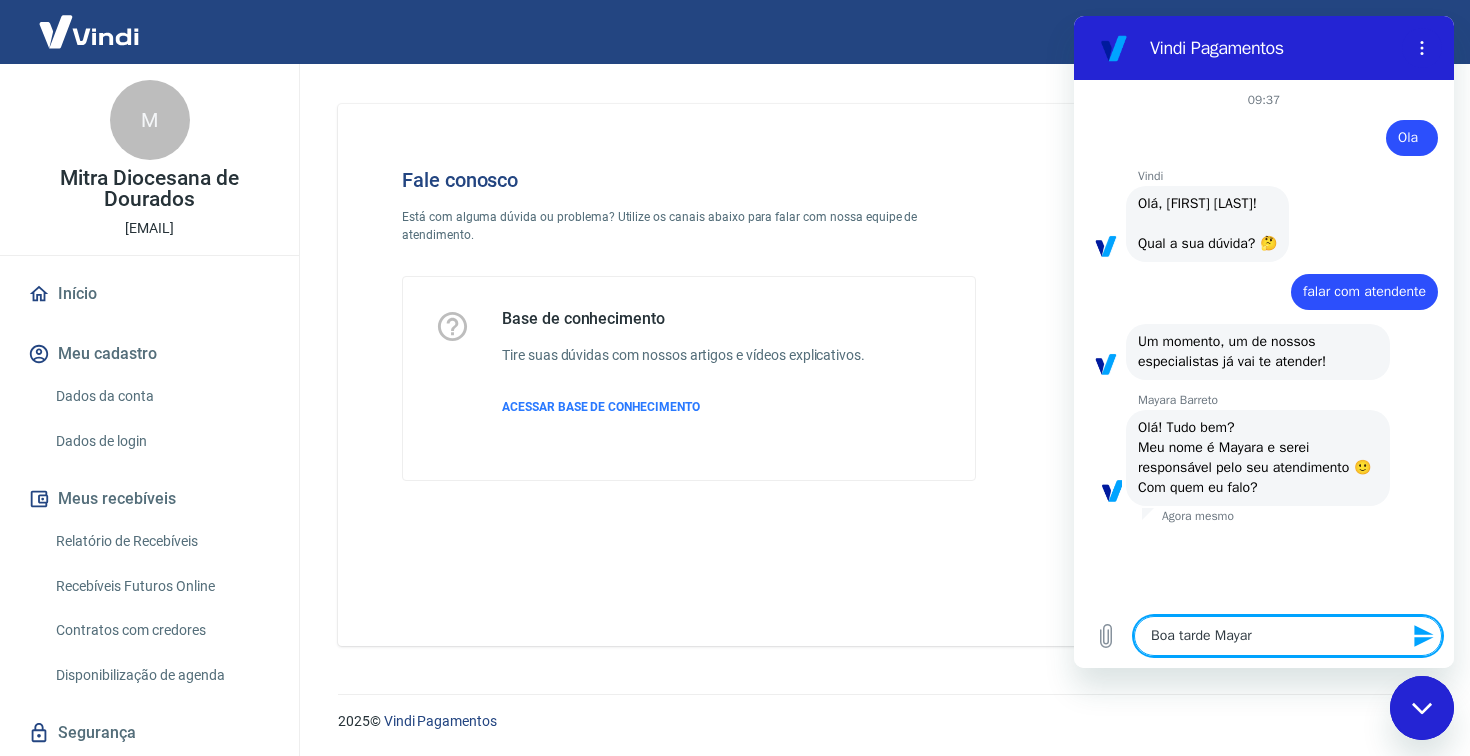 type on "Boa tarde [NAME]" 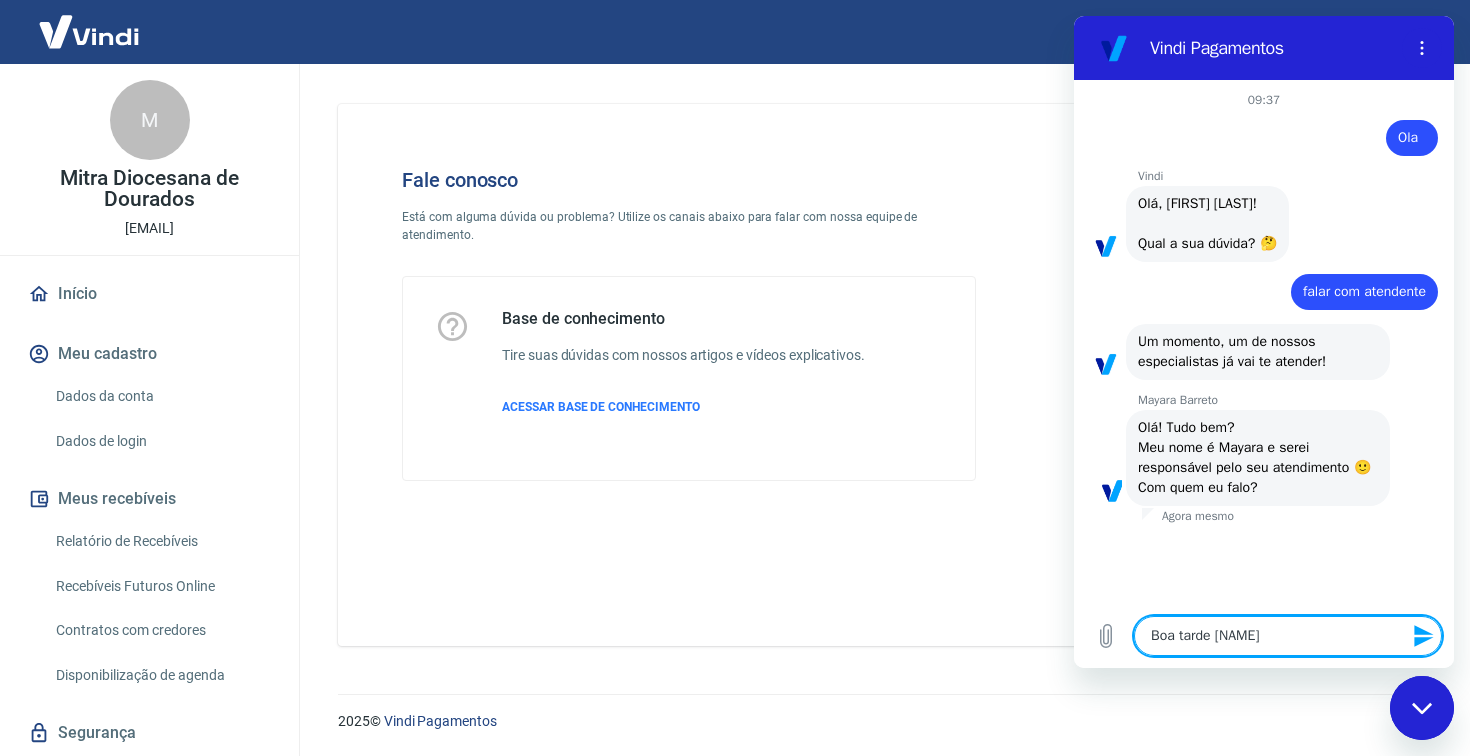 type on "Boa tarde Mayar" 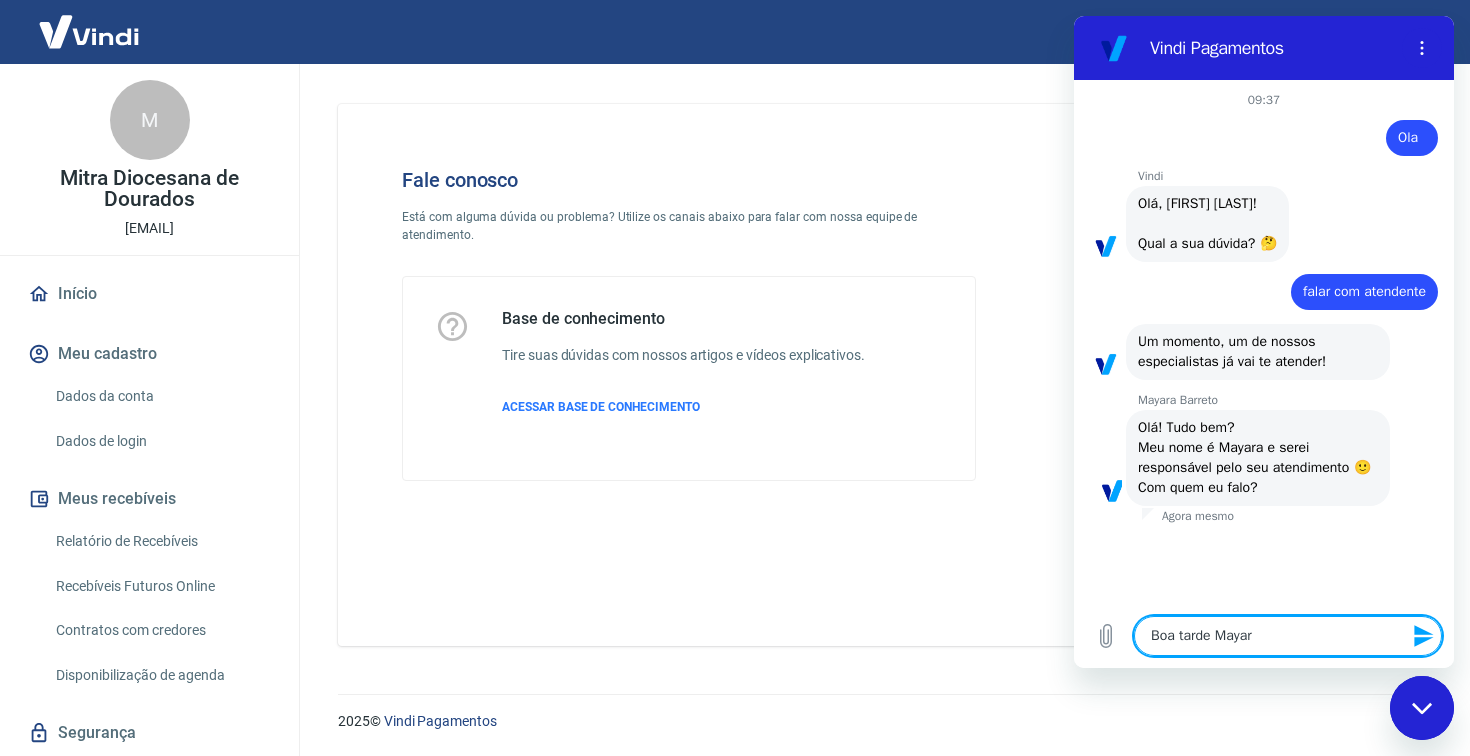 type on "Boa tarde [NAME]" 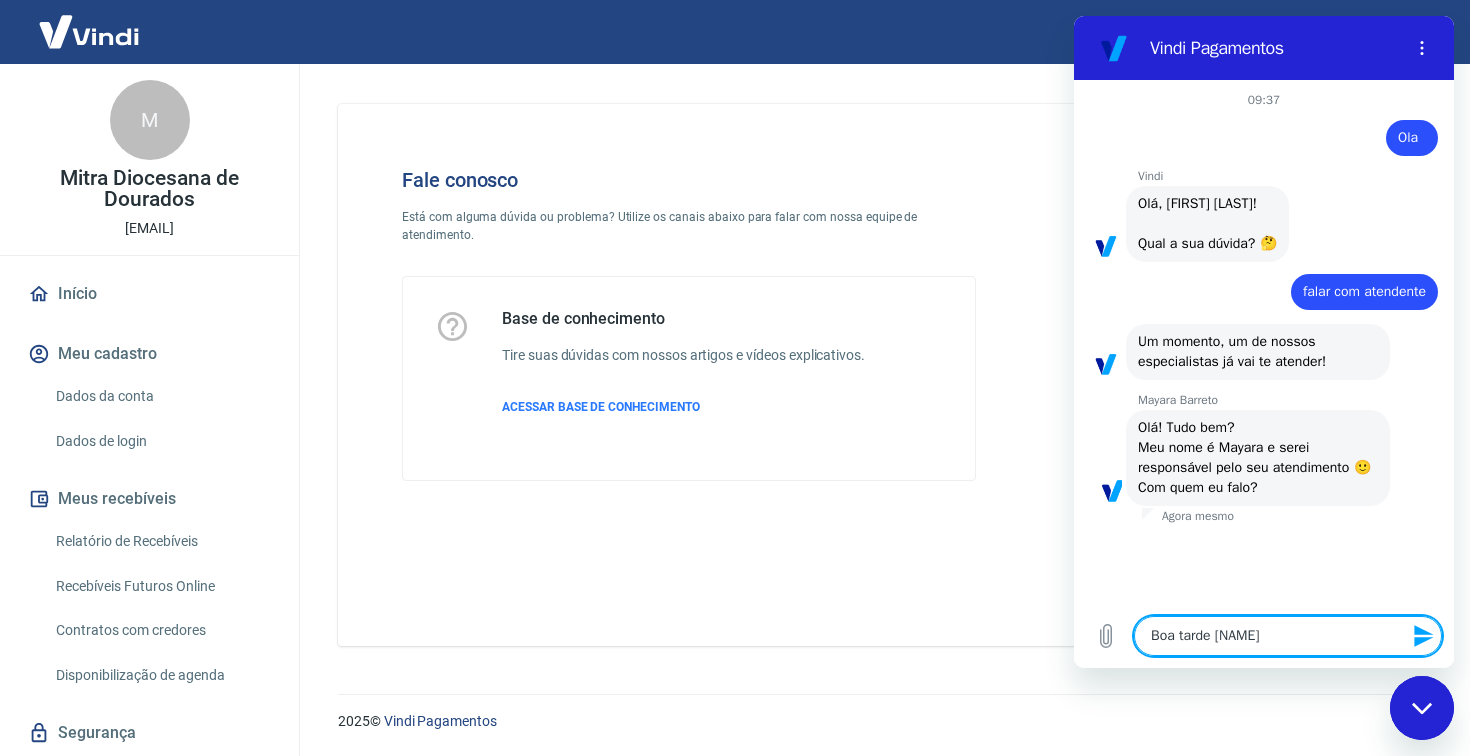 click on "Boa tarde [NAME]" at bounding box center [1288, 636] 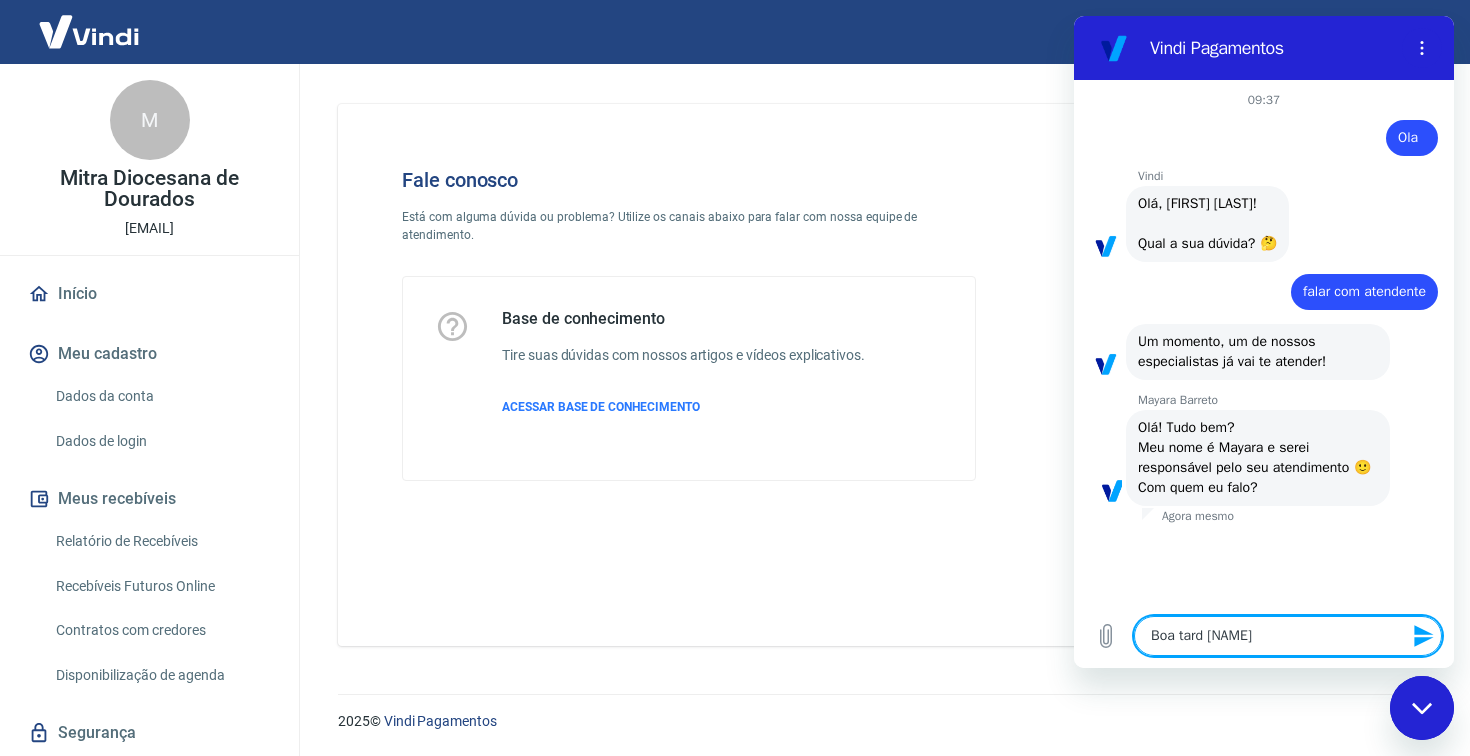 type on "Boa tar [NAME]" 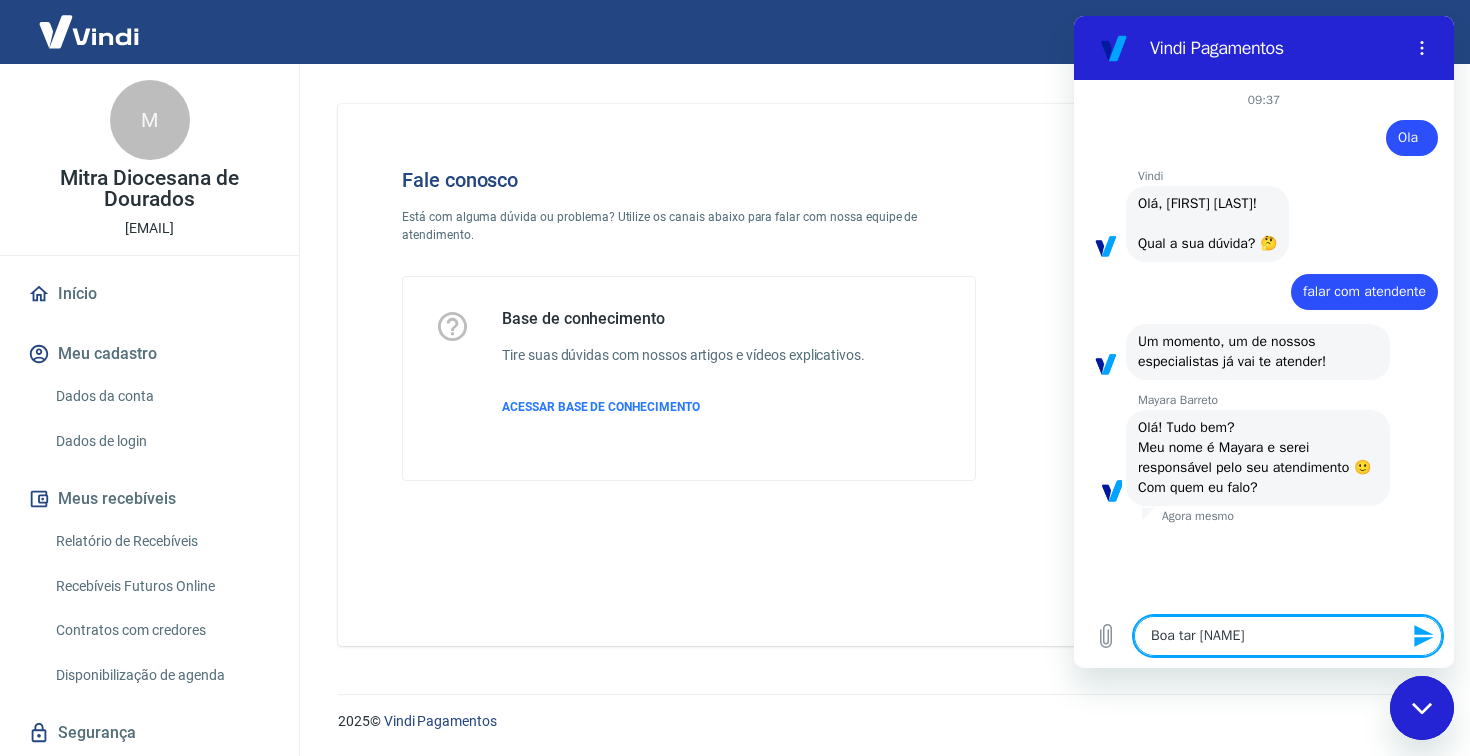 type on "Boa ta [NAME]" 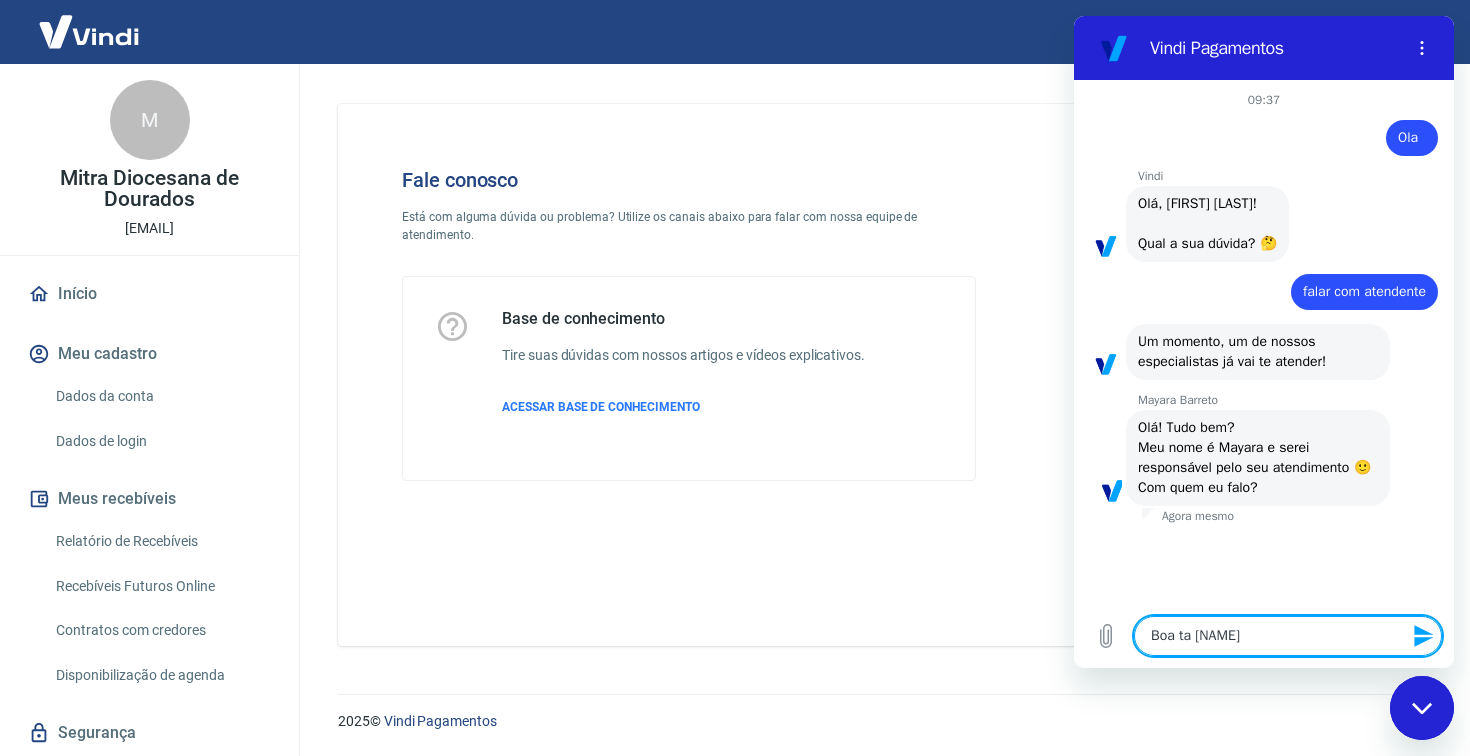 type on "Boa t [NAME]" 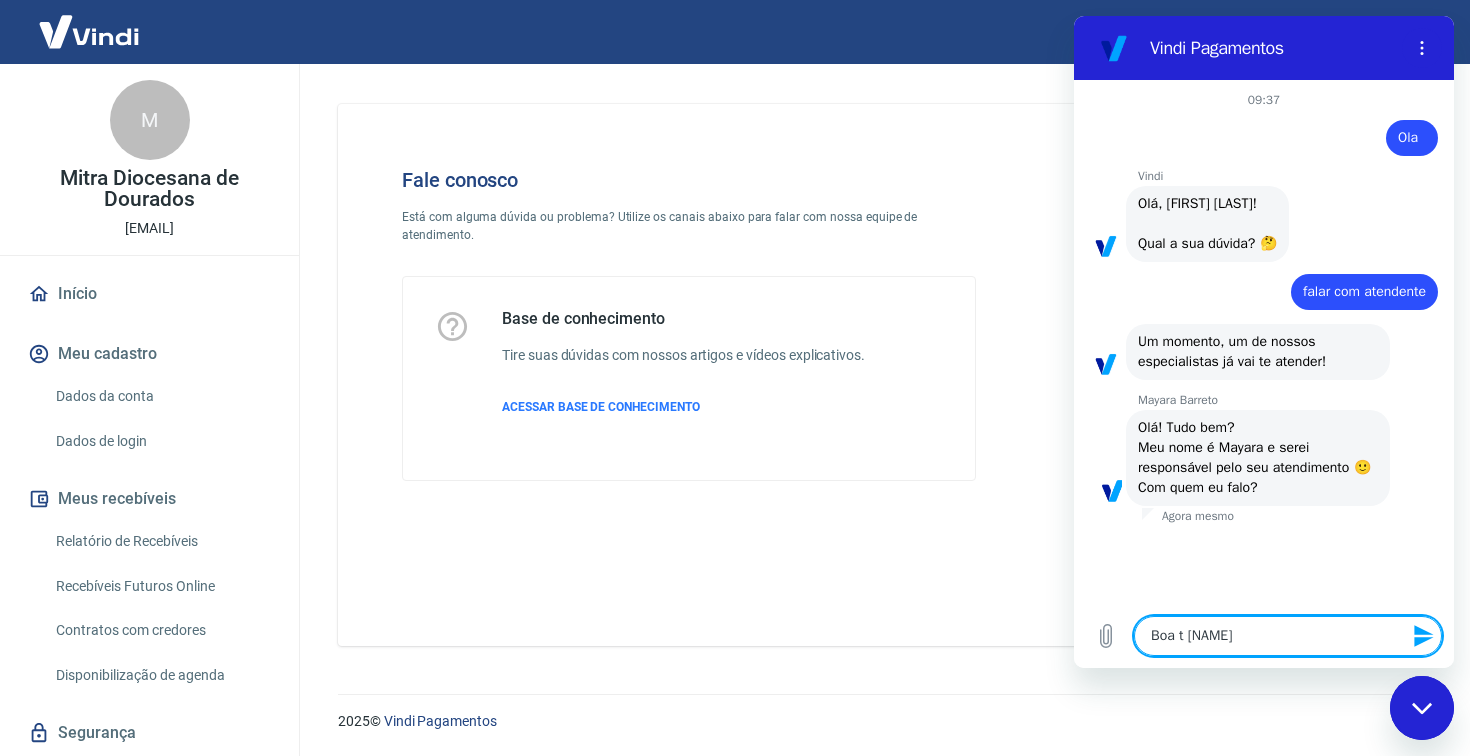 type on "Boa  [NAME]" 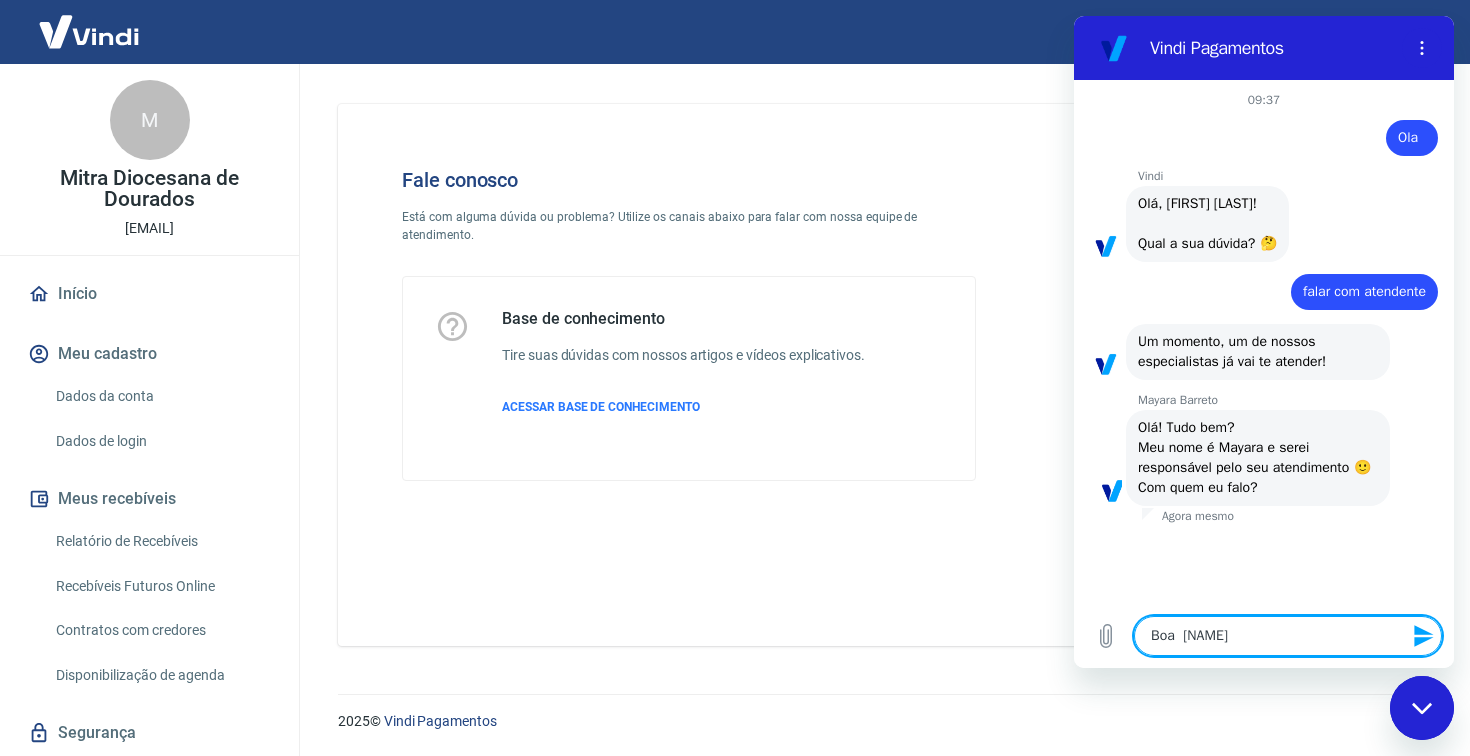 type on "Boa [NAME]" 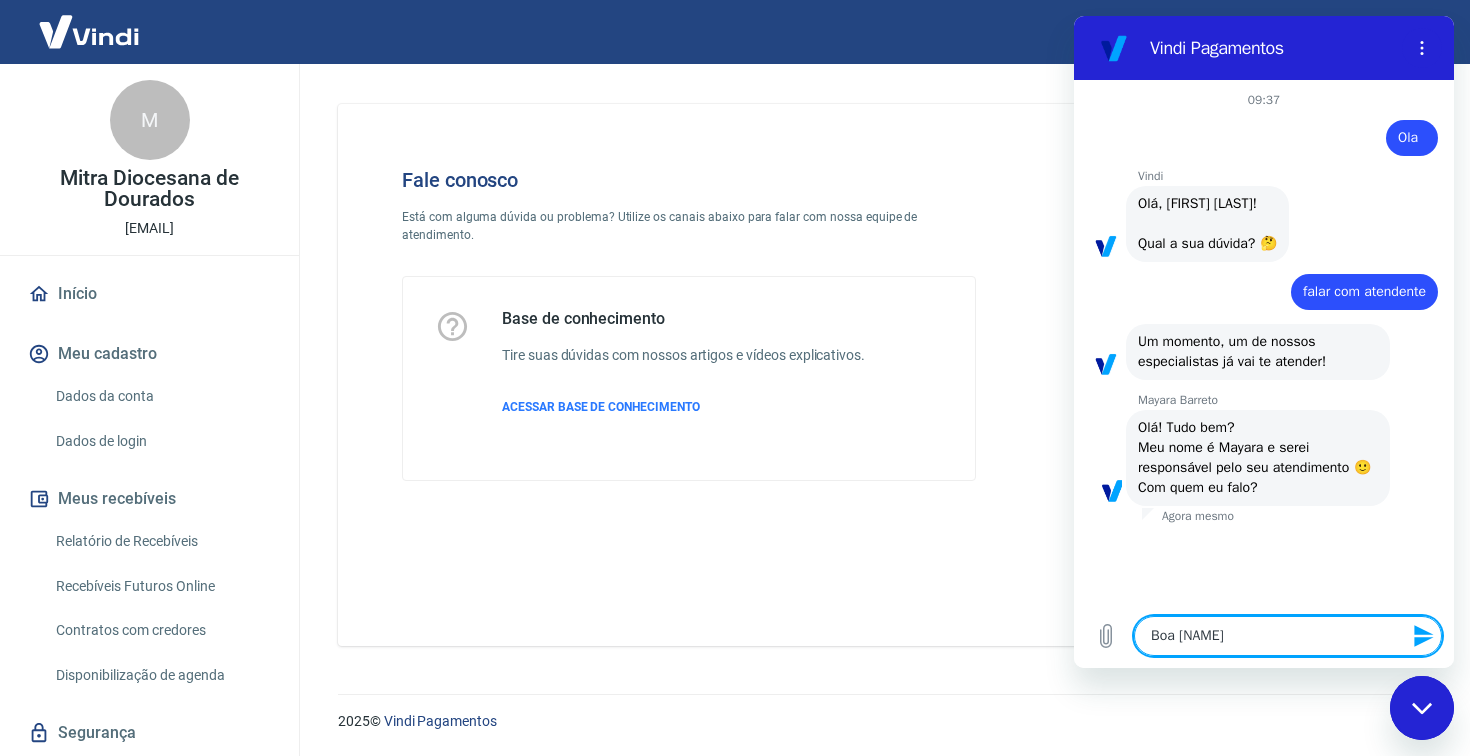 type on "Bo [NAME]" 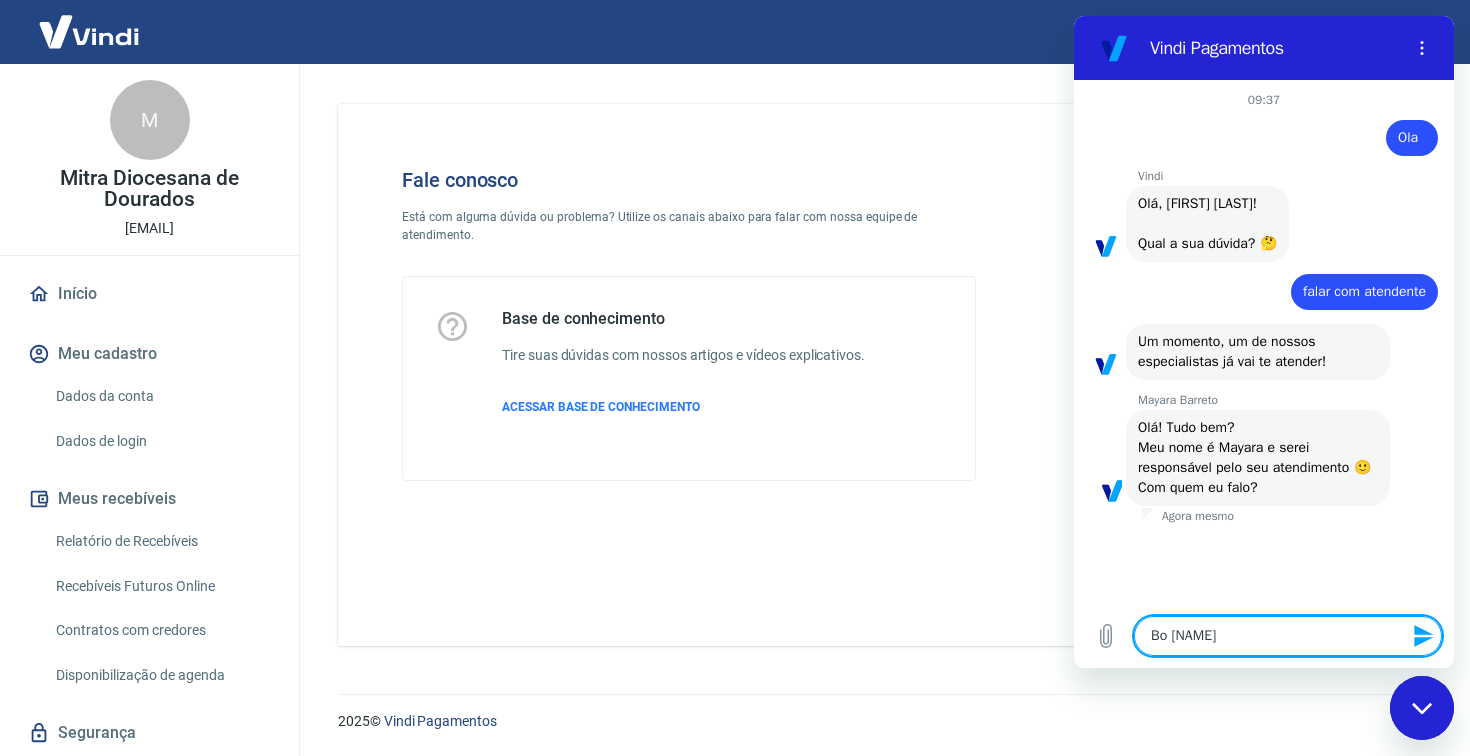 type on "Bom [NAME]" 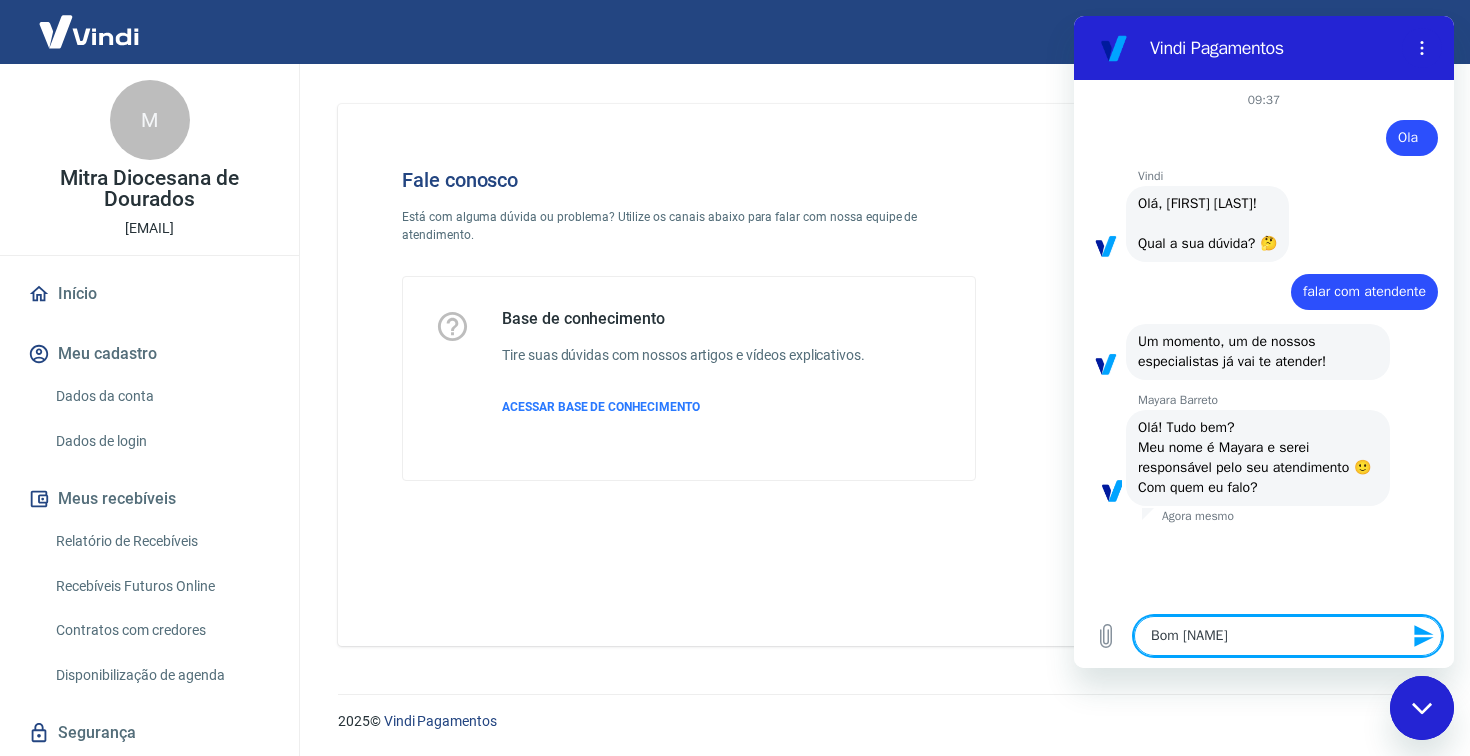 type on "Bom  [NAME]" 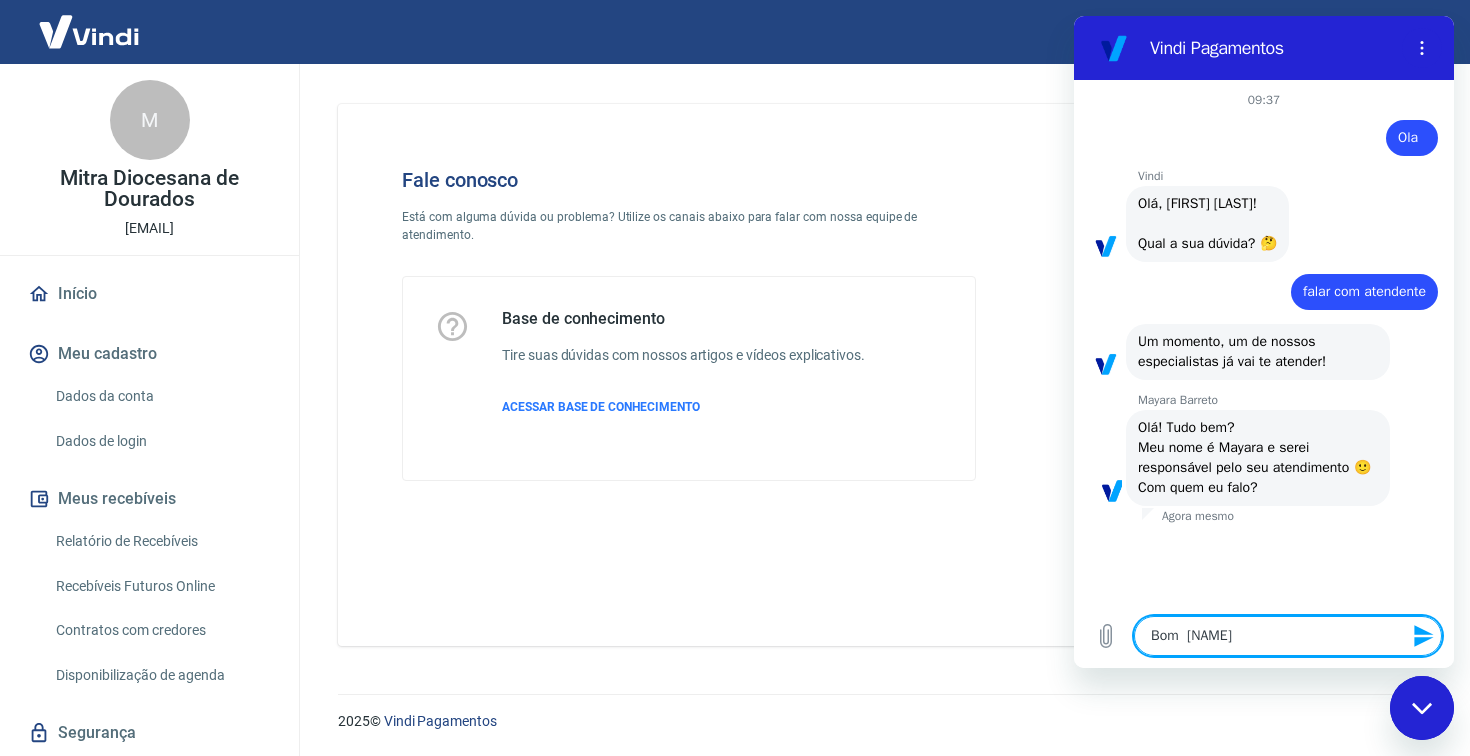 type on "Bom d [NAME]" 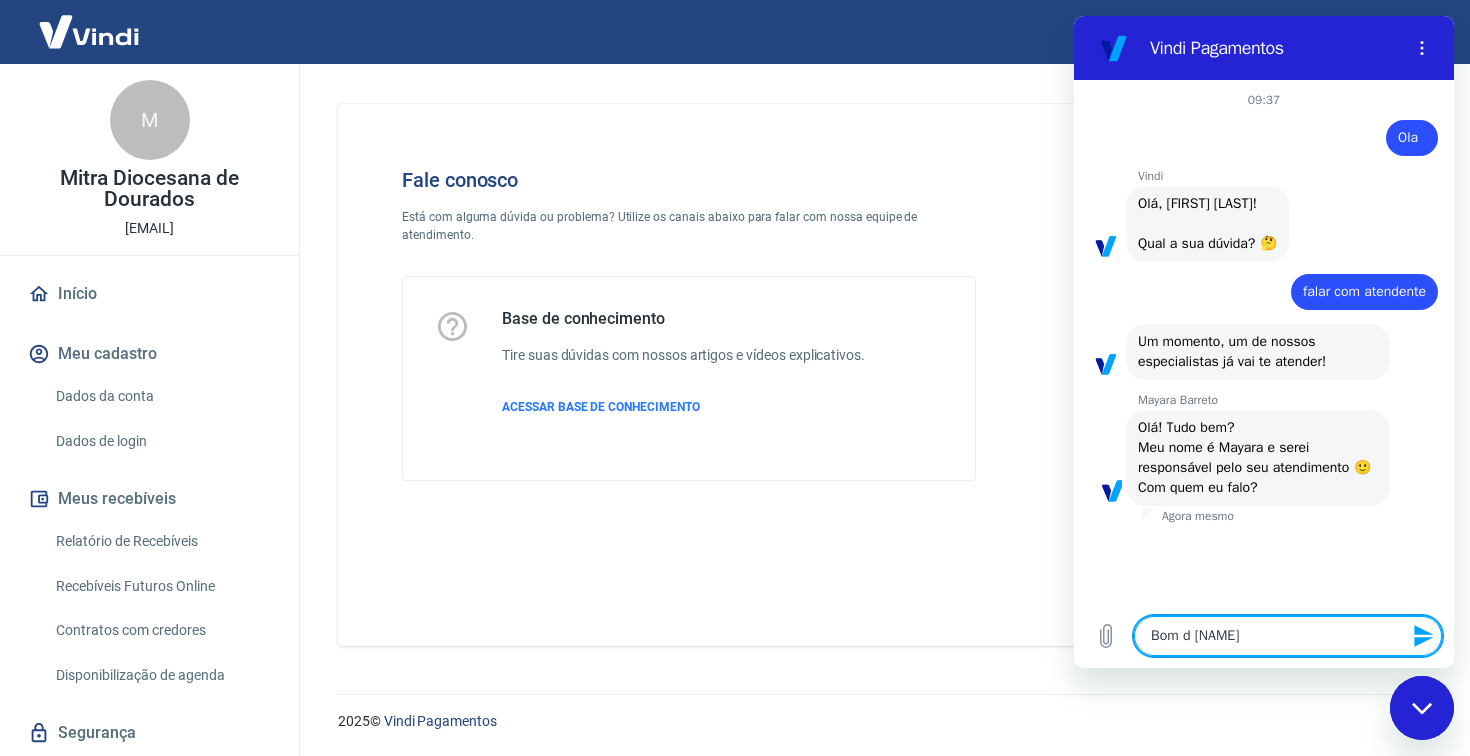 type on "Bom di [NAME]" 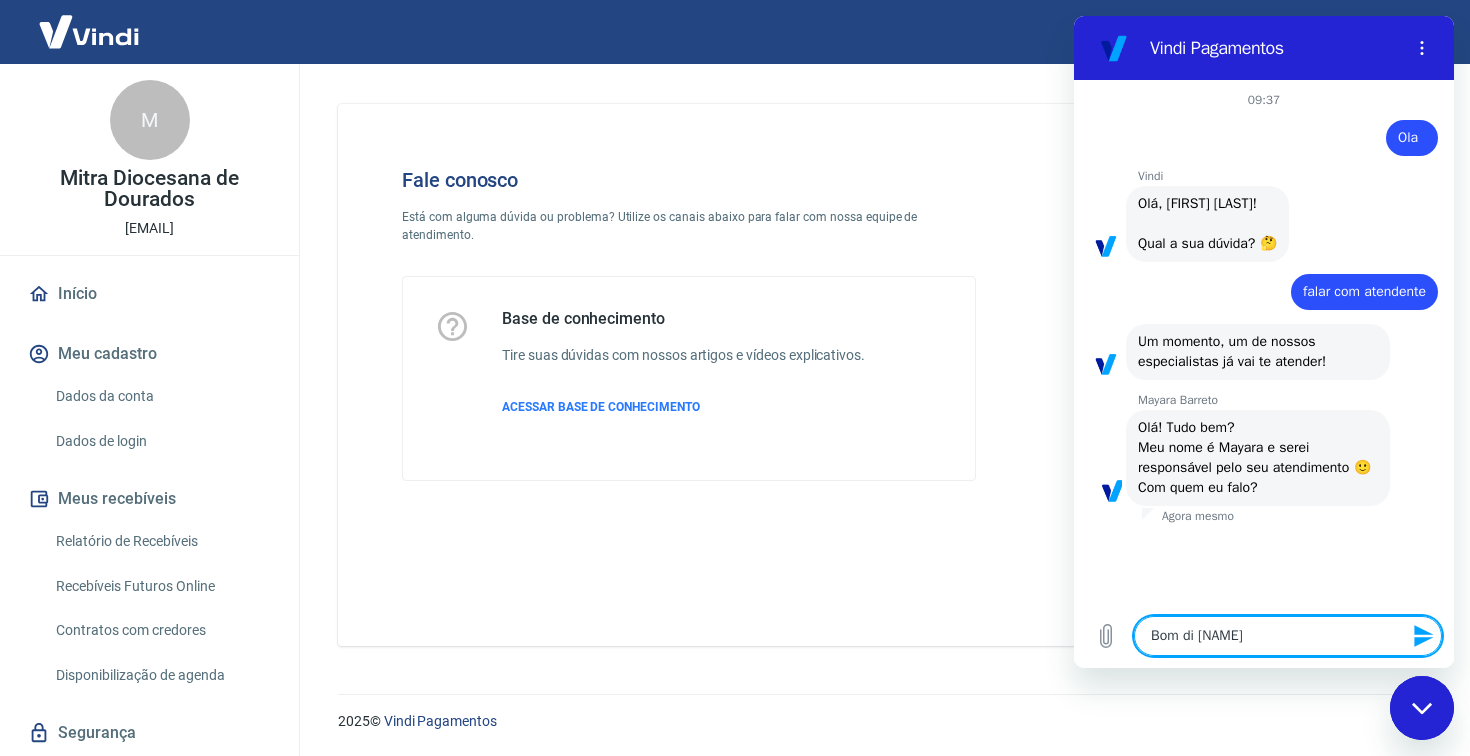type on "Bom dia [NAME]" 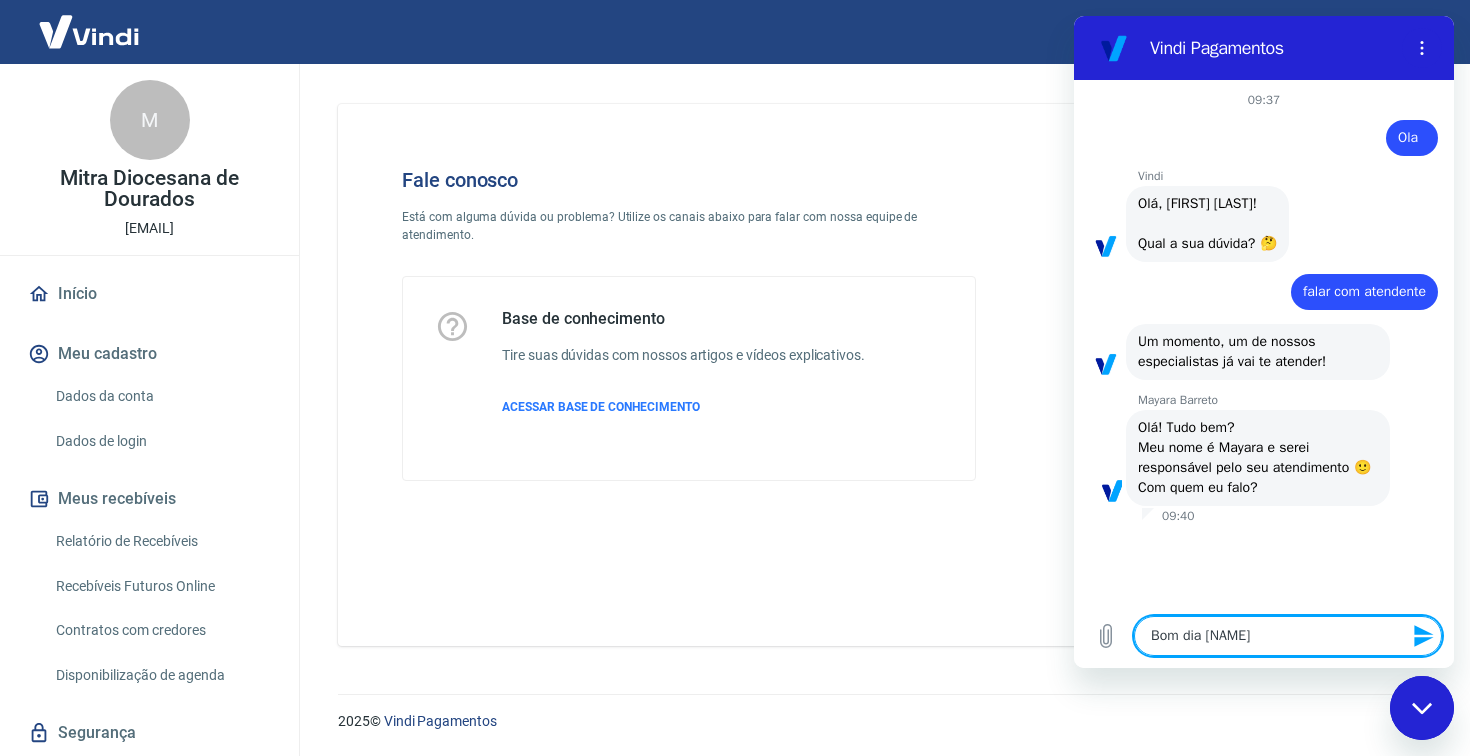 type 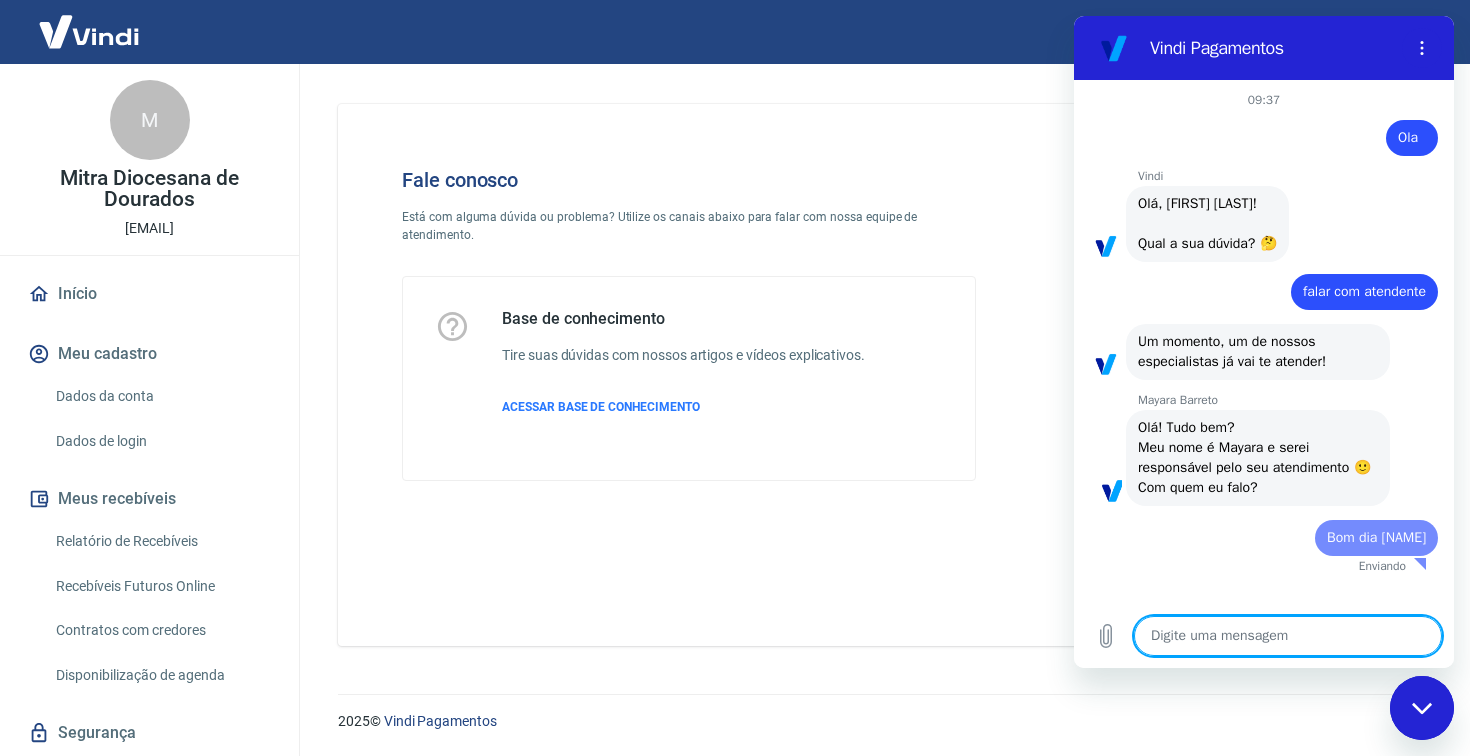 type on "x" 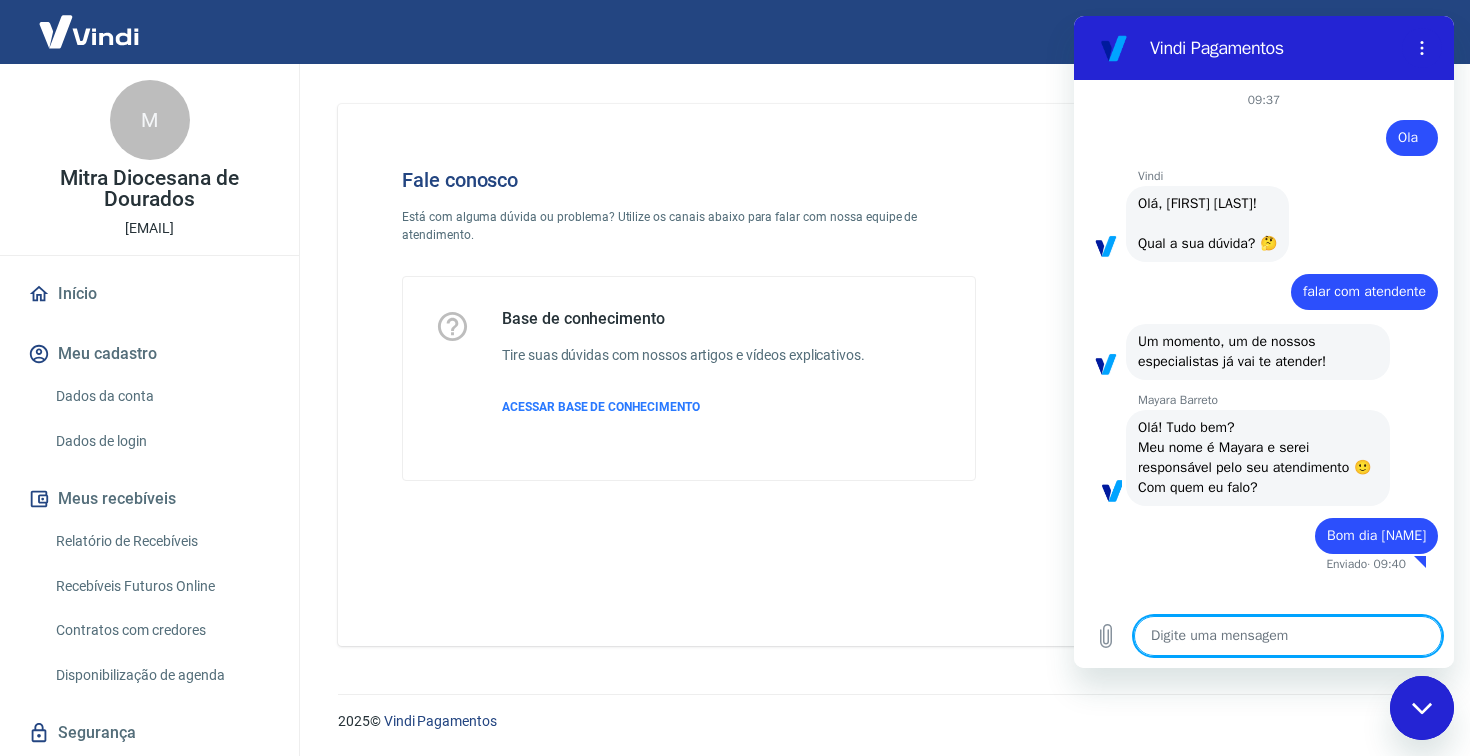 type on "V" 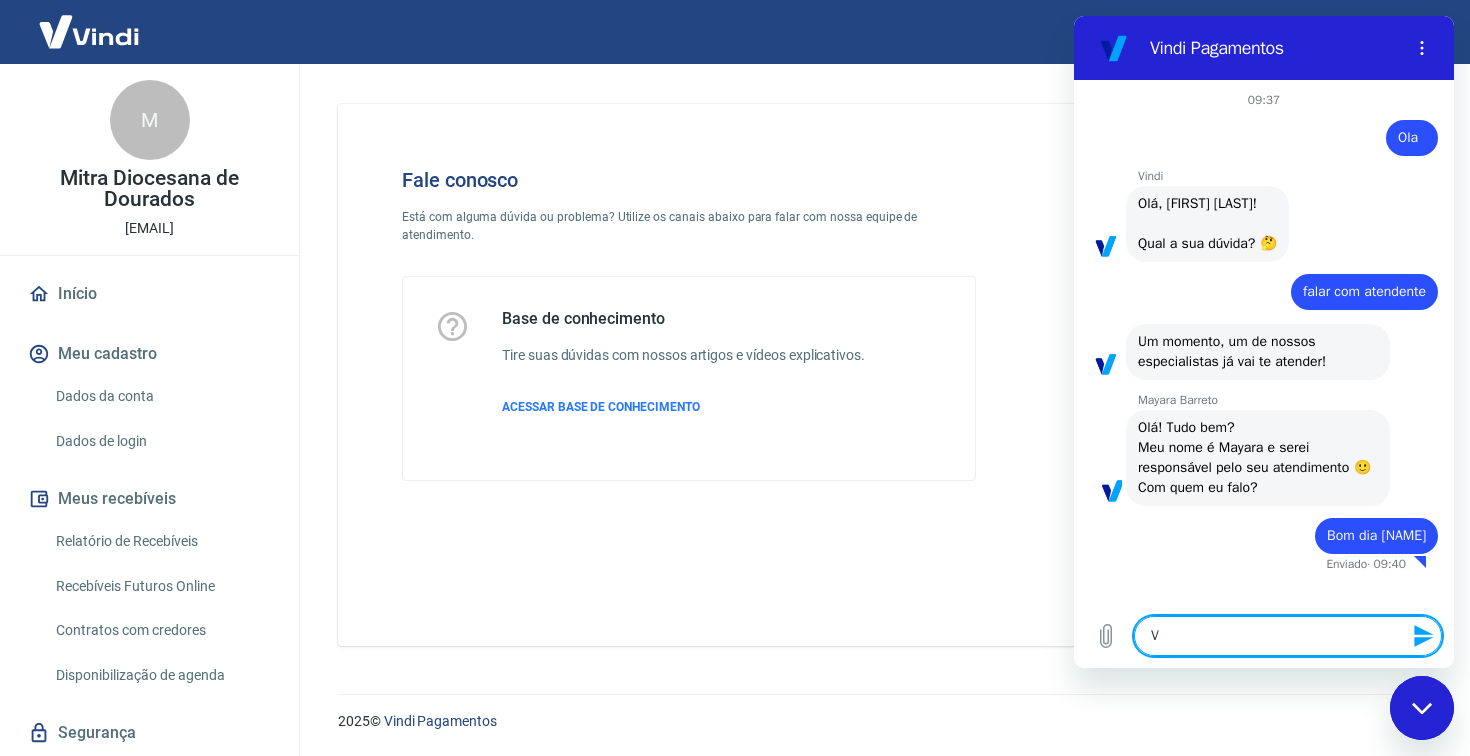 type on "Ve" 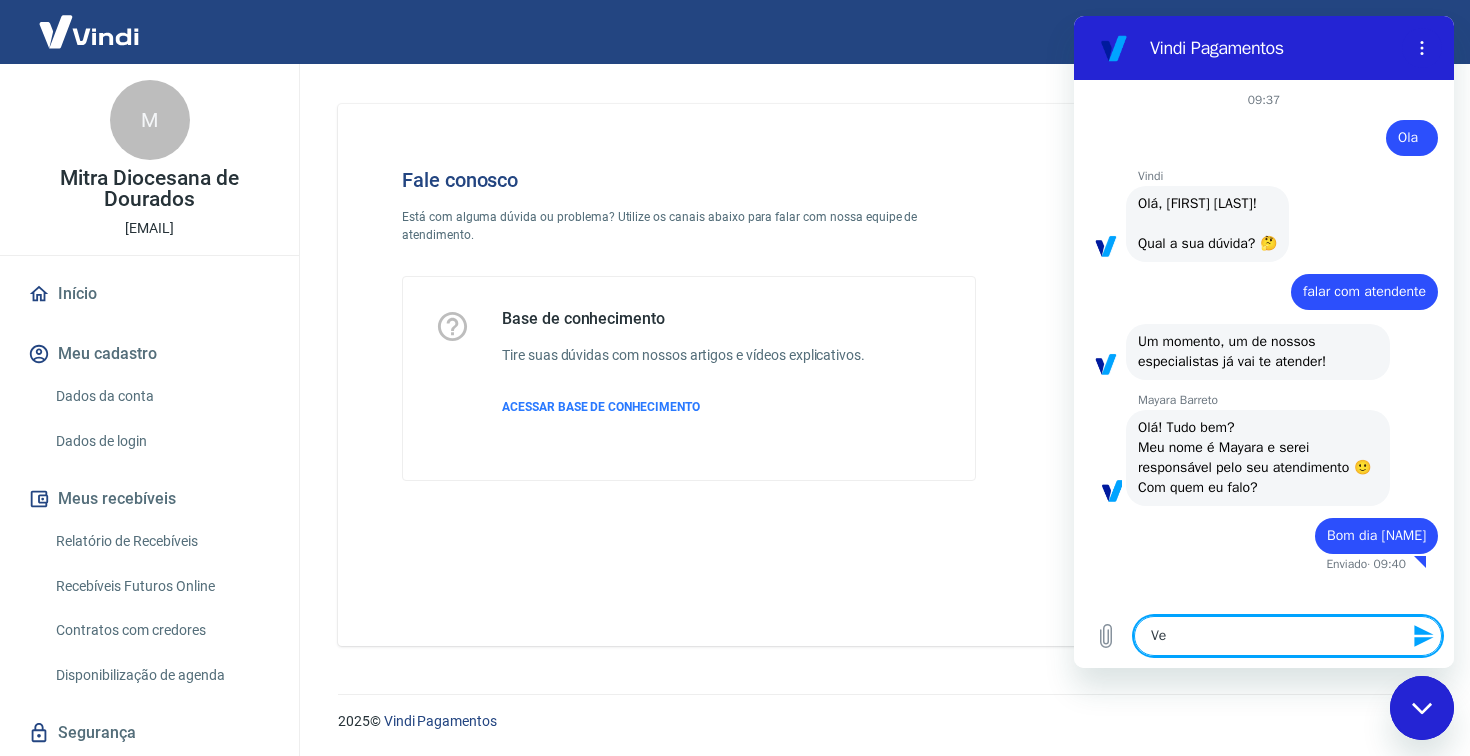 type on "Vej" 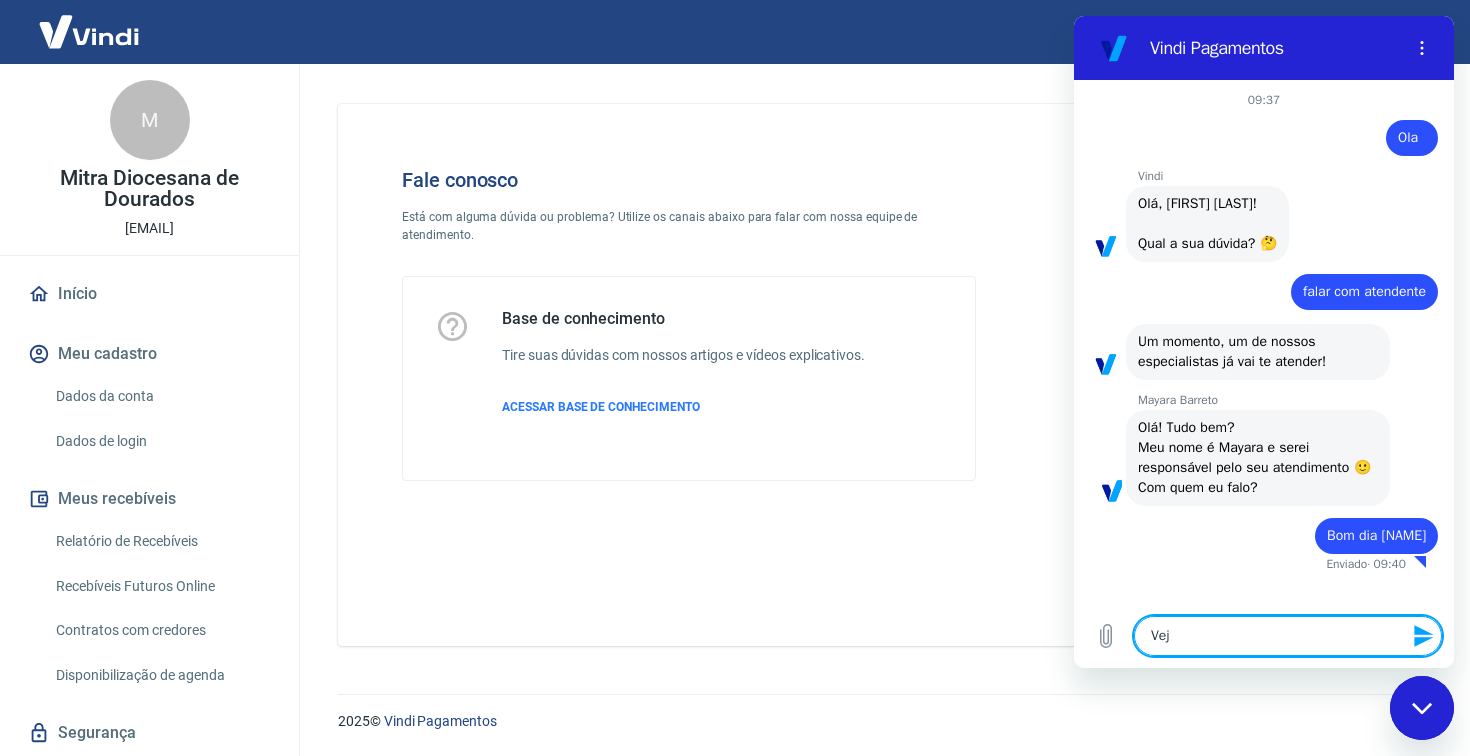 type on "Veja" 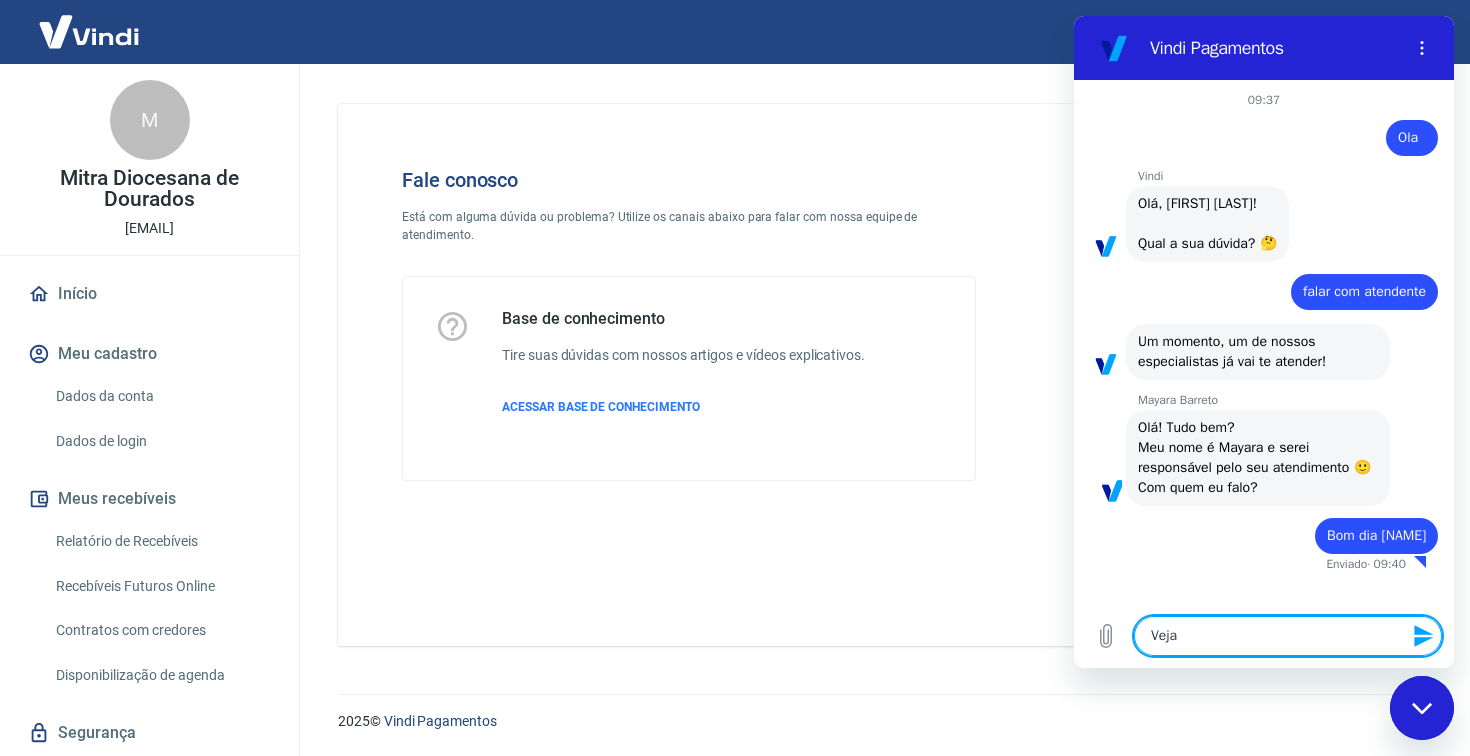 type on "Veja" 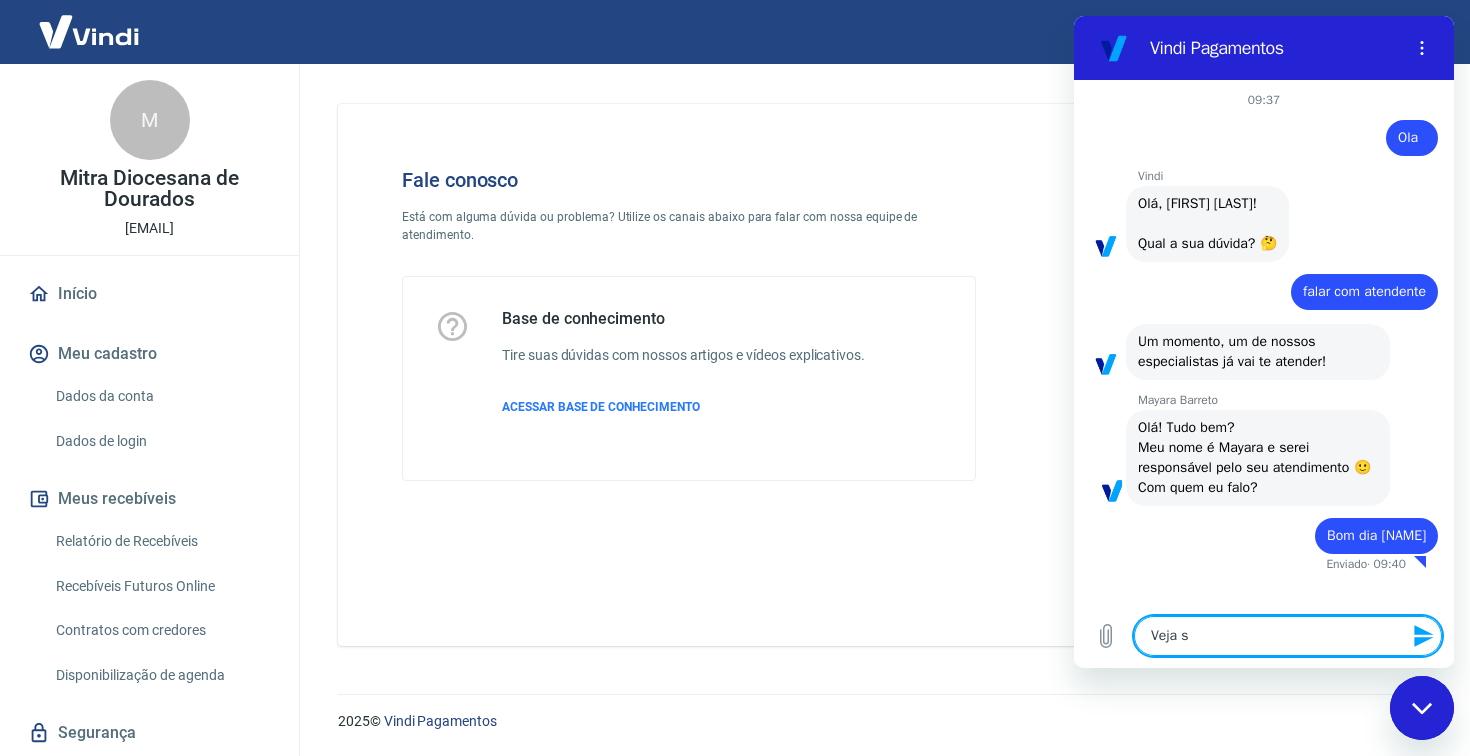 type on "Veja se" 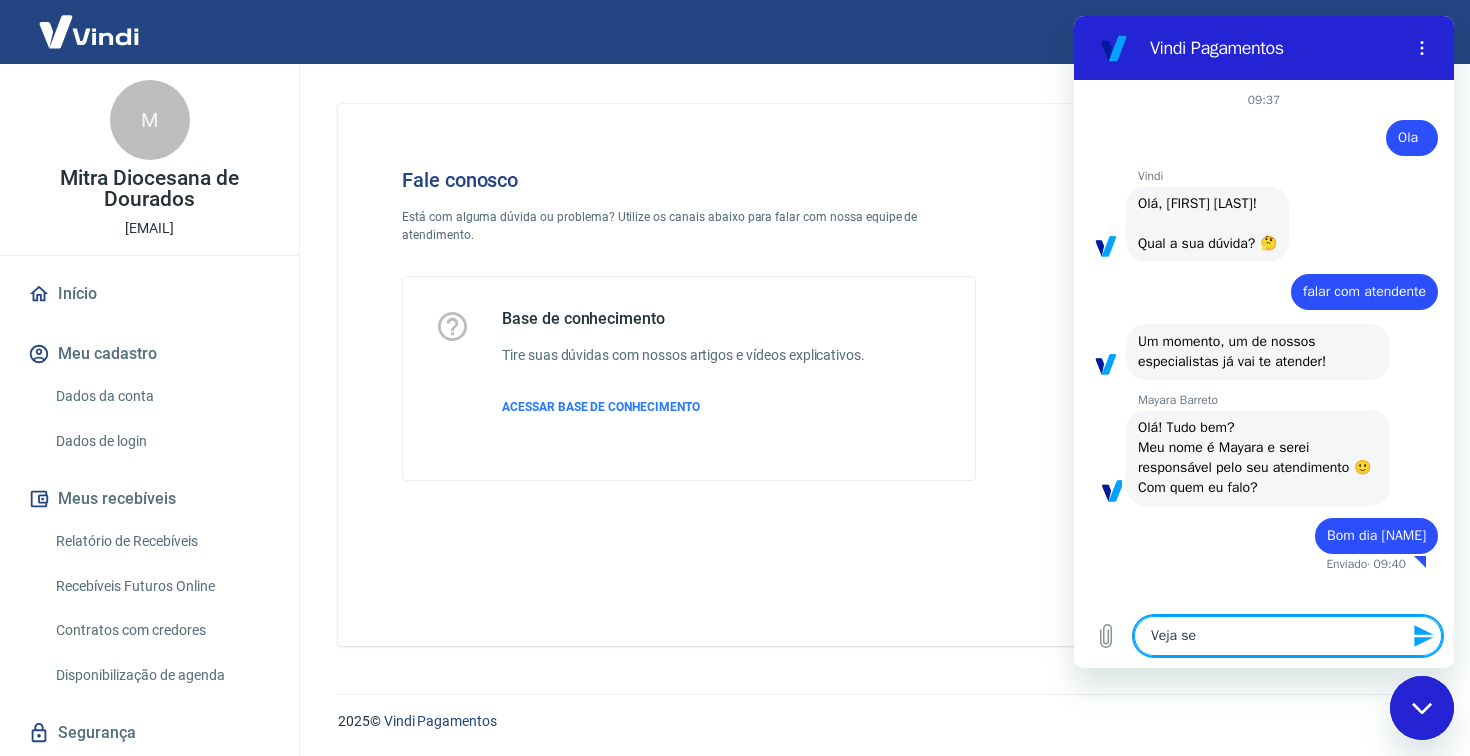 type on "Veja se" 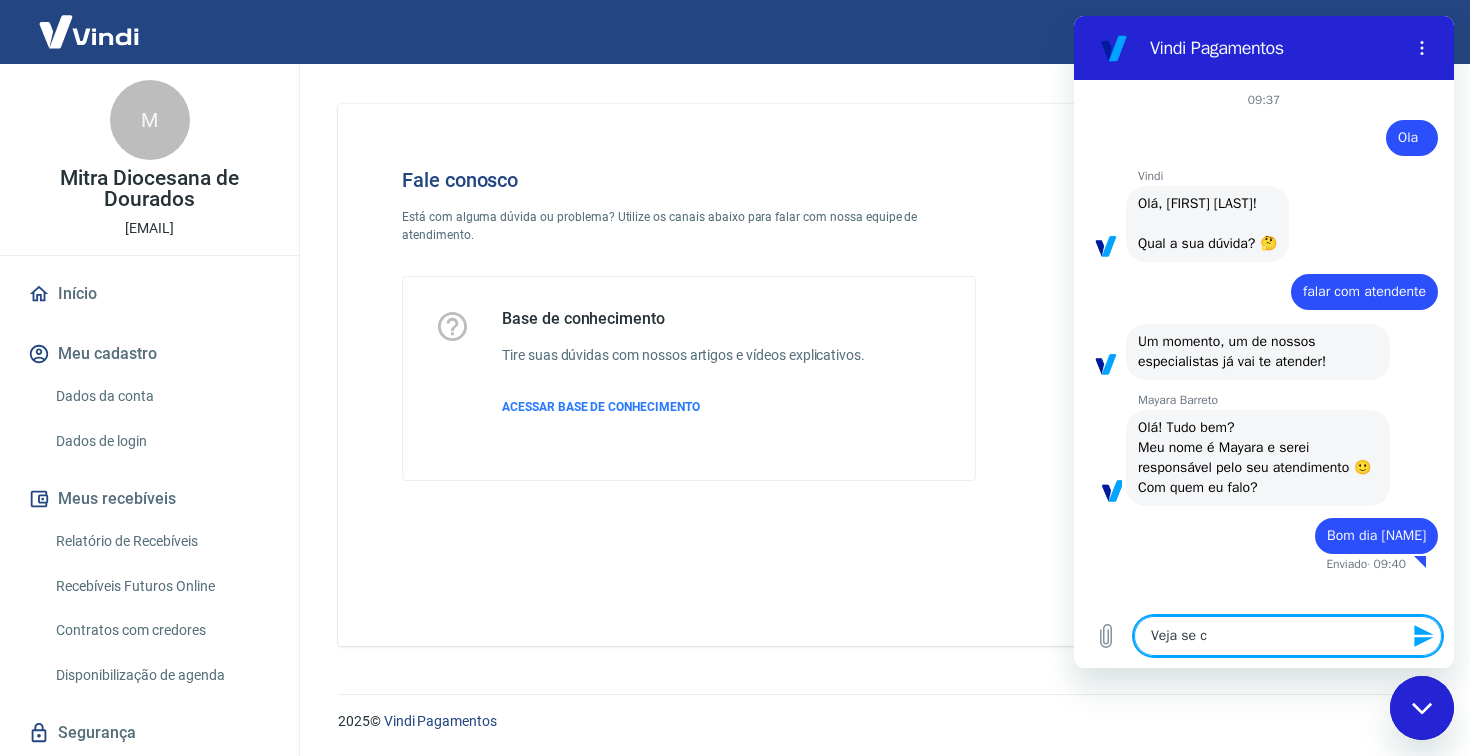 type on "Veja se co" 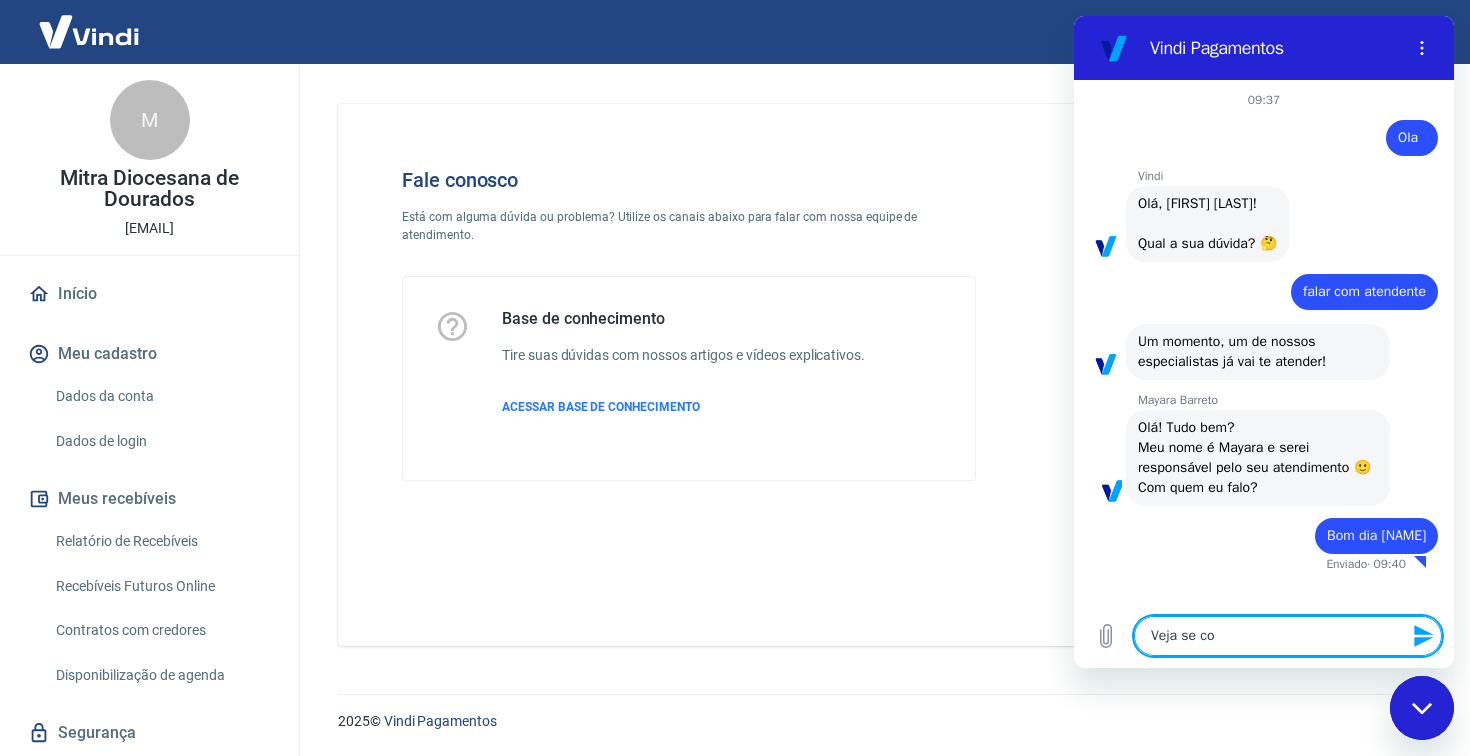 type on "Veja se con" 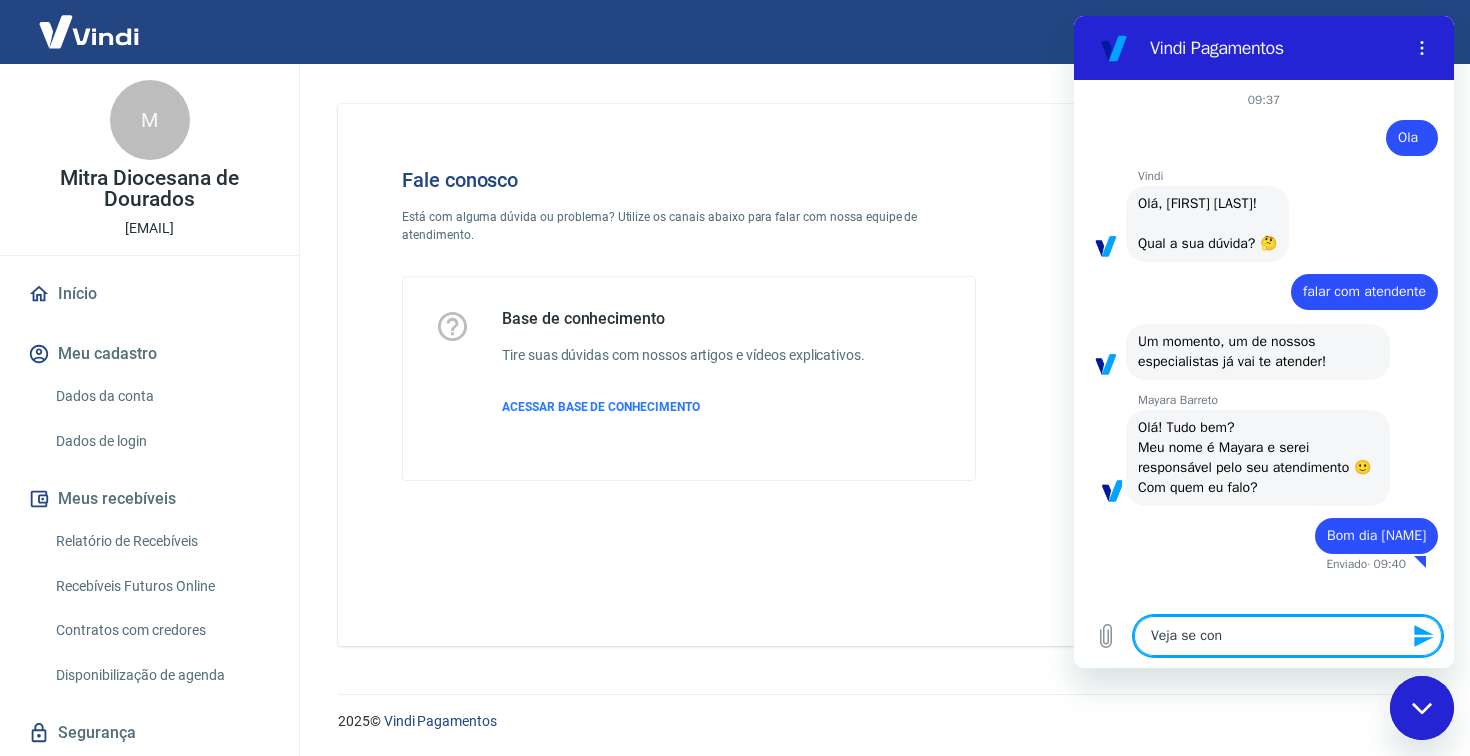 type on "Veja se cons" 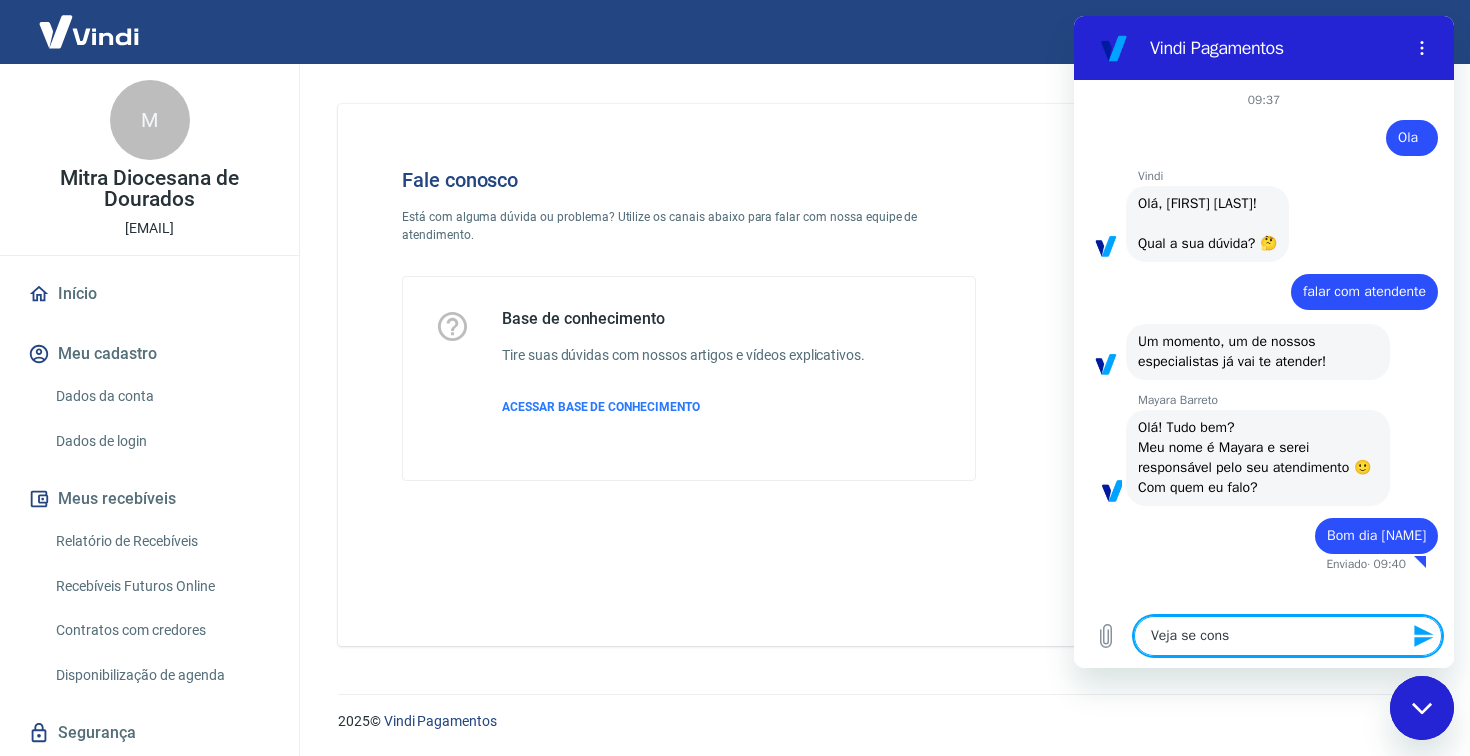 type on "Veja se conse" 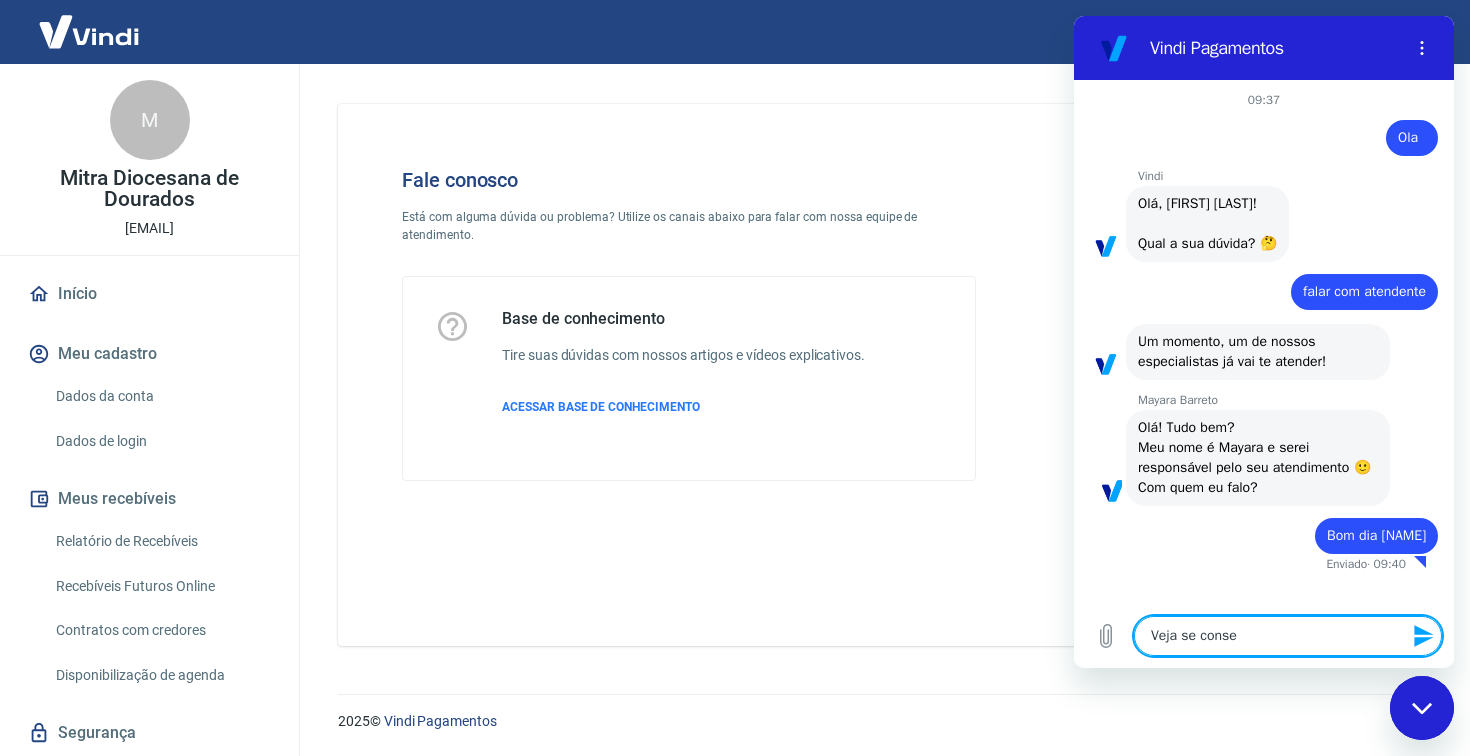 type on "Veja se conseg" 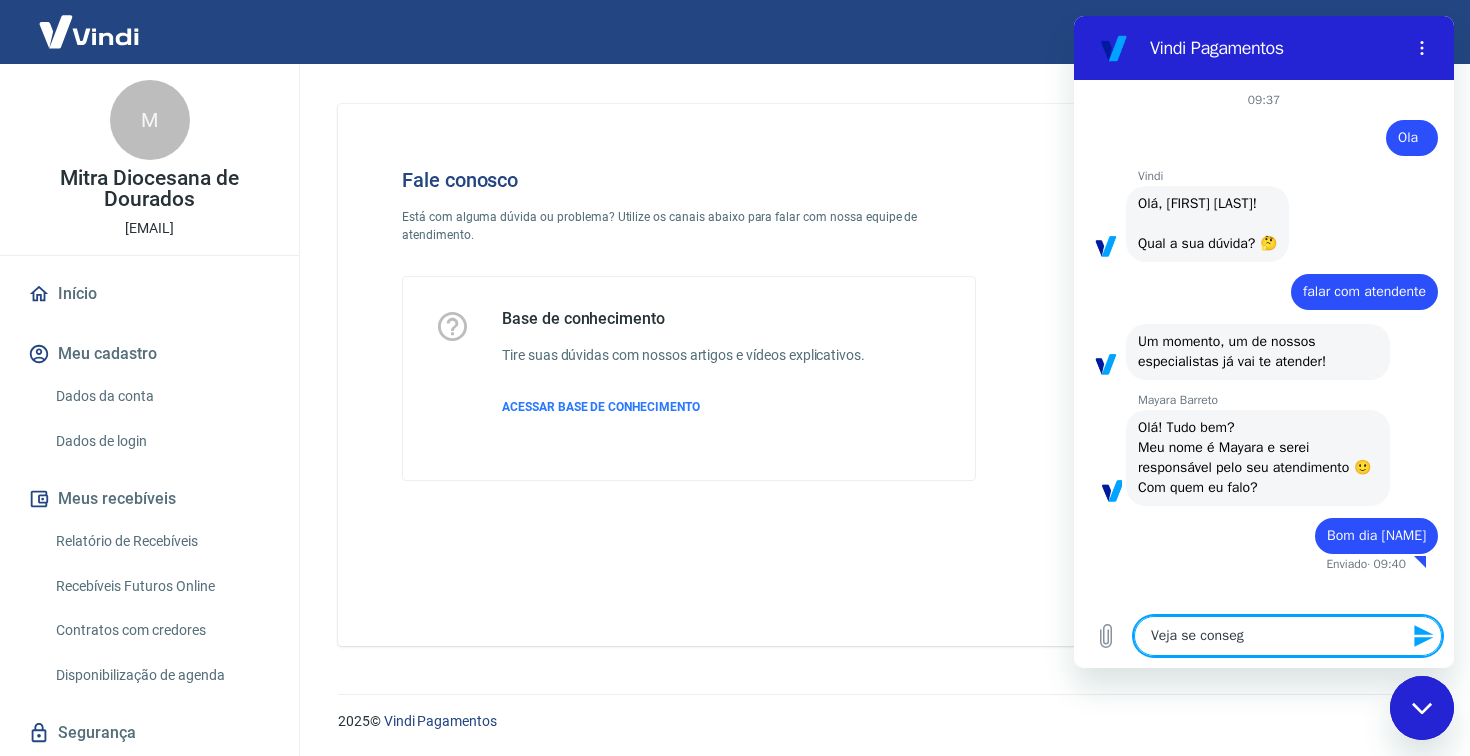 type on "Veja se consegu" 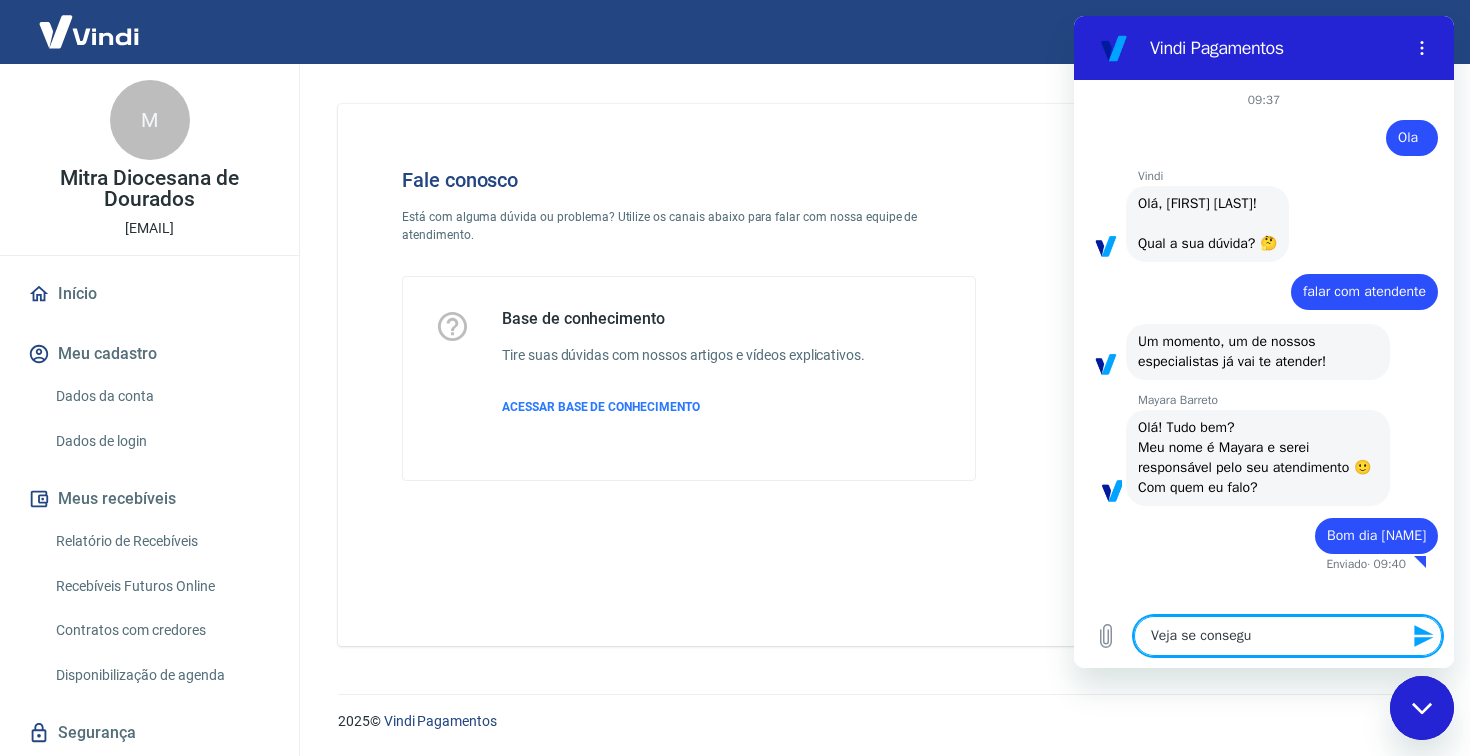 type on "Veja se consegue" 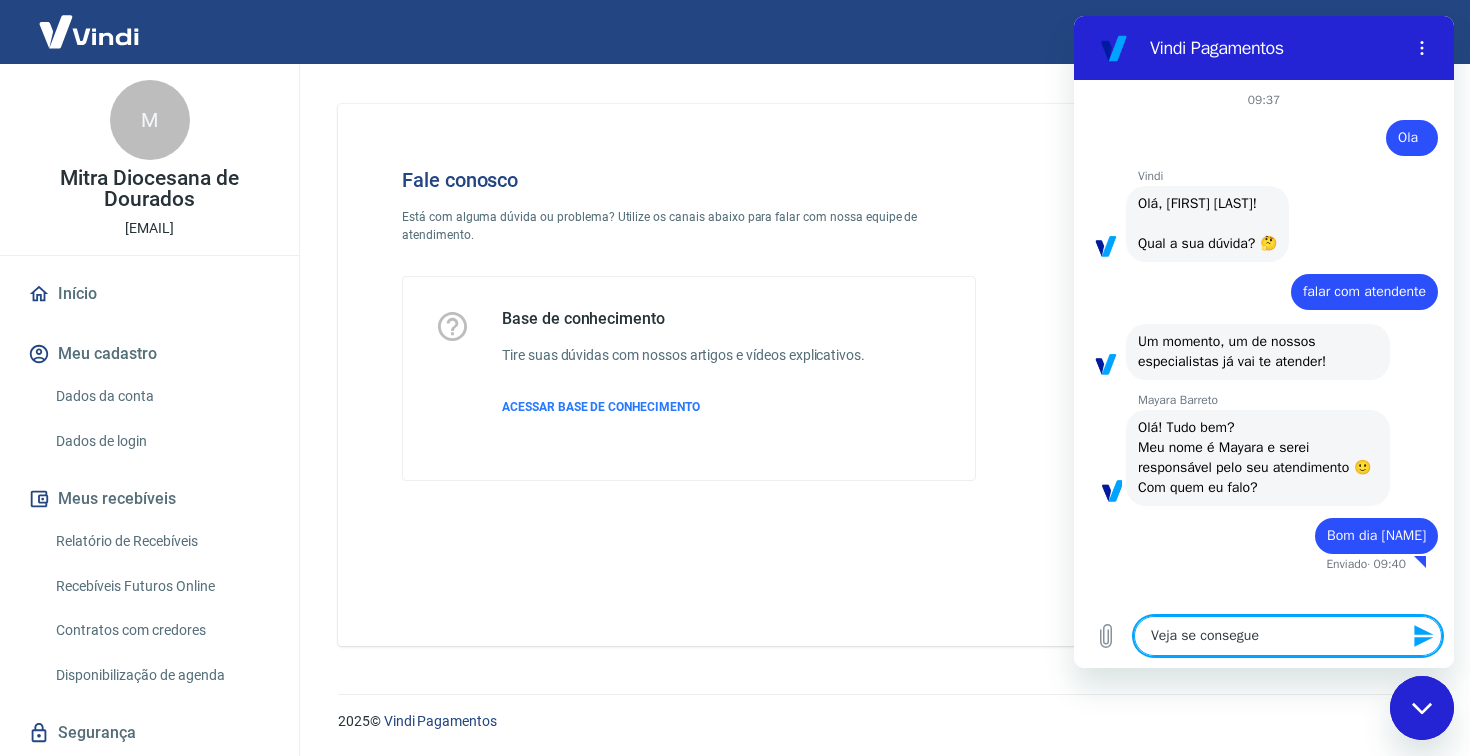 type on "Veja se consegue" 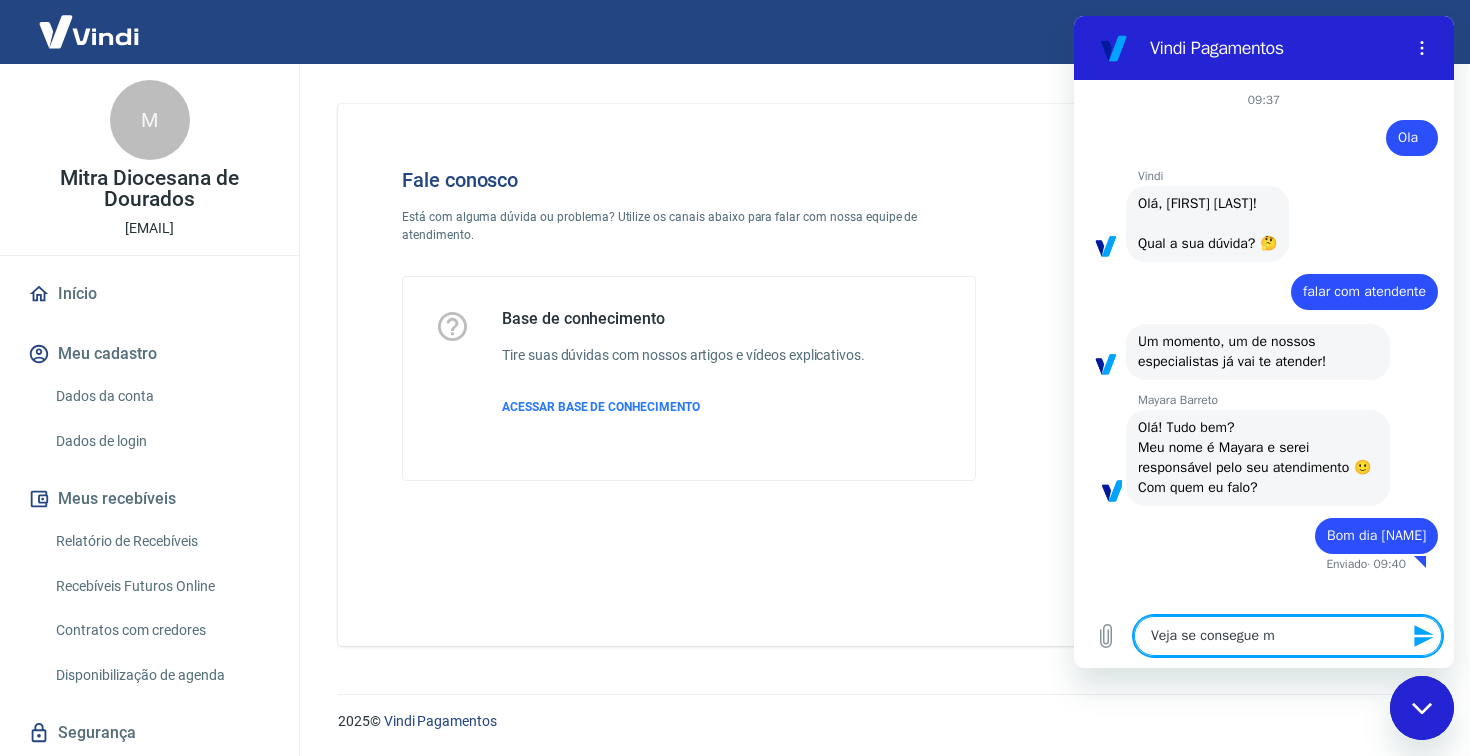 type on "Veja se consegue me" 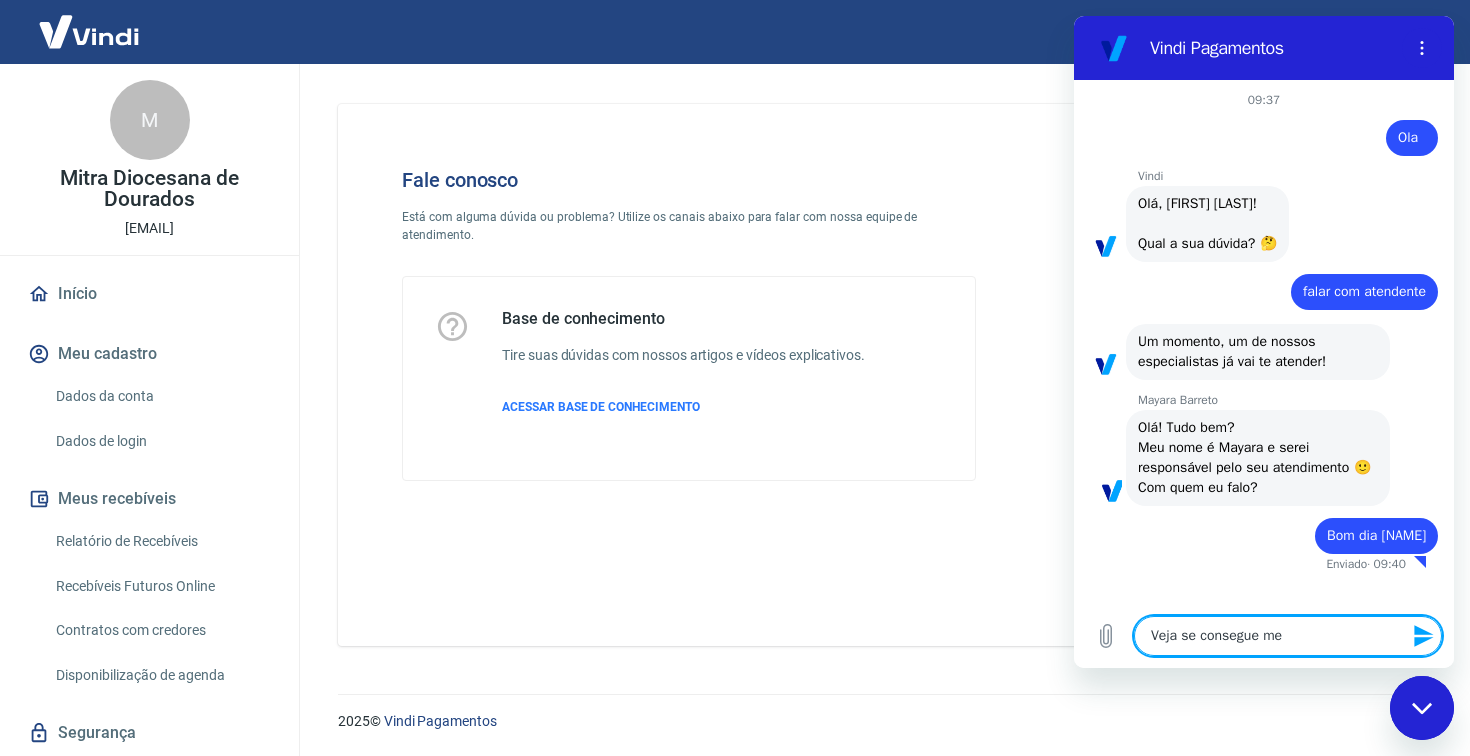 type on "Veja se consegue me" 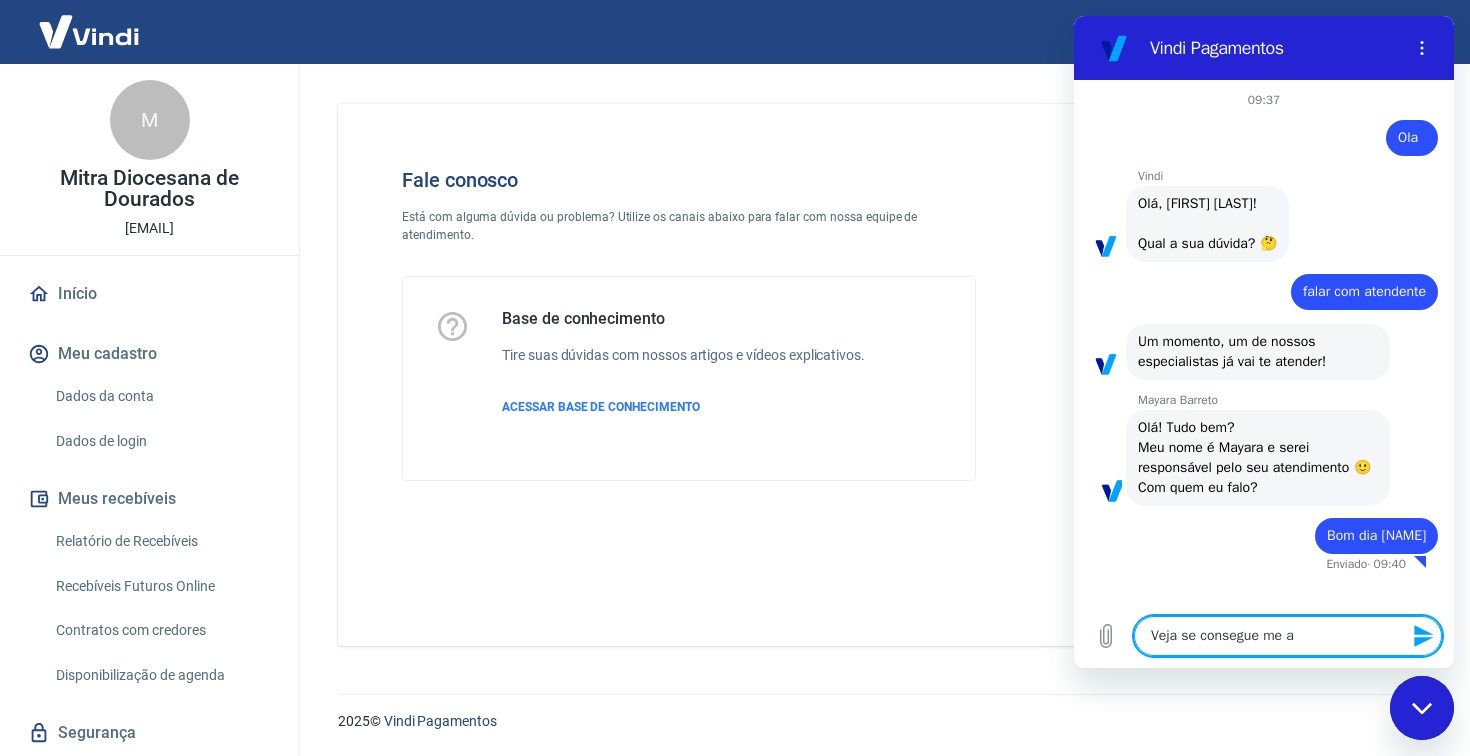 type on "Veja se consegue me aj" 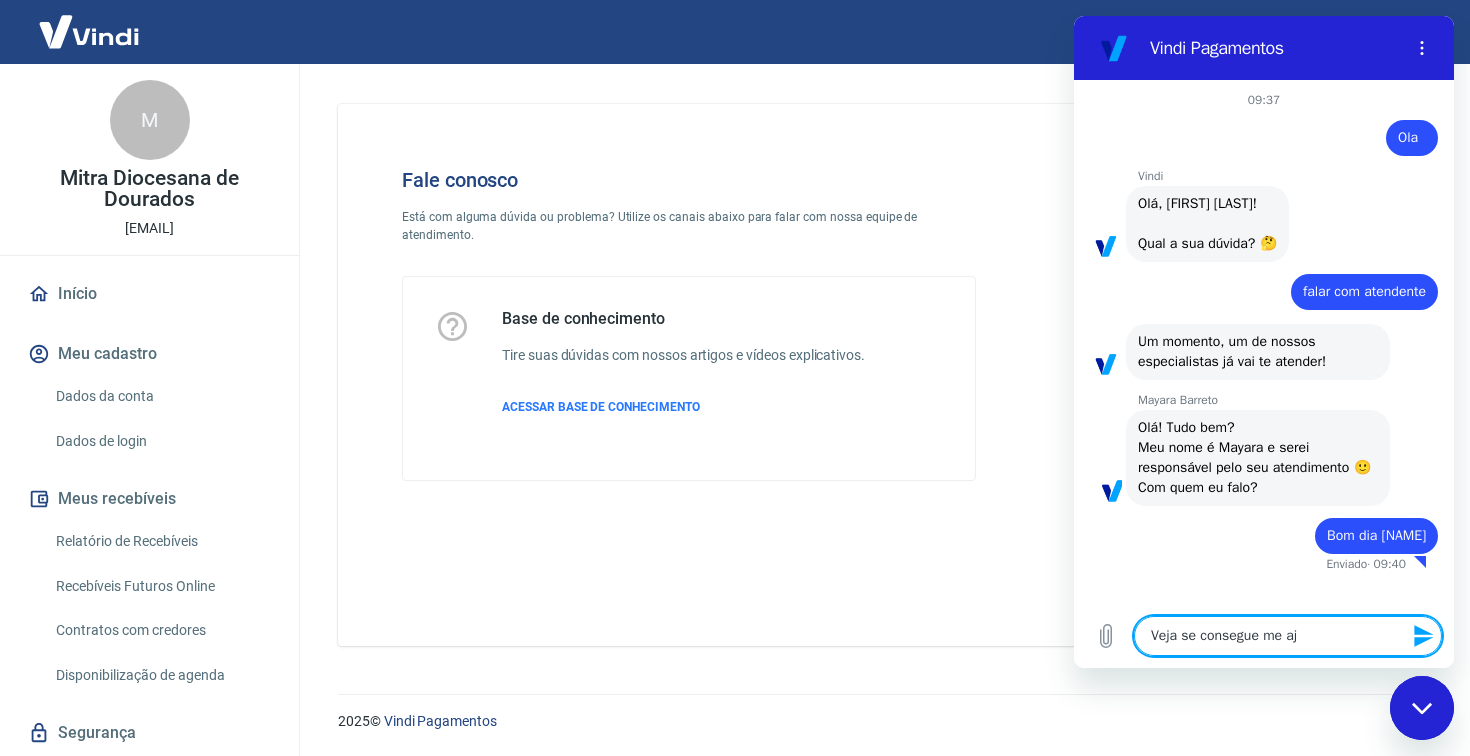type on "Veja se consegue me aju" 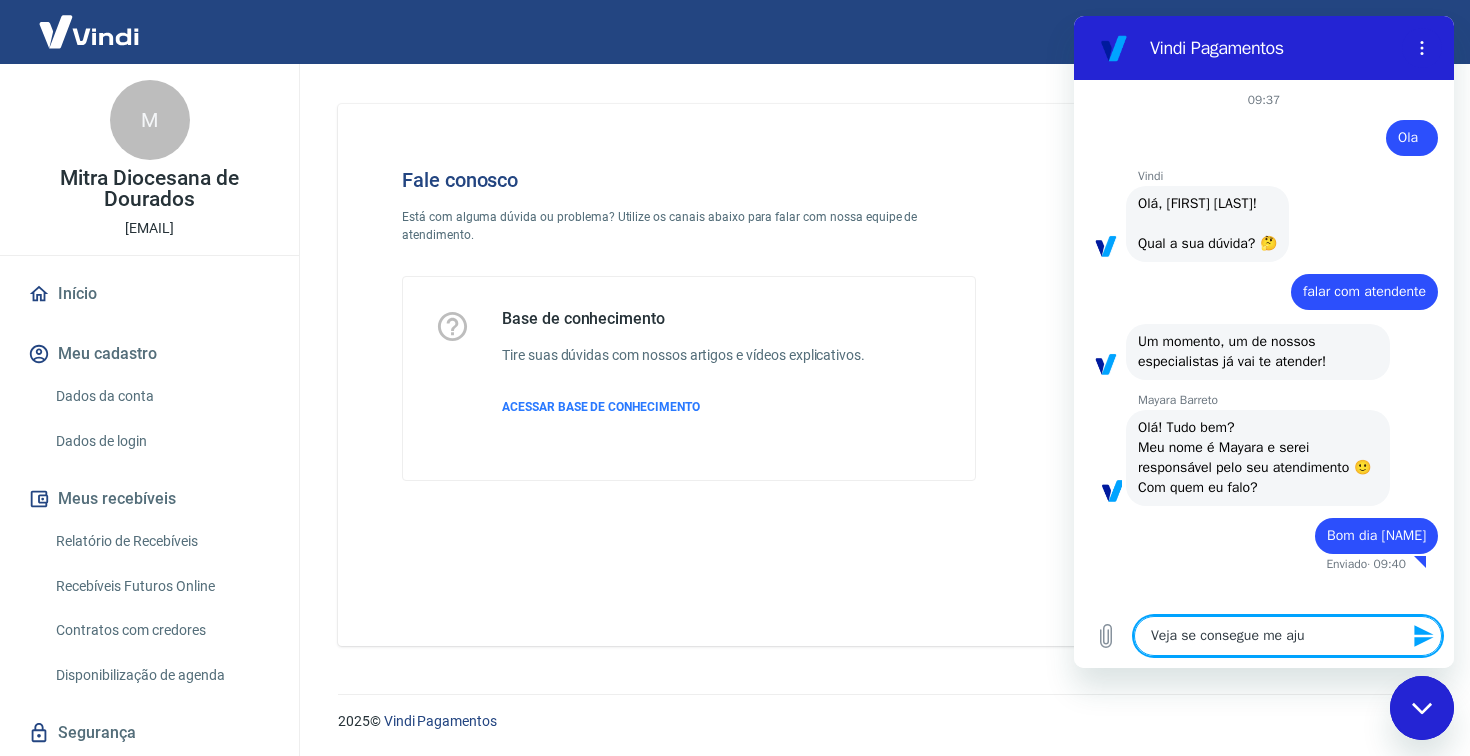 type on "Veja se consegue me ajud" 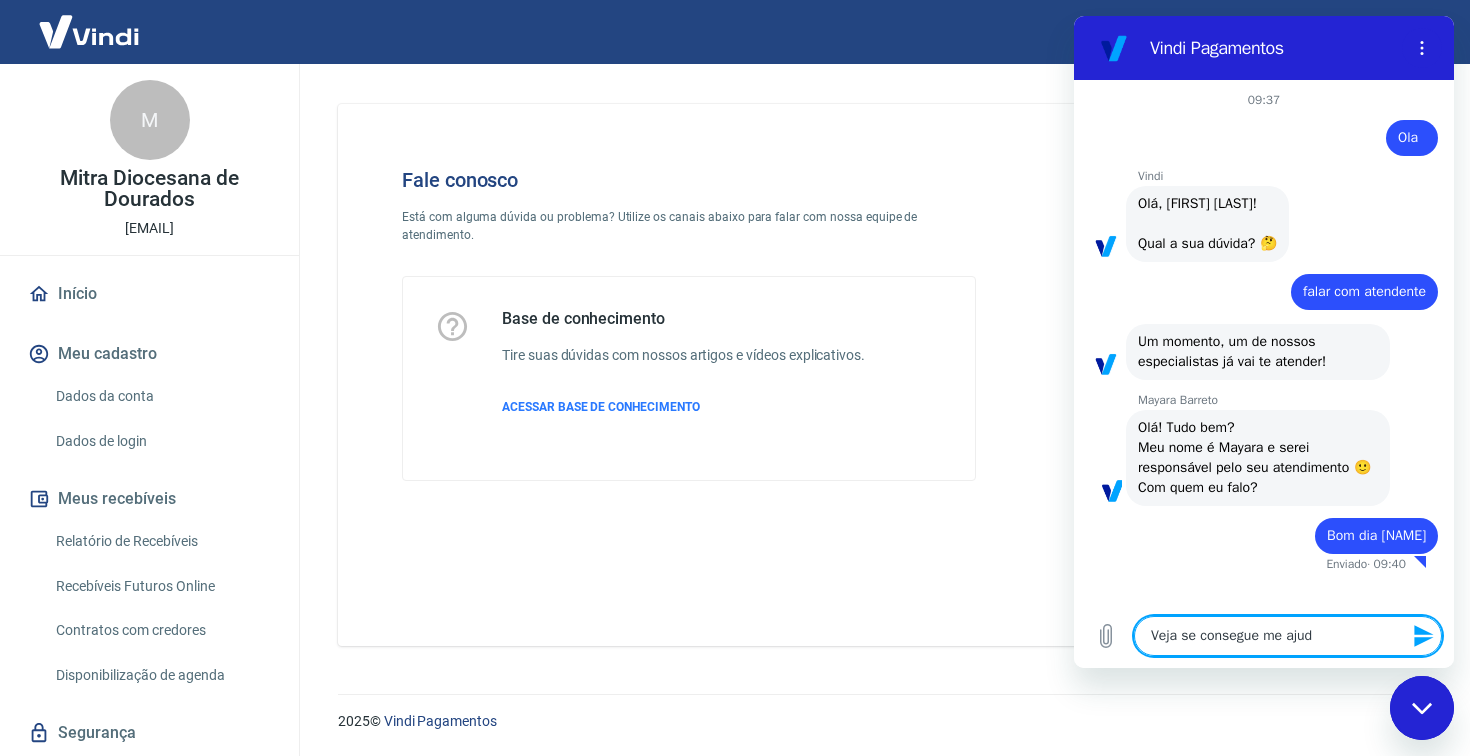 type on "Veja se consegue me ajuda" 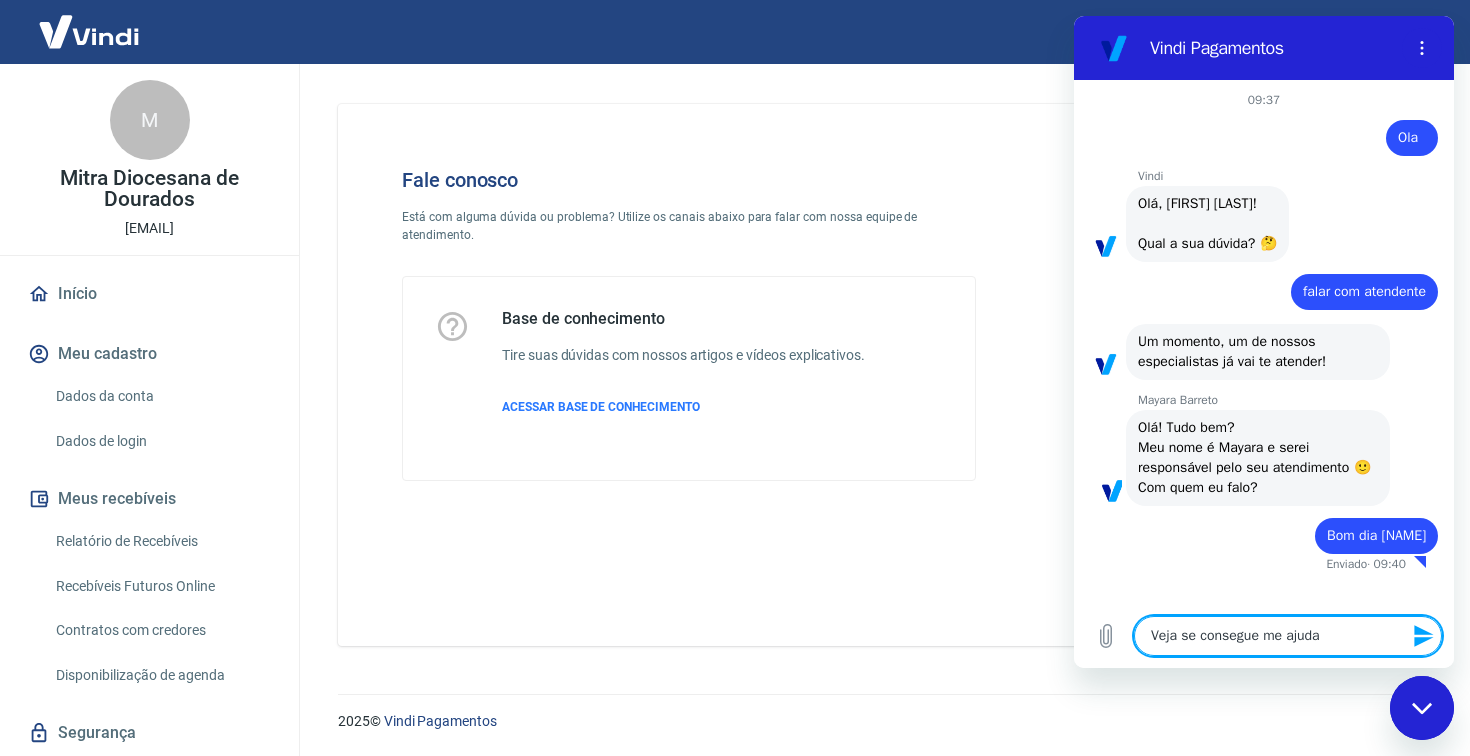 type on "Veja se consegue me ajudar" 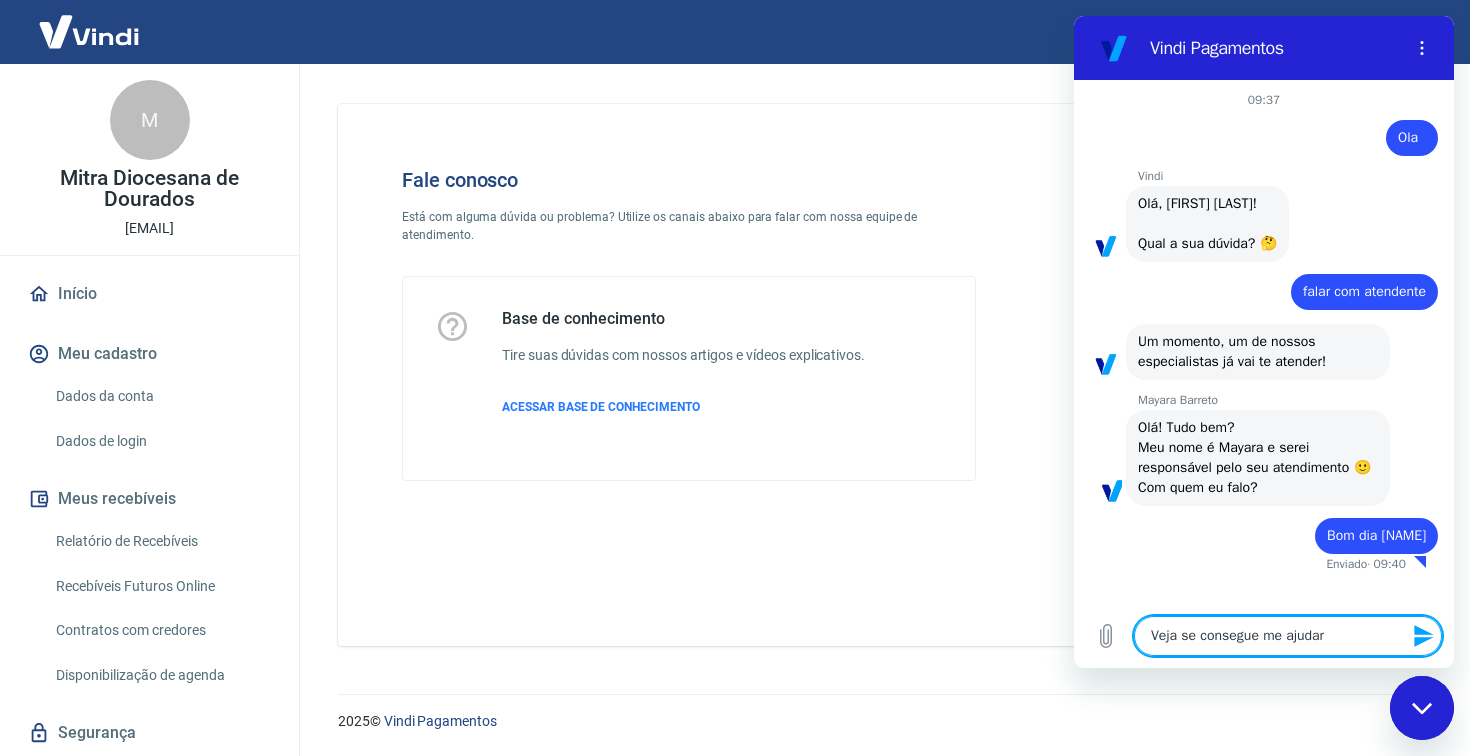 type on "Veja se consegue me ajudar" 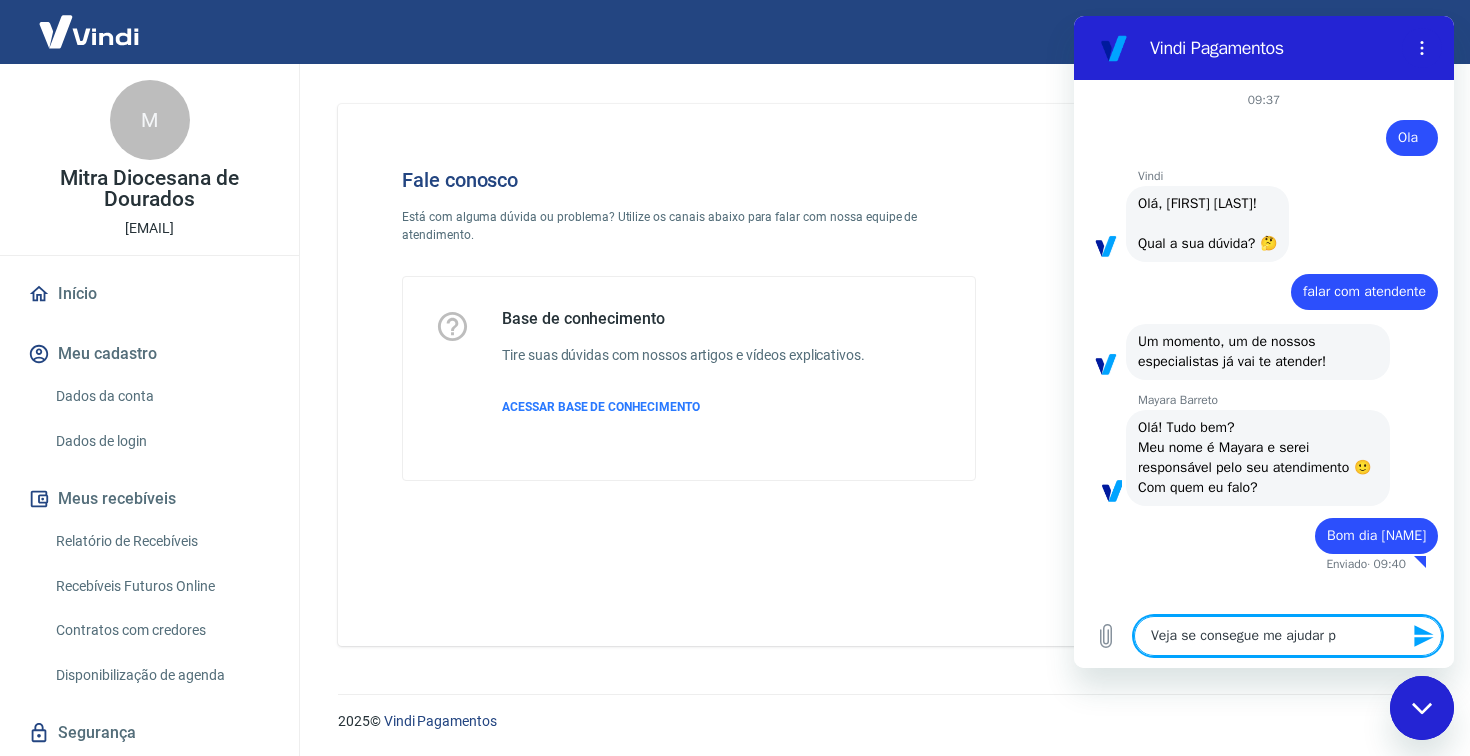 type on "Veja se consegue me ajudar po" 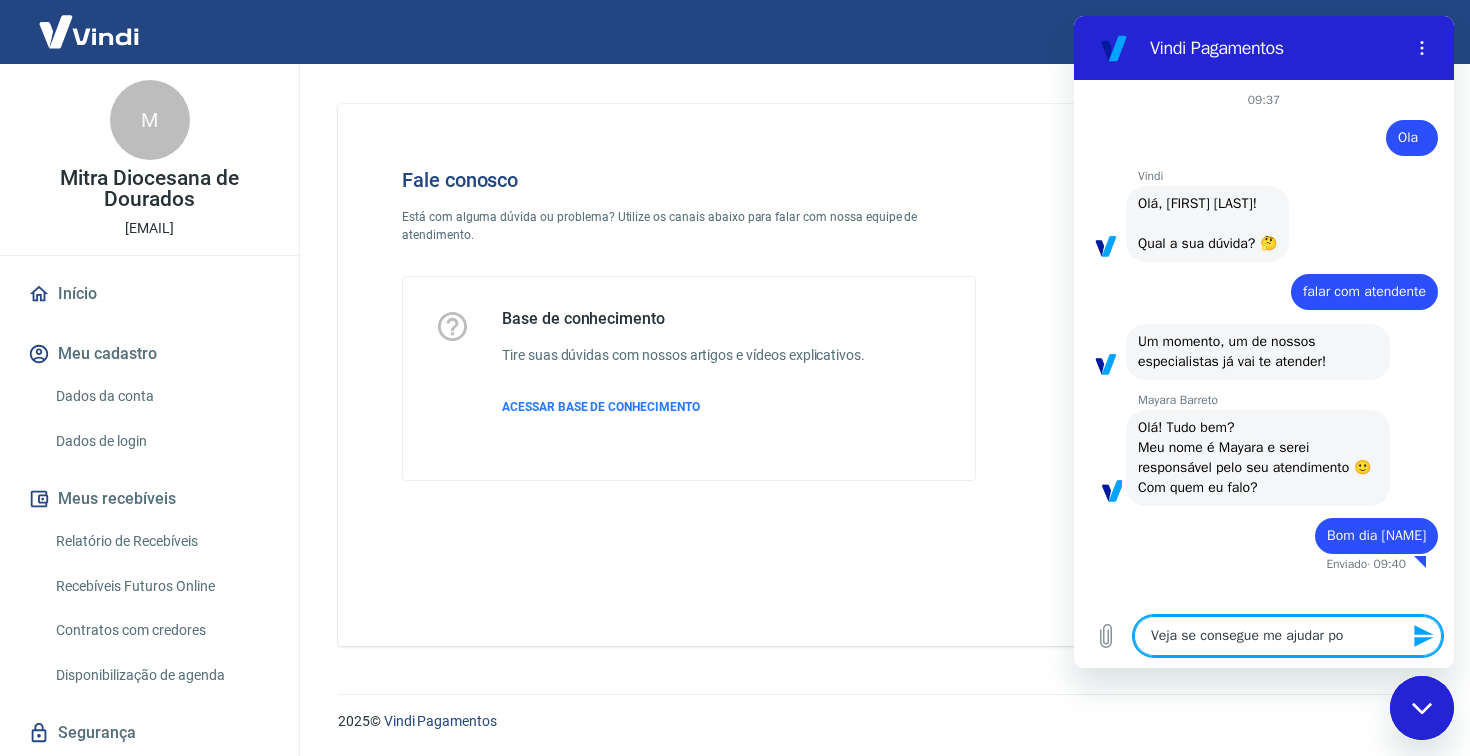 type on "Veja se consegue me ajudar por" 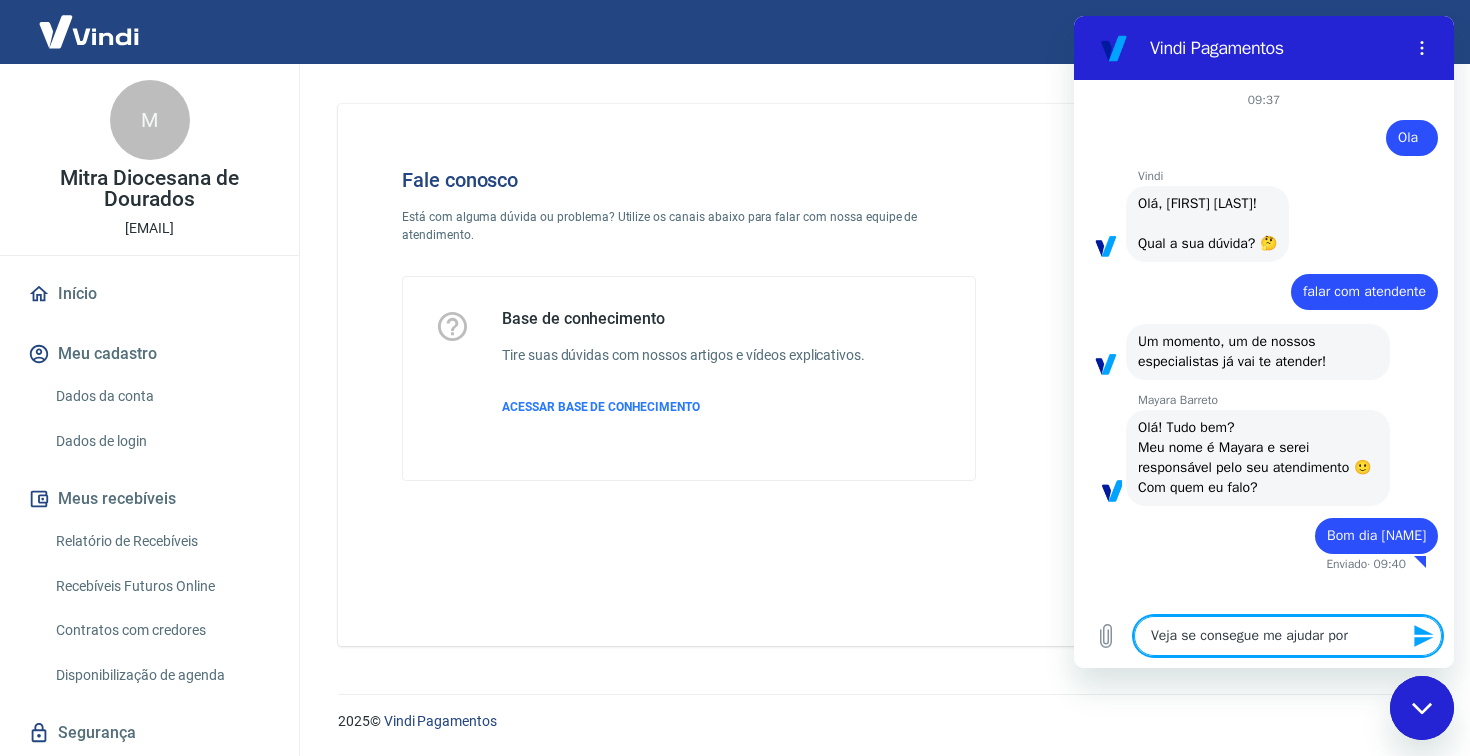 type on "Veja se consegue me ajudar por" 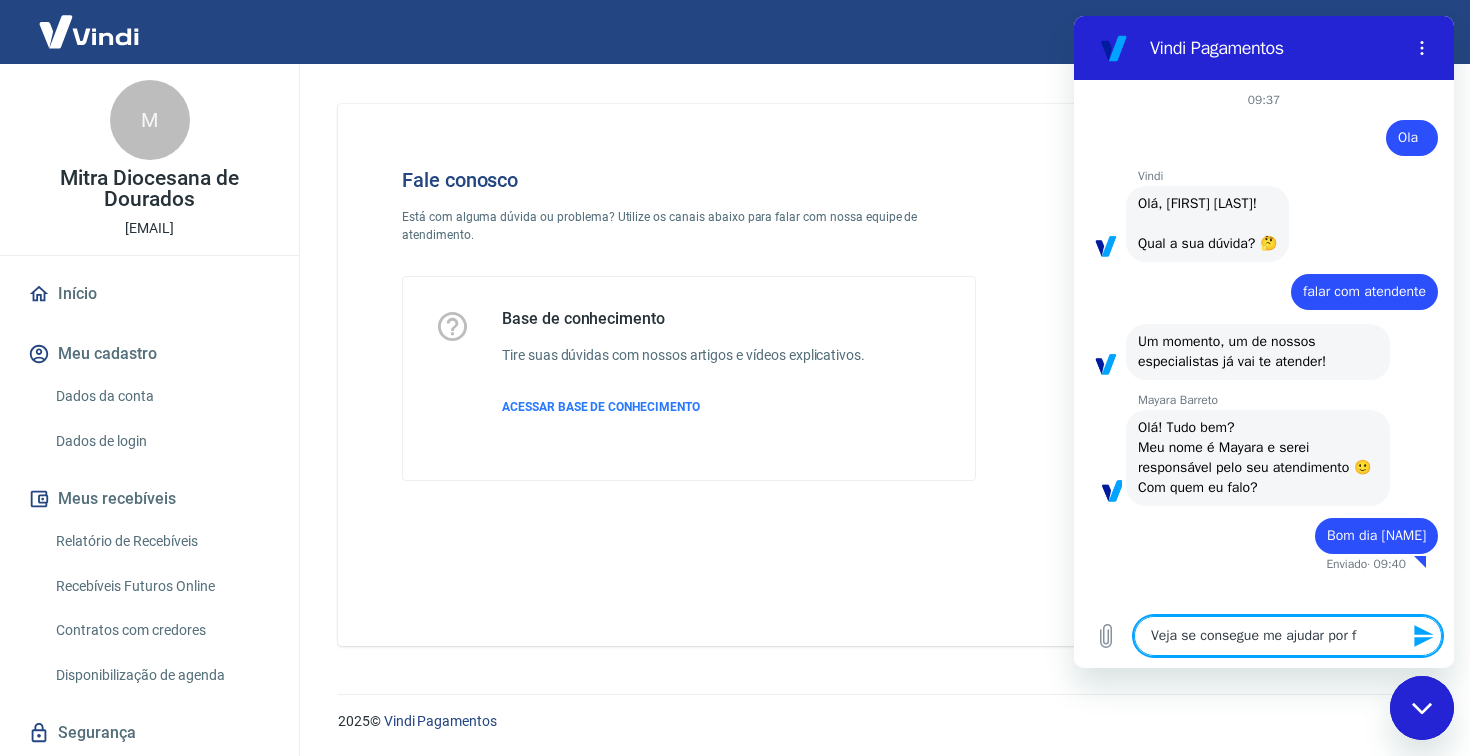 type on "Veja se consegue me ajudar por fa" 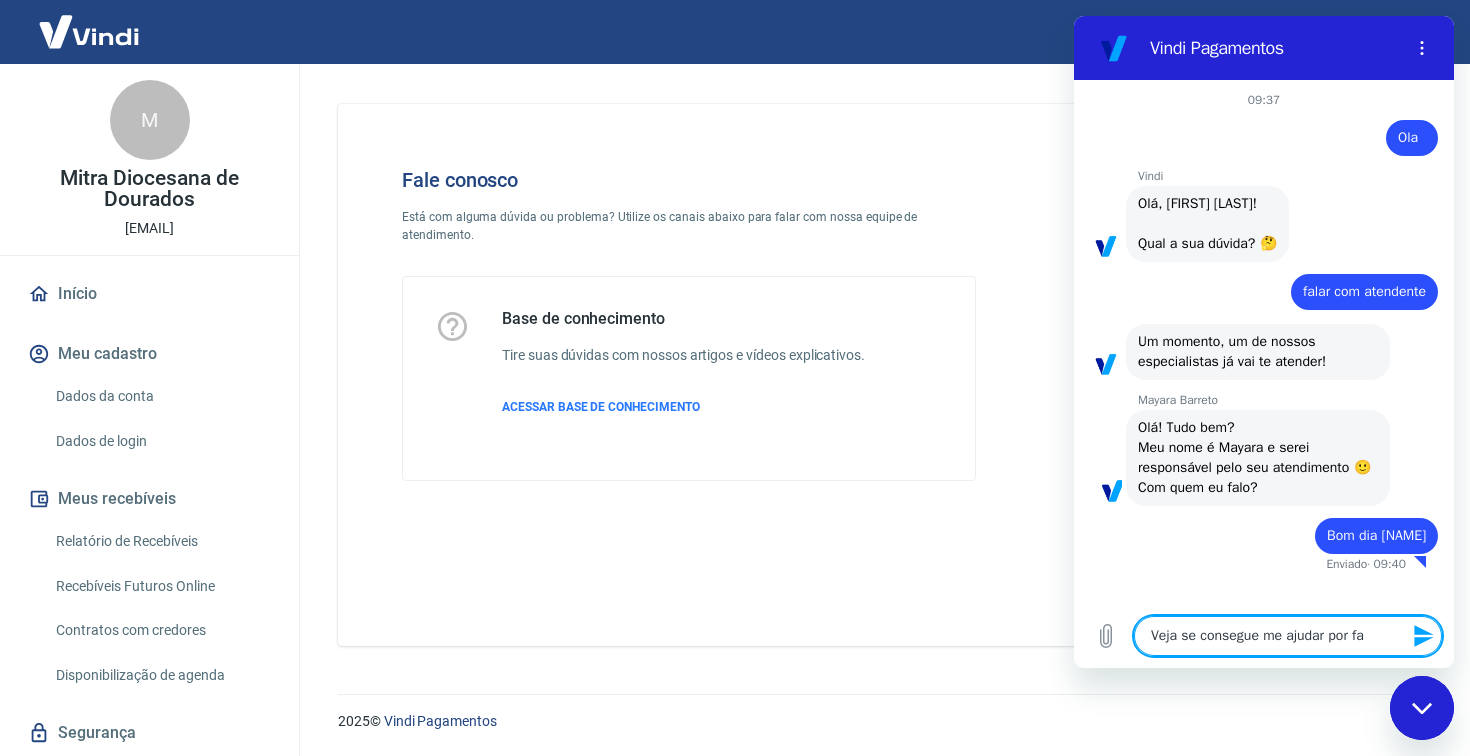 type on "Veja se consegue me ajudar por fav" 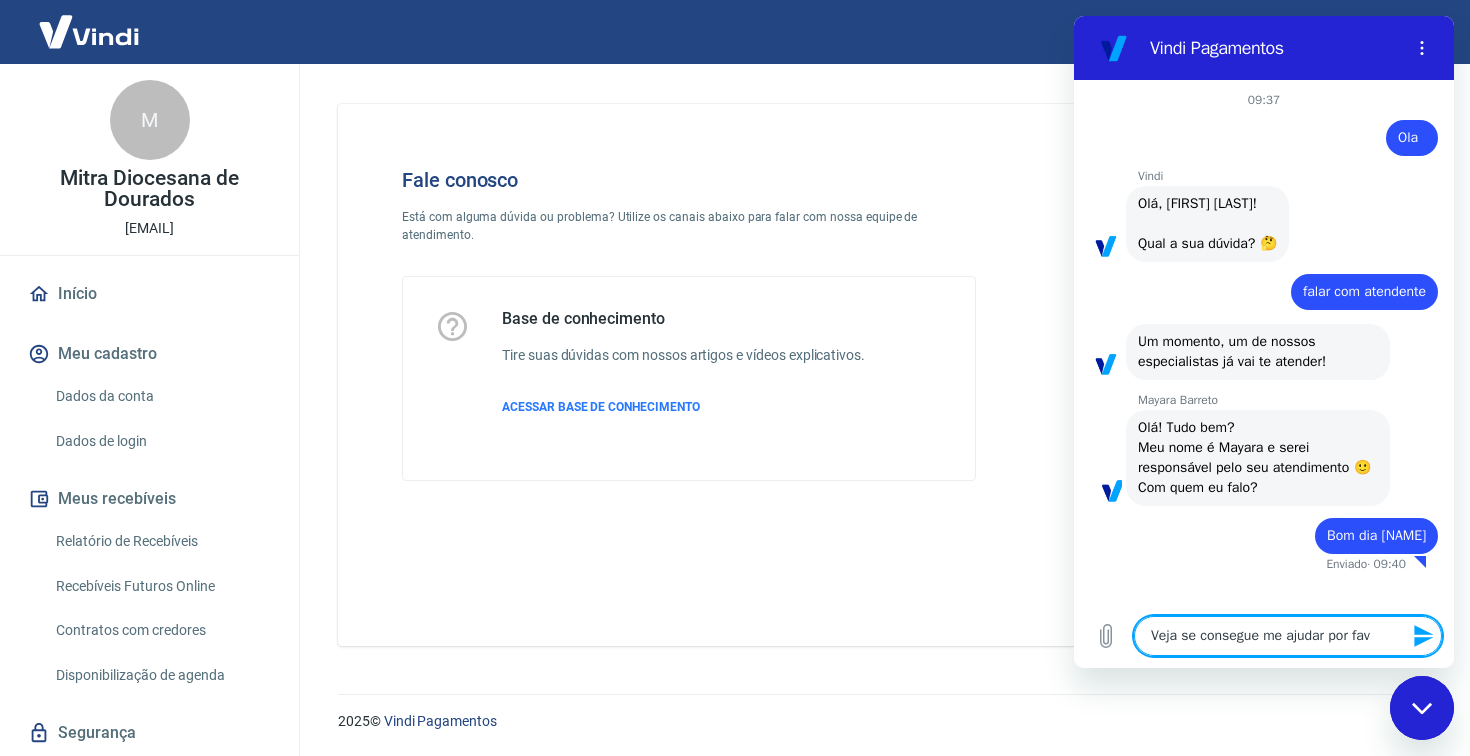 type on "Veja se consegue me ajudar por favo" 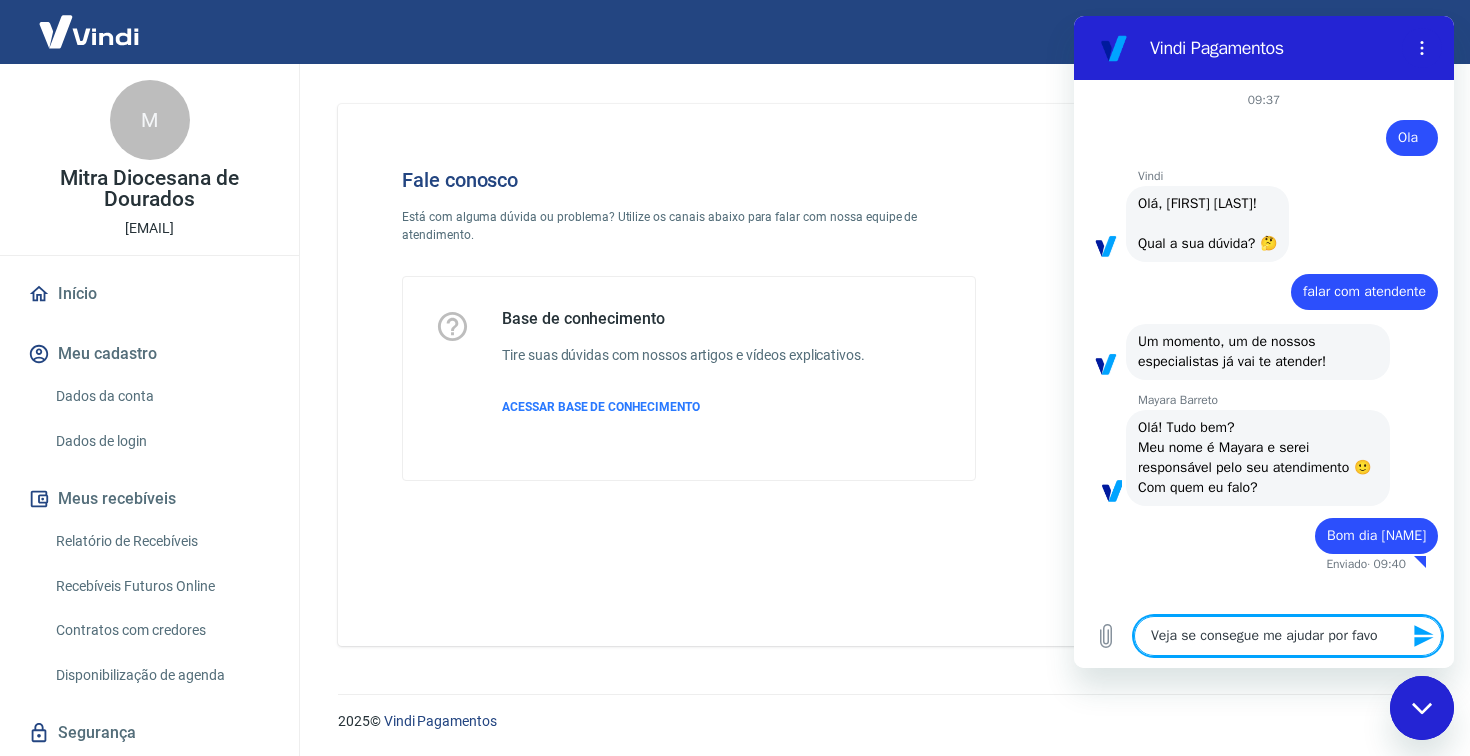 type on "Veja se consegue me ajudar por favor" 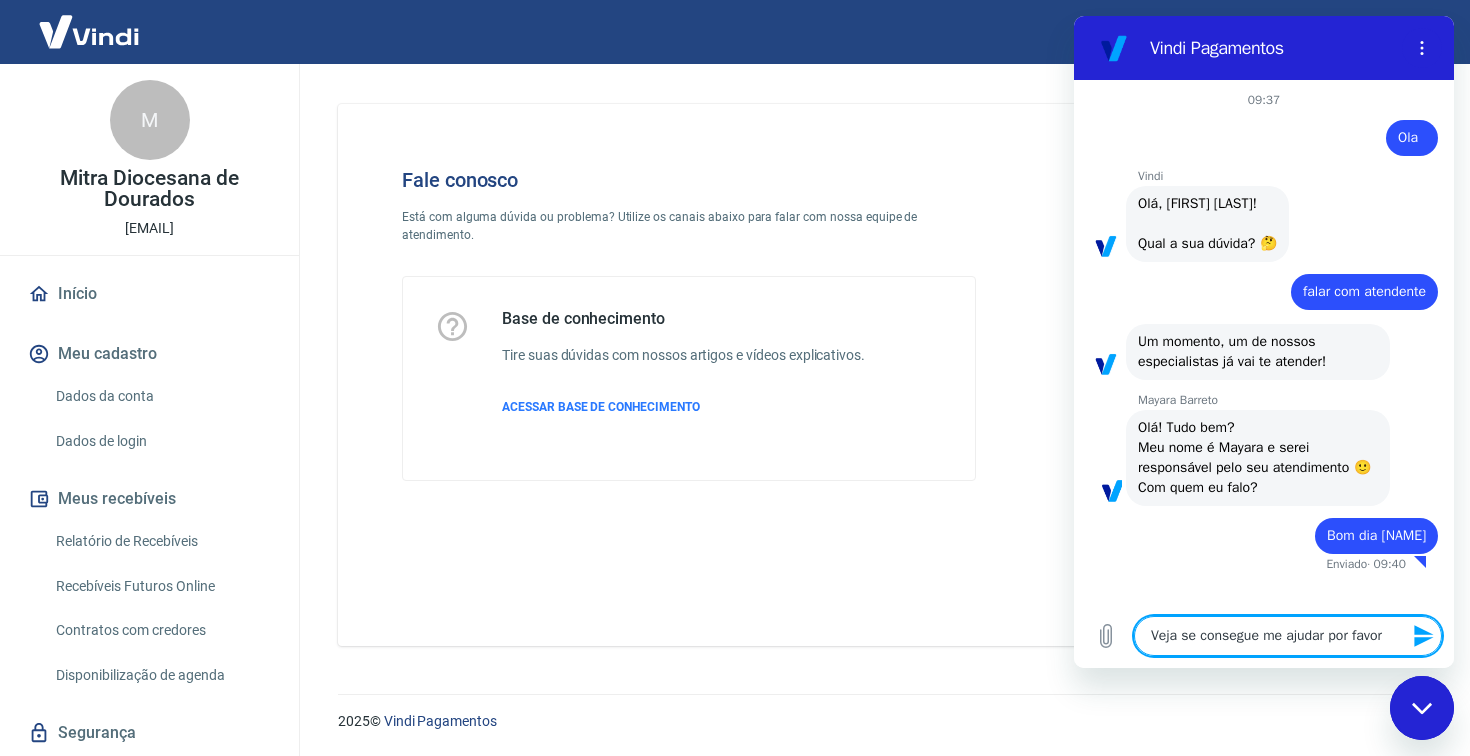 type on "Veja se consegue me ajudar por favor" 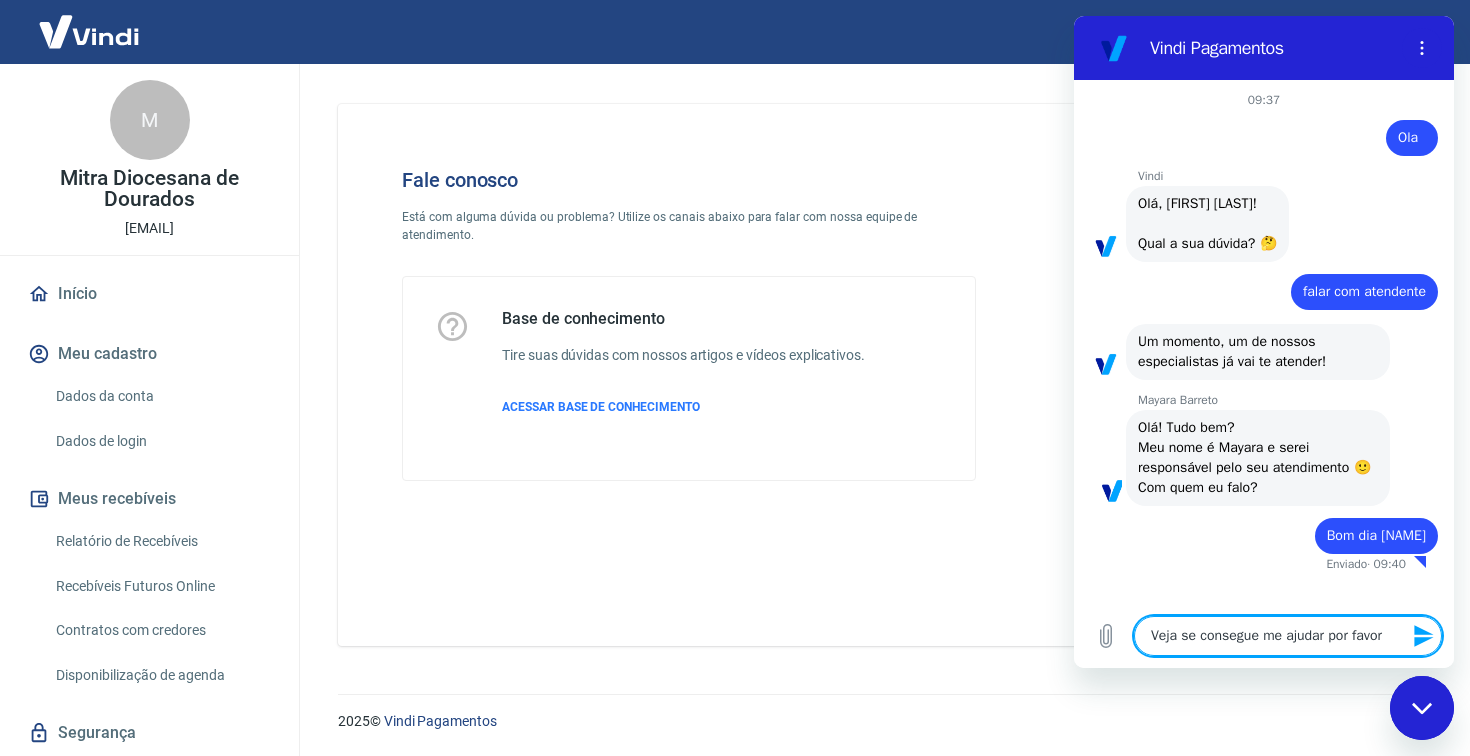 type 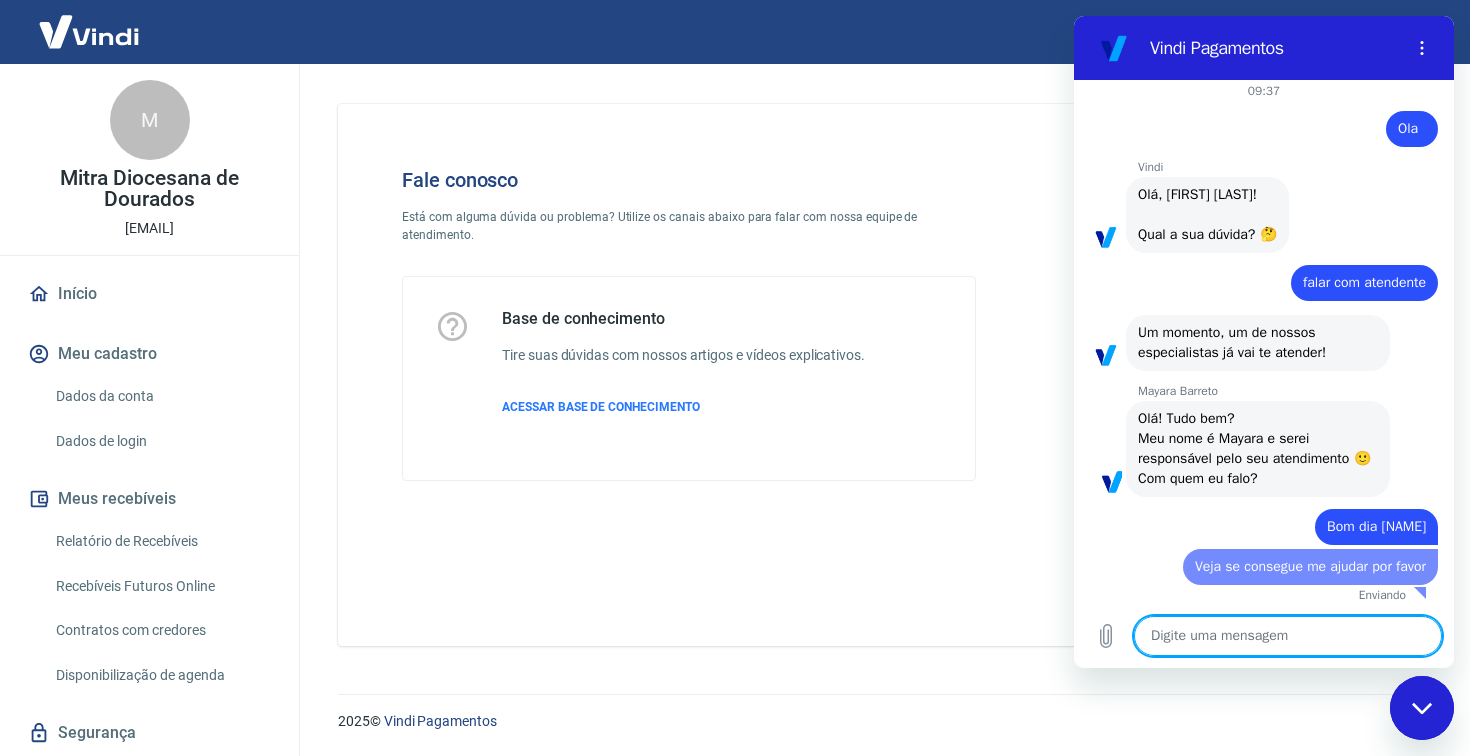 type on "x" 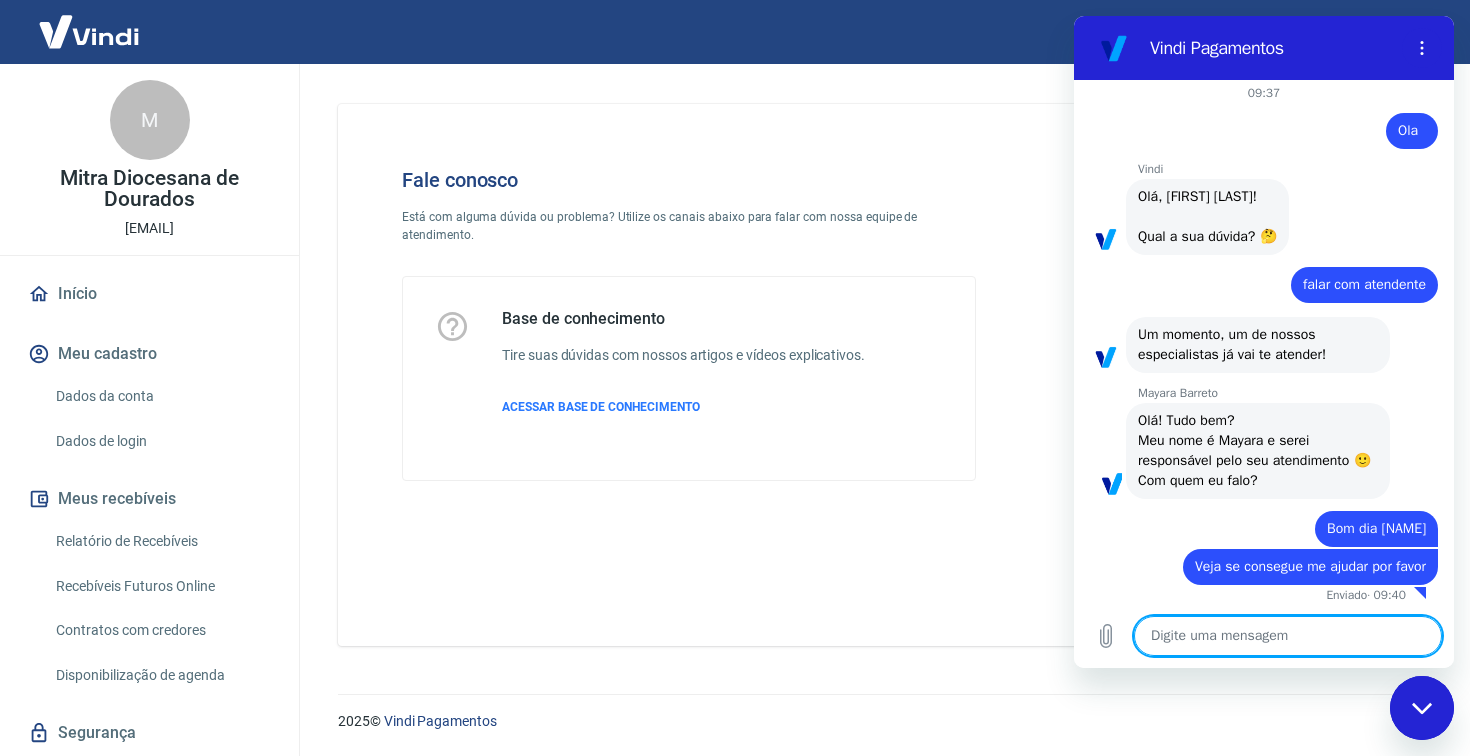 type on "t" 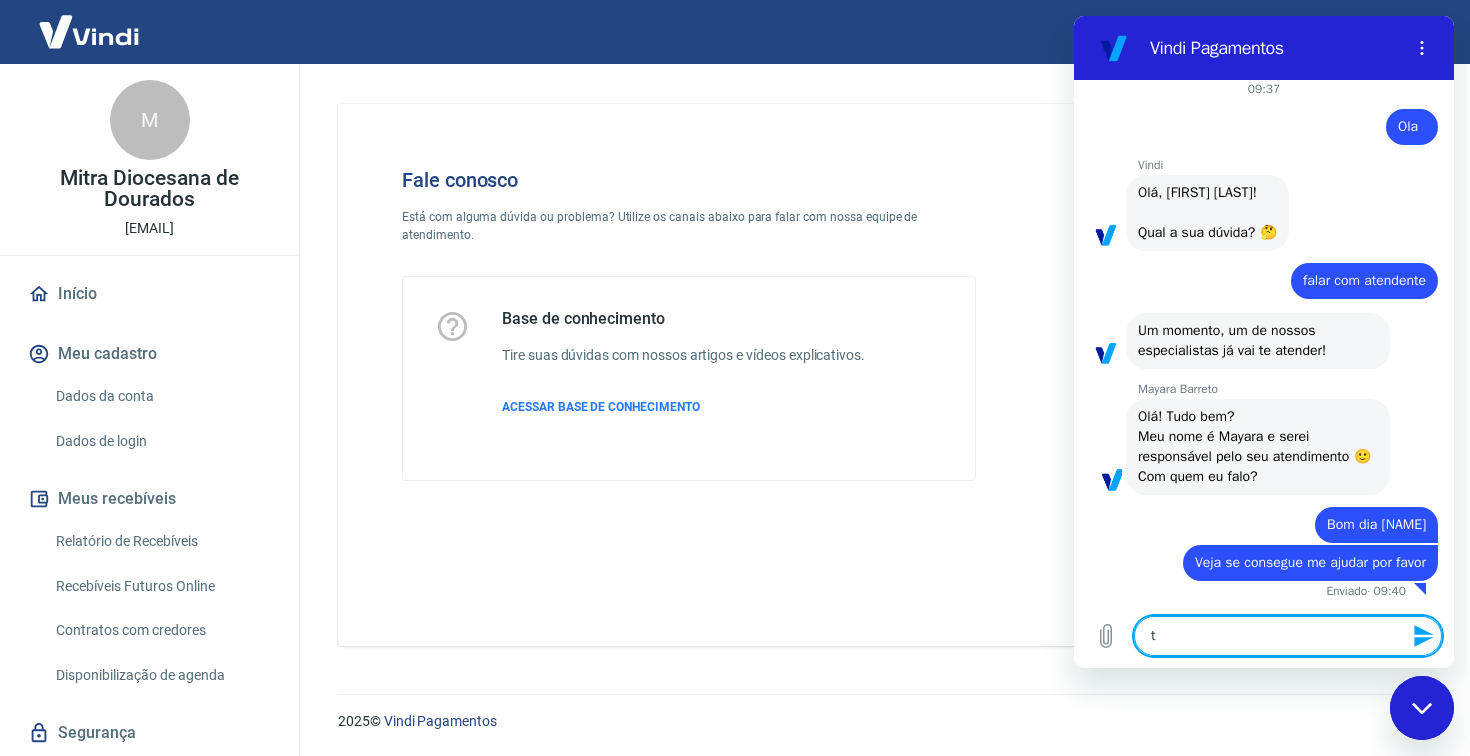 type on "te" 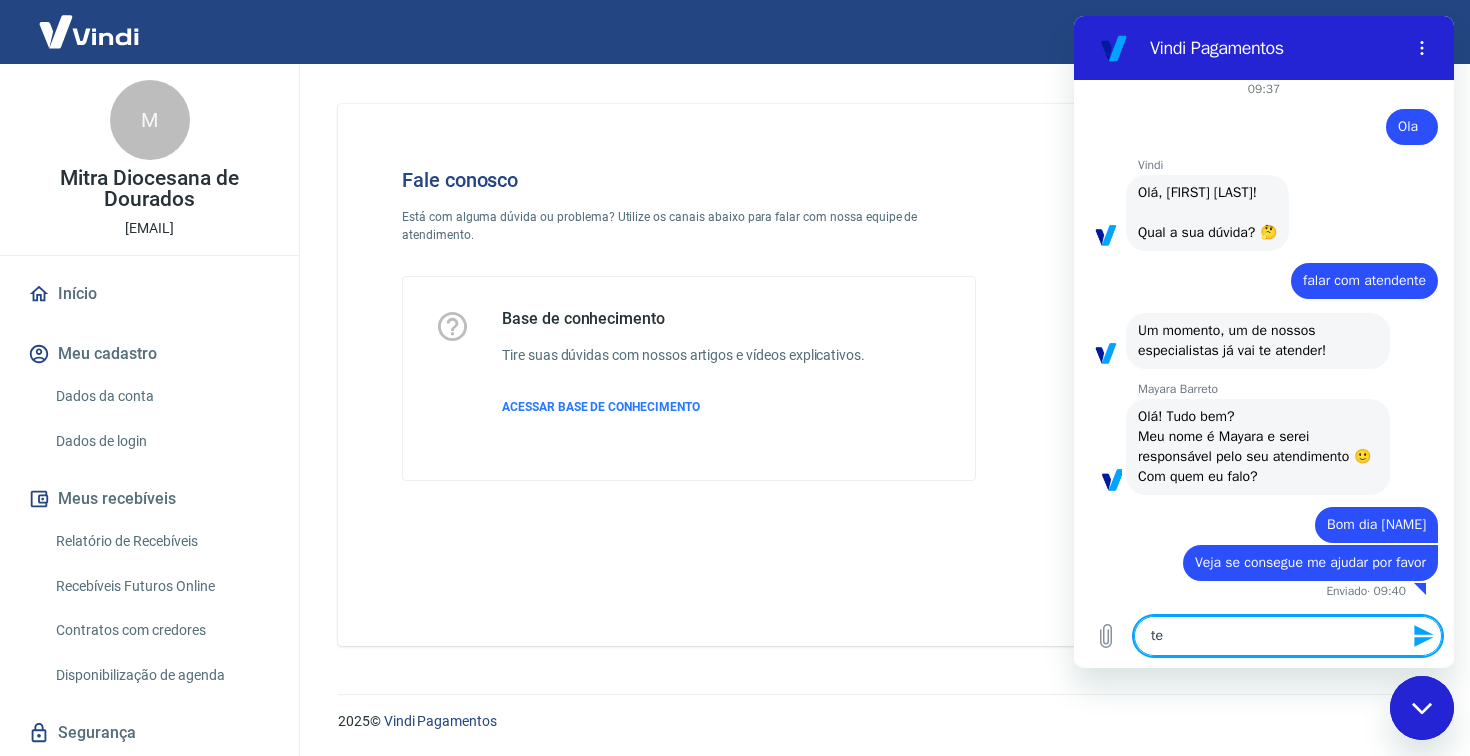type on "te" 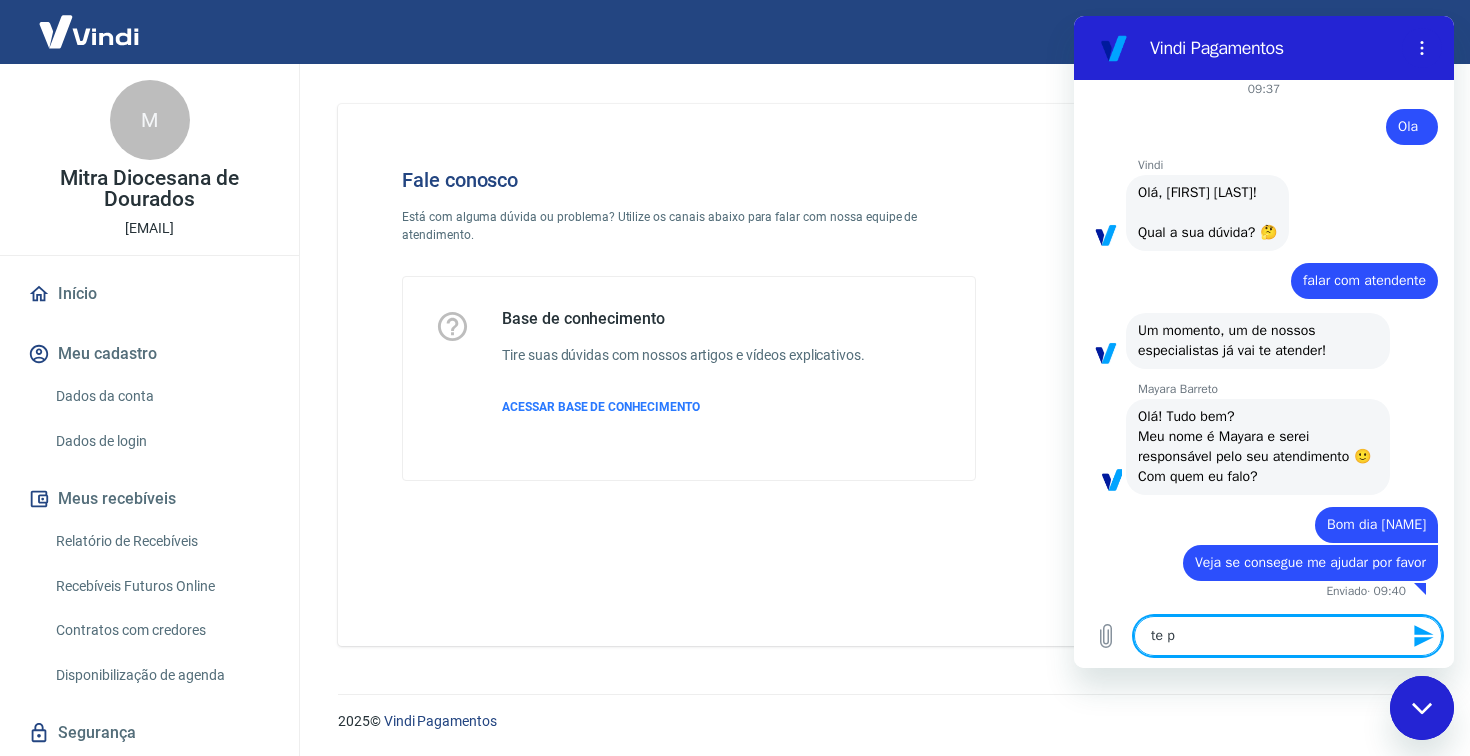 type on "te pe" 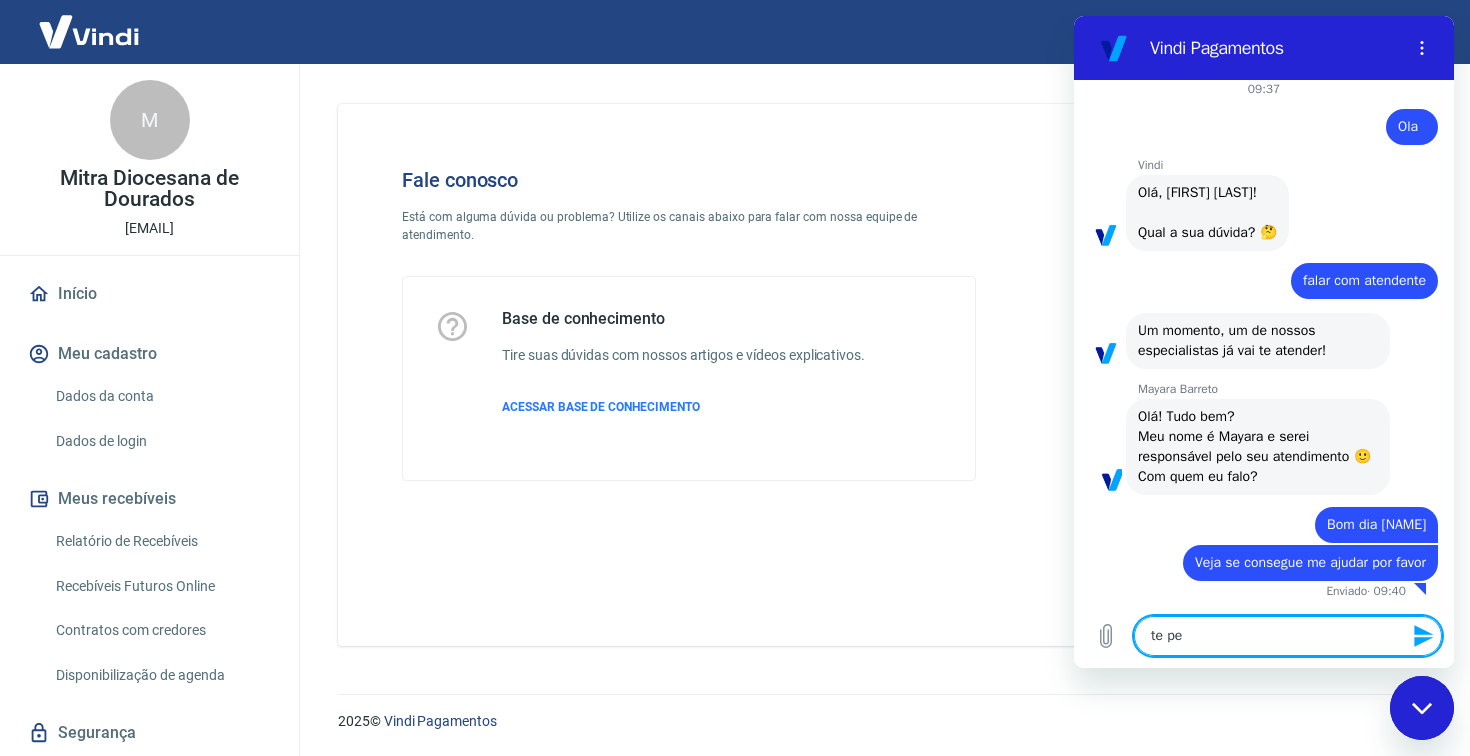 type on "te pec" 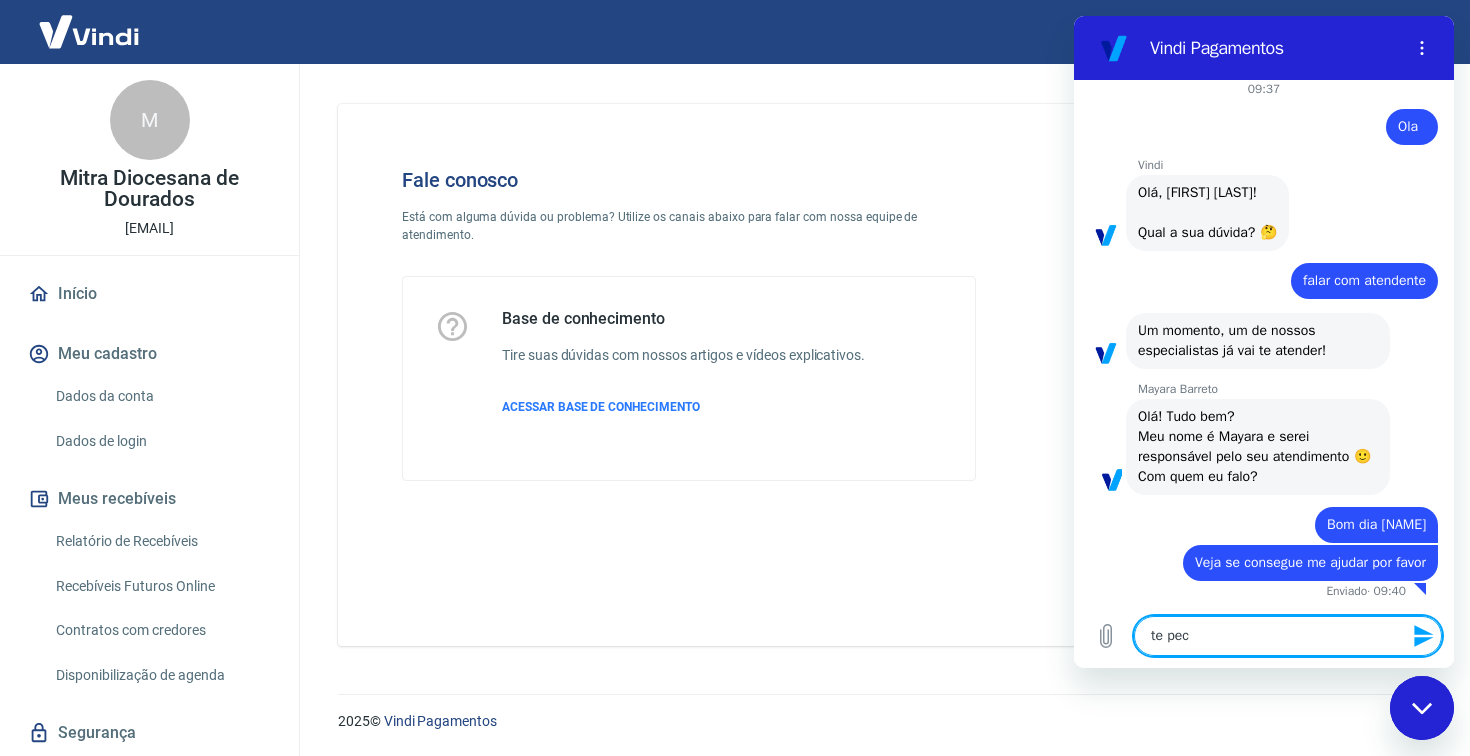 type on "te peç" 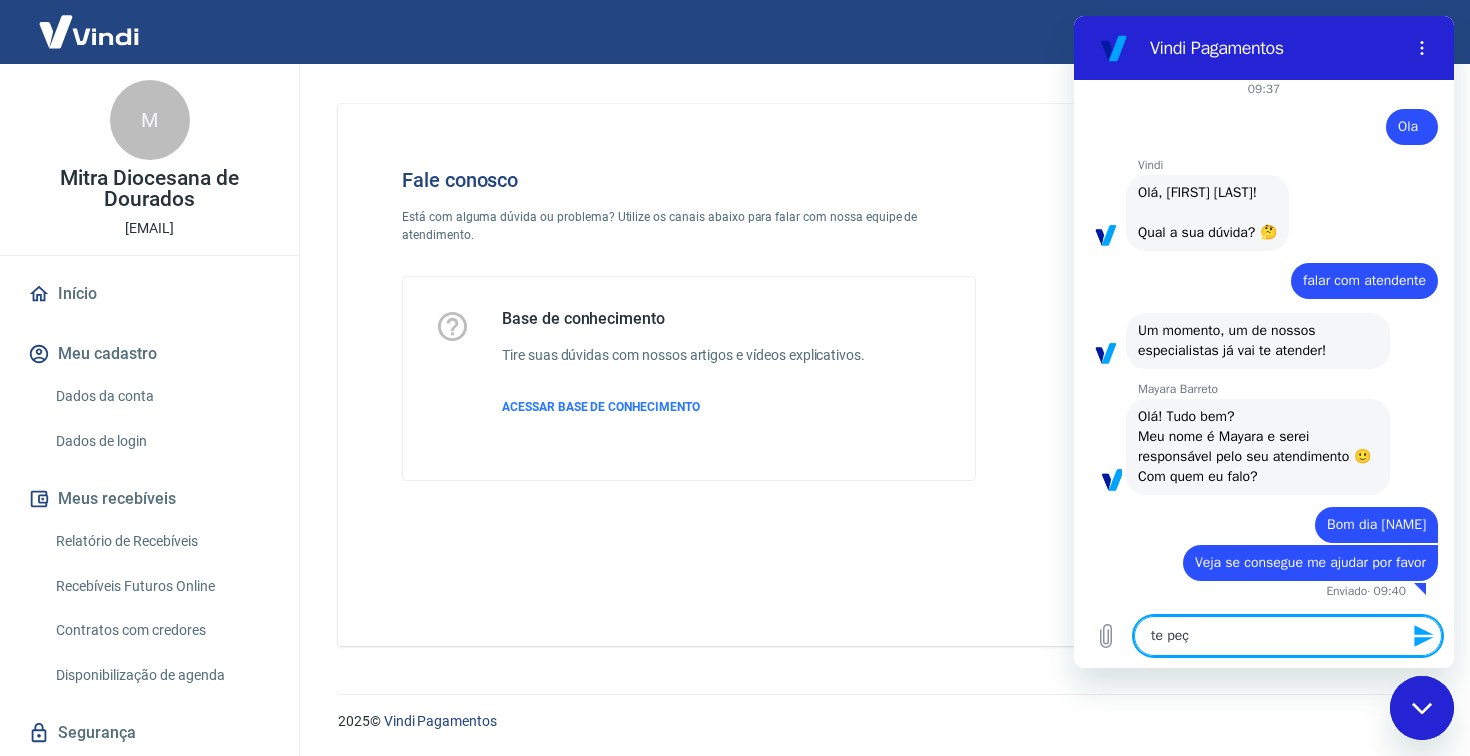 type on "te peço" 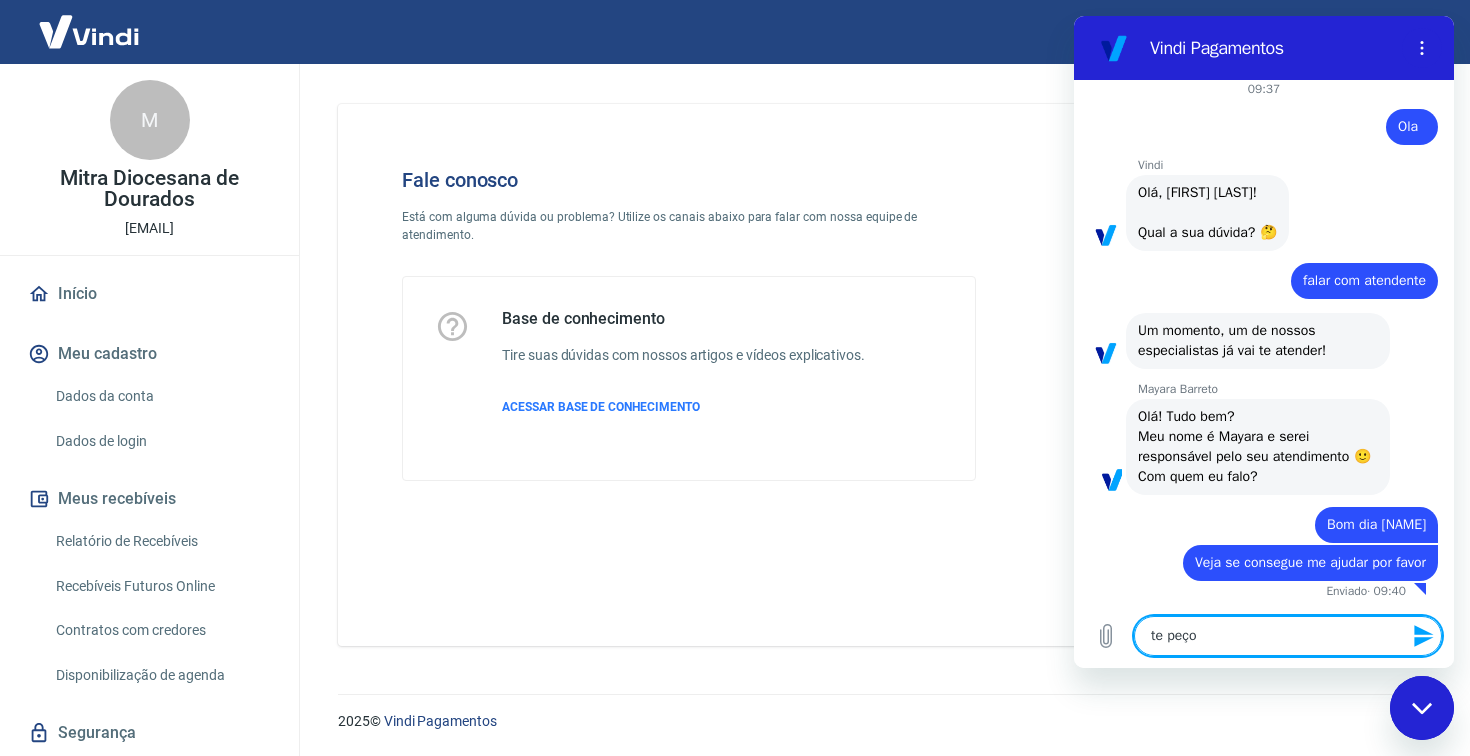 type on "te peço" 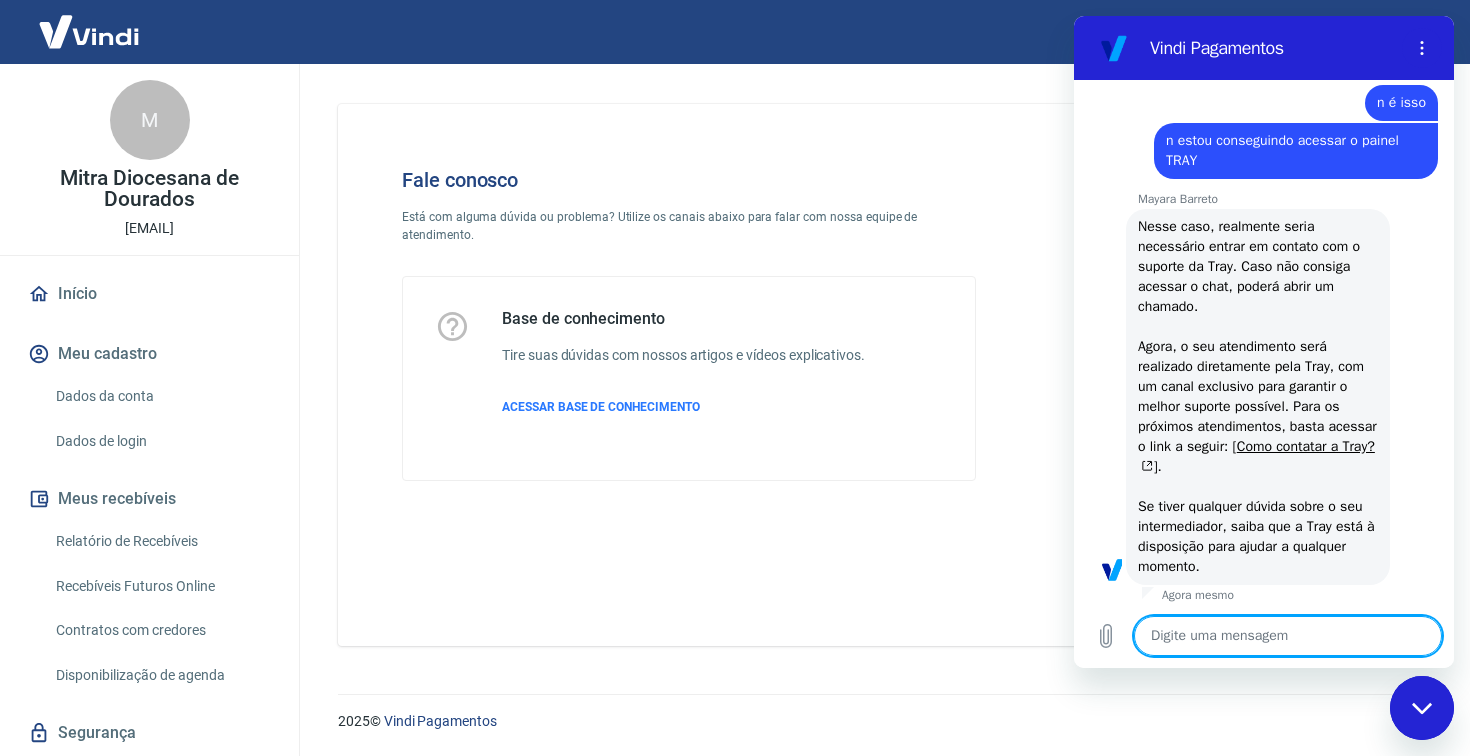 scroll, scrollTop: 1277, scrollLeft: 0, axis: vertical 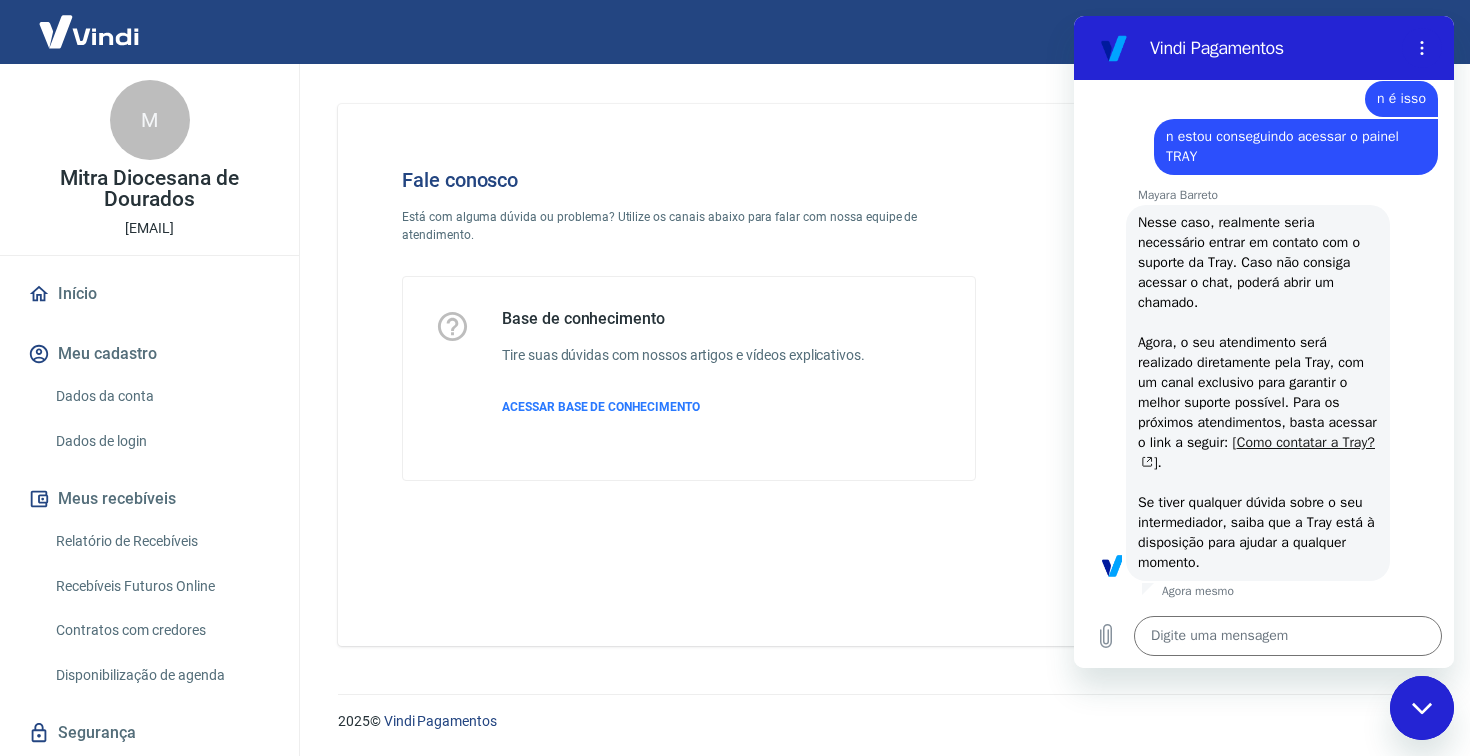 click on "Como contatar a Tray?" at bounding box center [1256, 452] 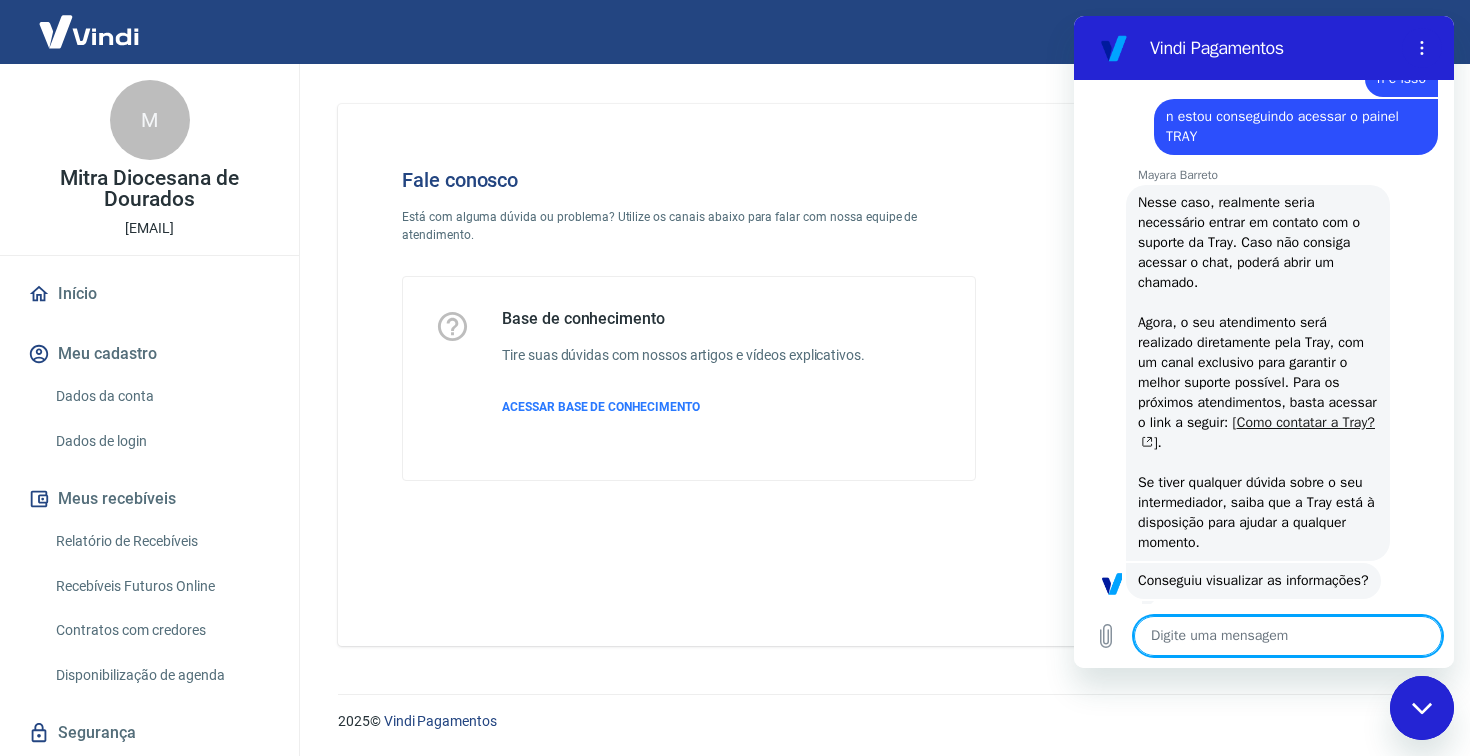 scroll, scrollTop: 1335, scrollLeft: 0, axis: vertical 